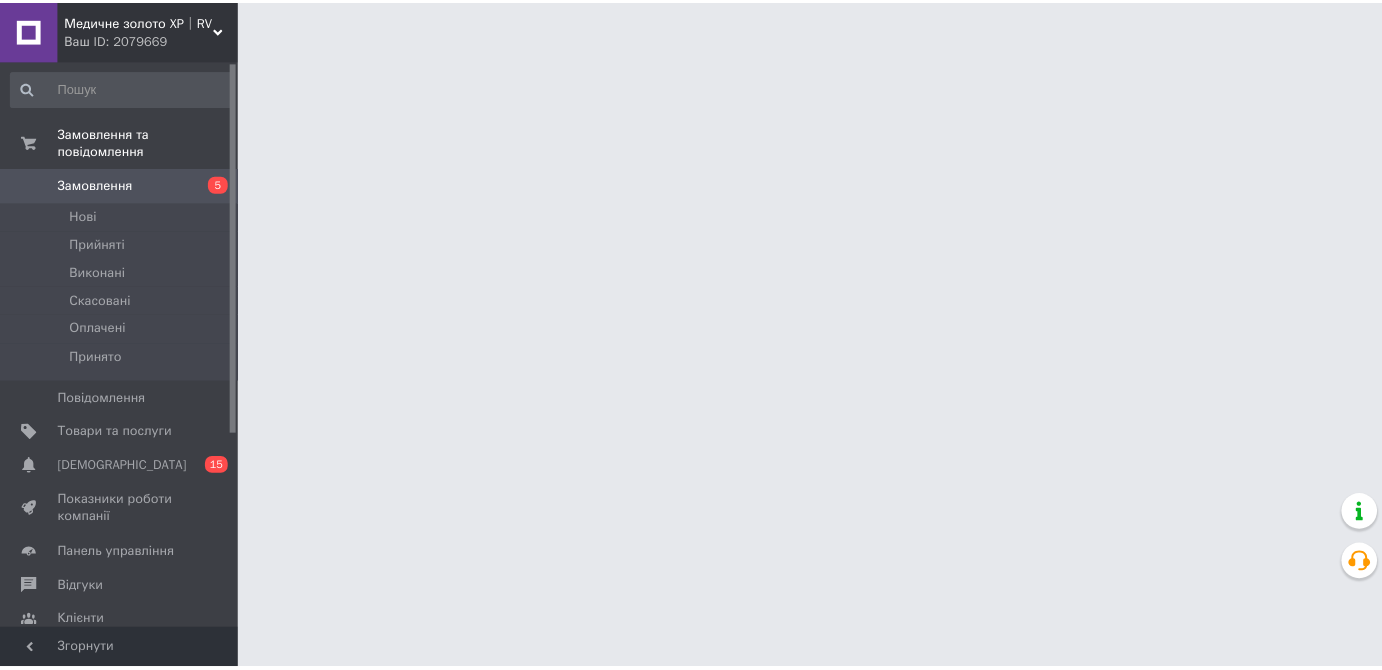 scroll, scrollTop: 0, scrollLeft: 0, axis: both 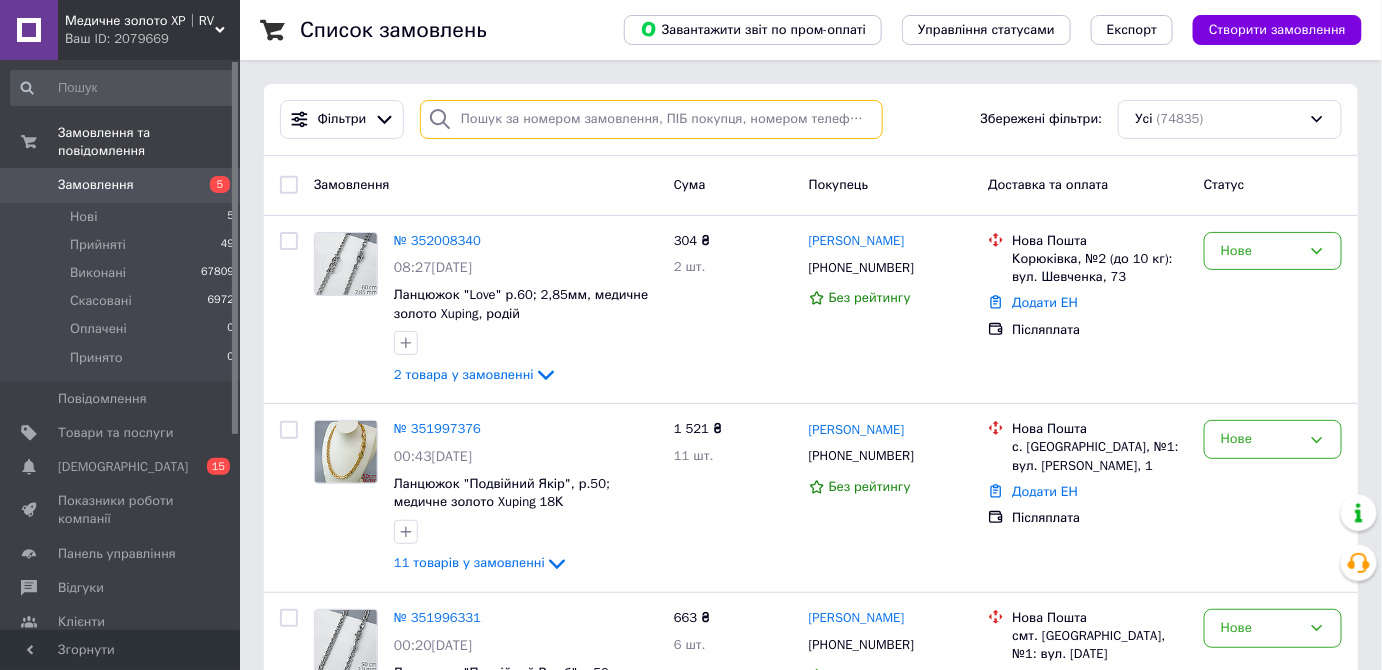 click at bounding box center (651, 119) 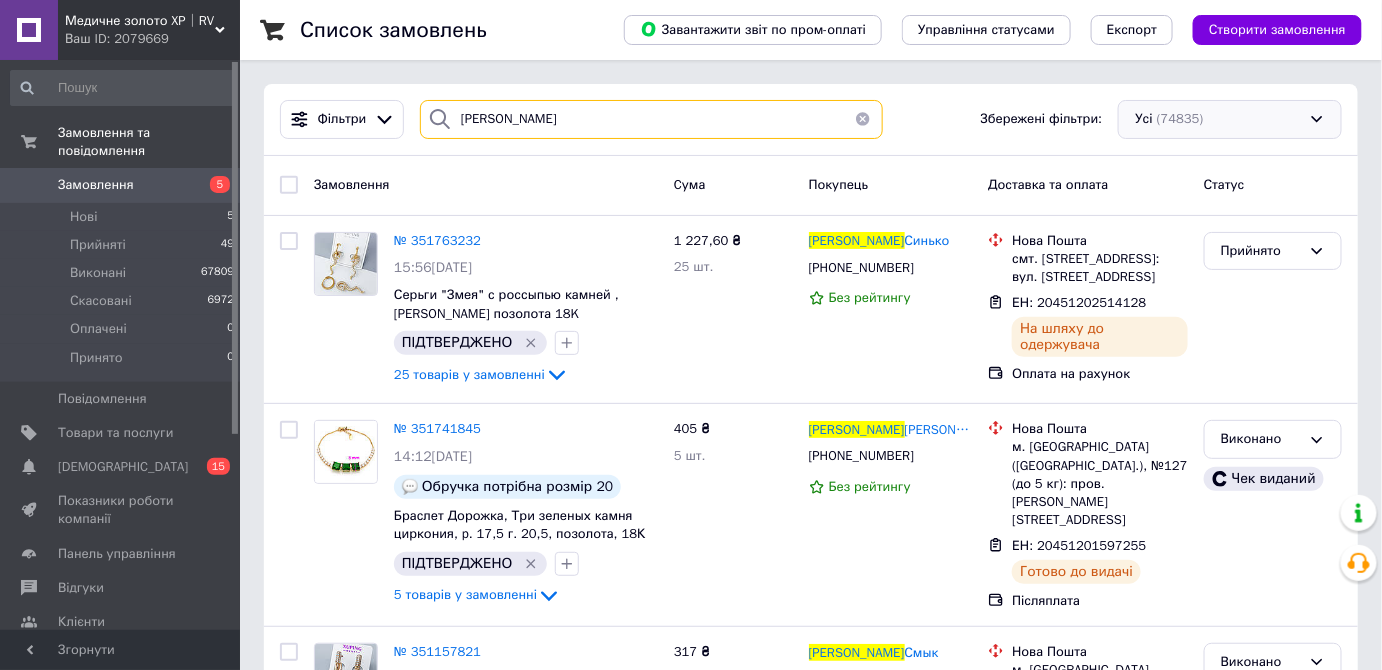 type on "[PERSON_NAME]" 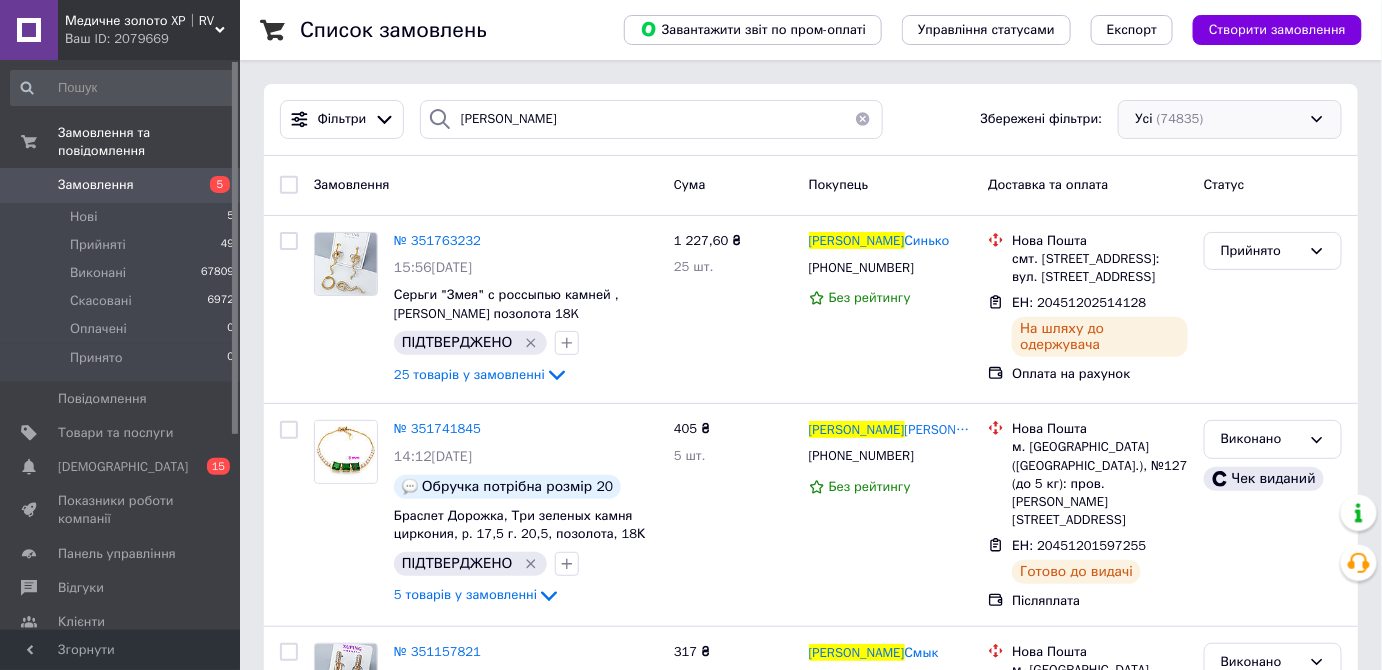 click on "Усі (74835)" at bounding box center (1230, 119) 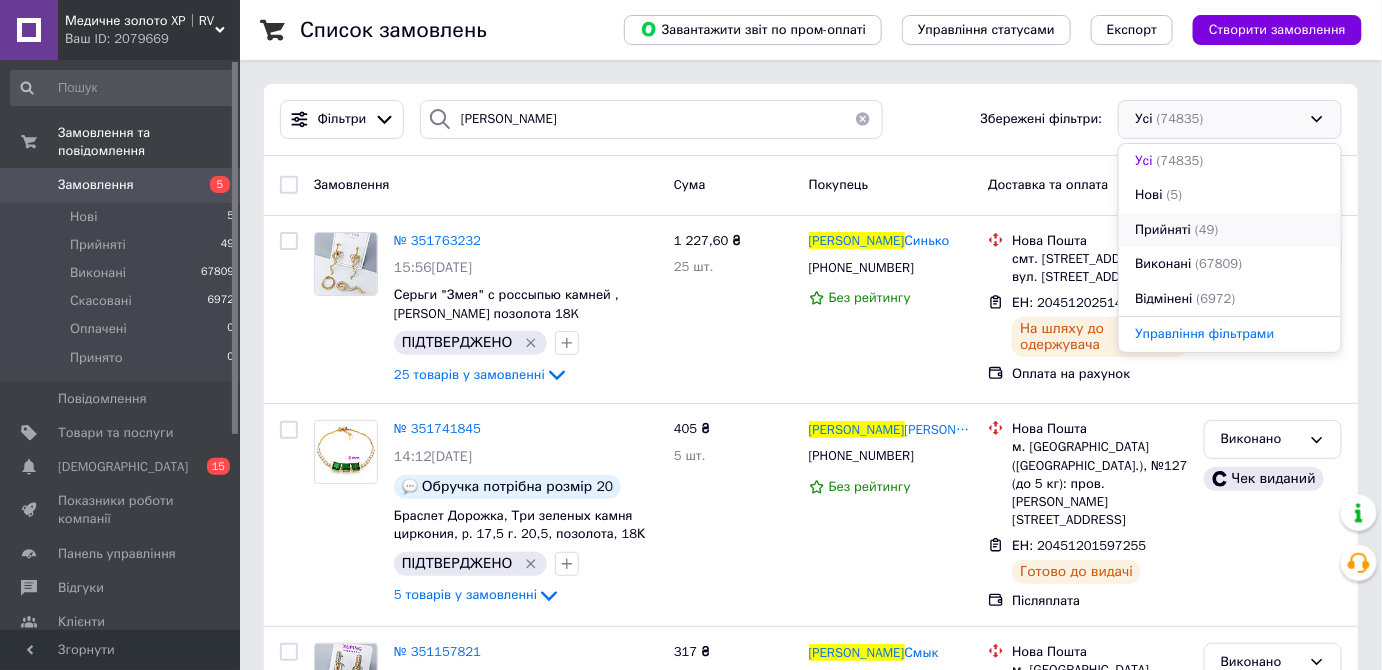 click on "Прийняті" at bounding box center (1163, 230) 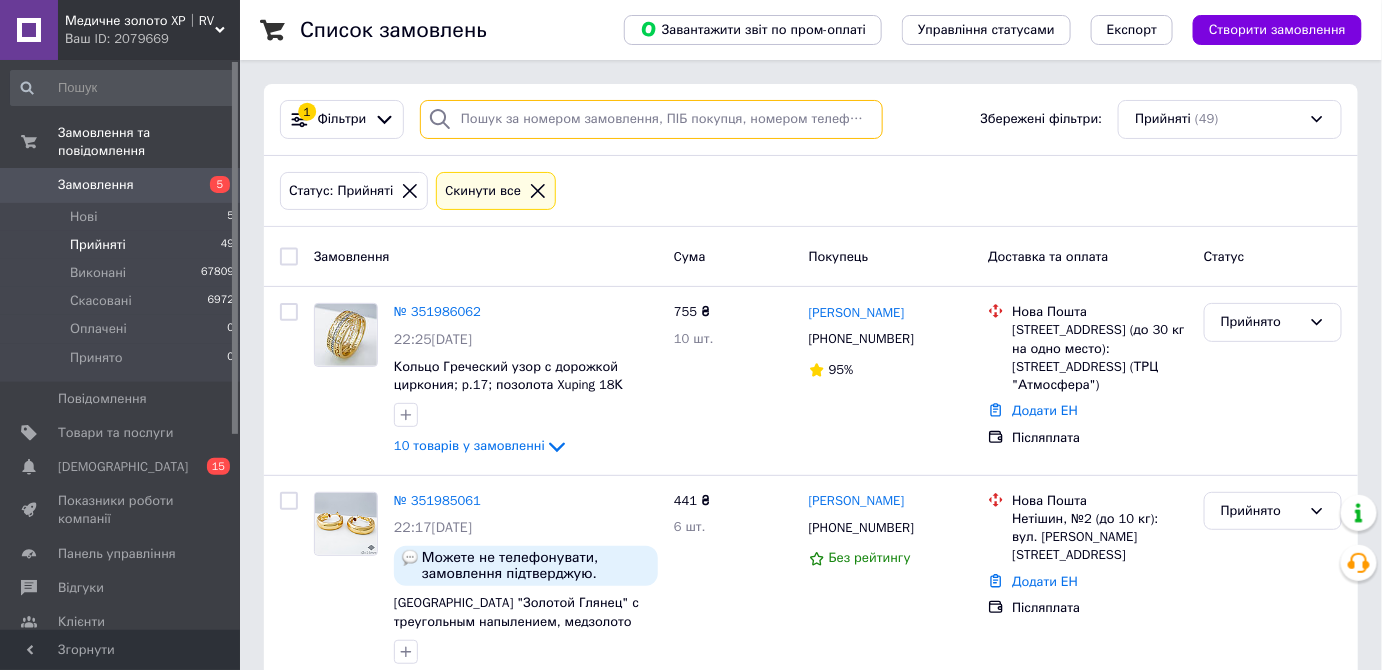 click at bounding box center [651, 119] 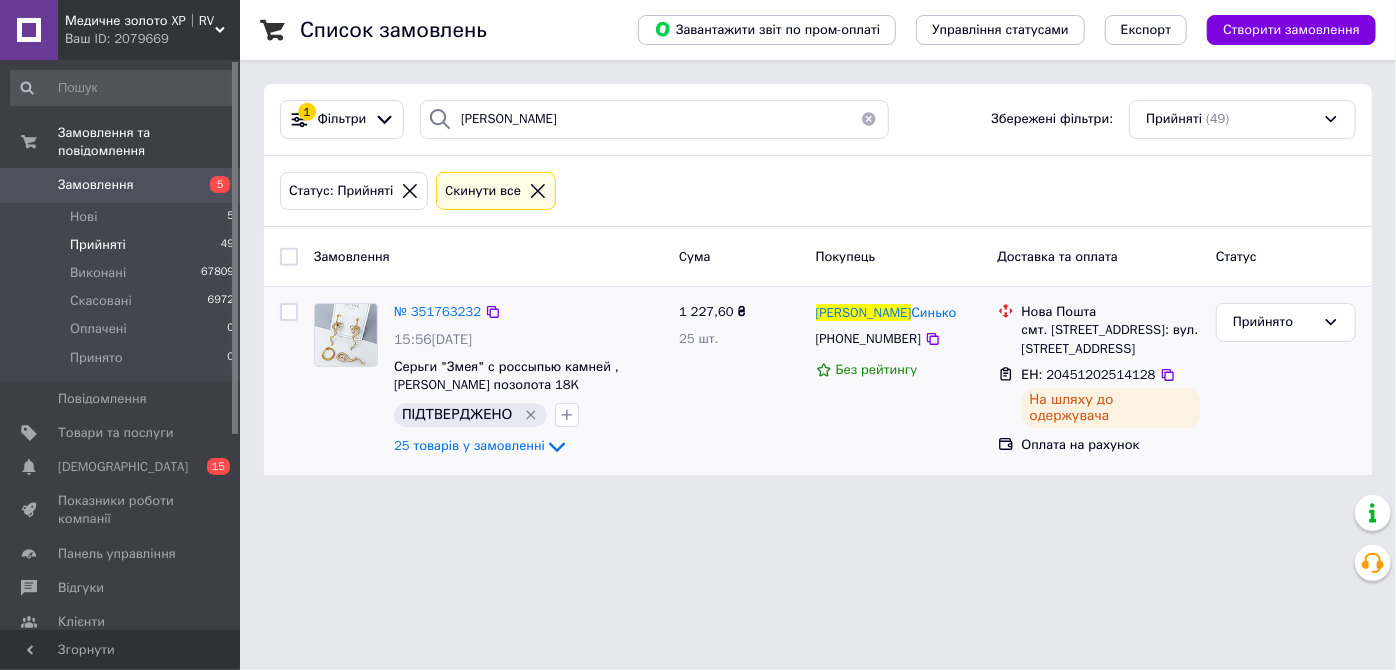 drag, startPoint x: 912, startPoint y: 298, endPoint x: 871, endPoint y: 301, distance: 41.109608 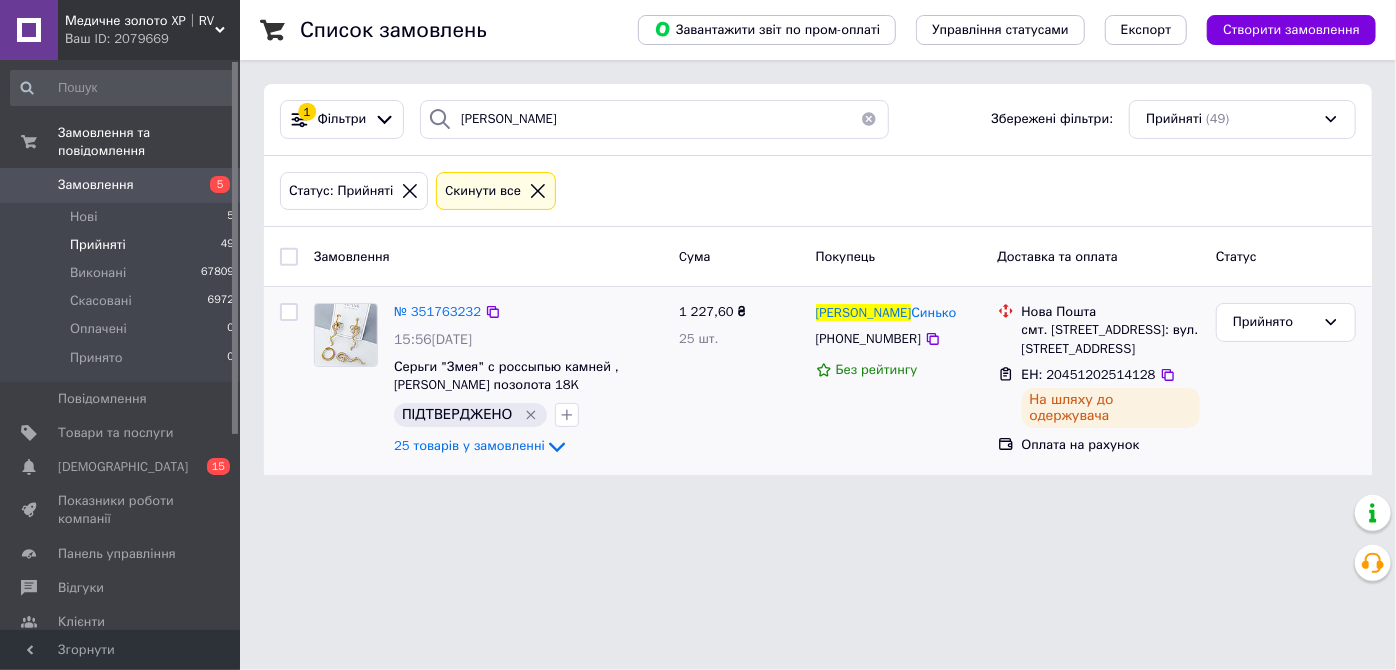 copy on "[PERSON_NAME]" 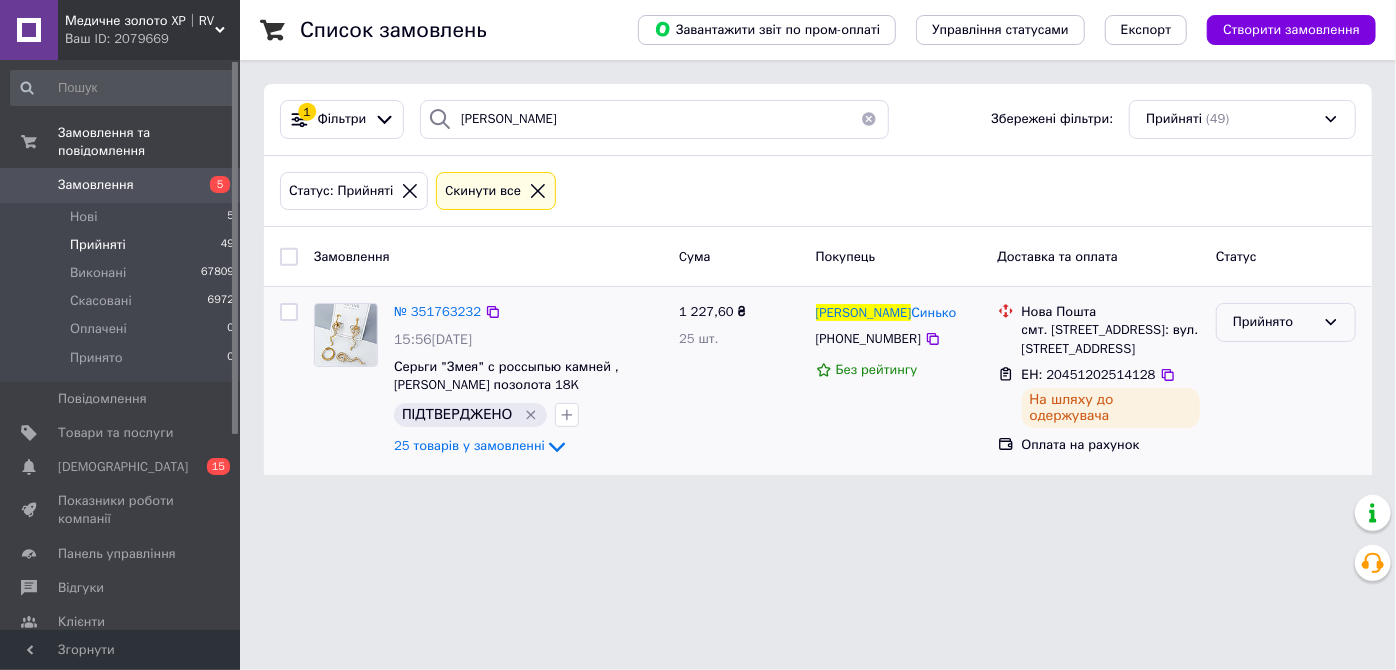 click on "Прийнято" at bounding box center (1274, 322) 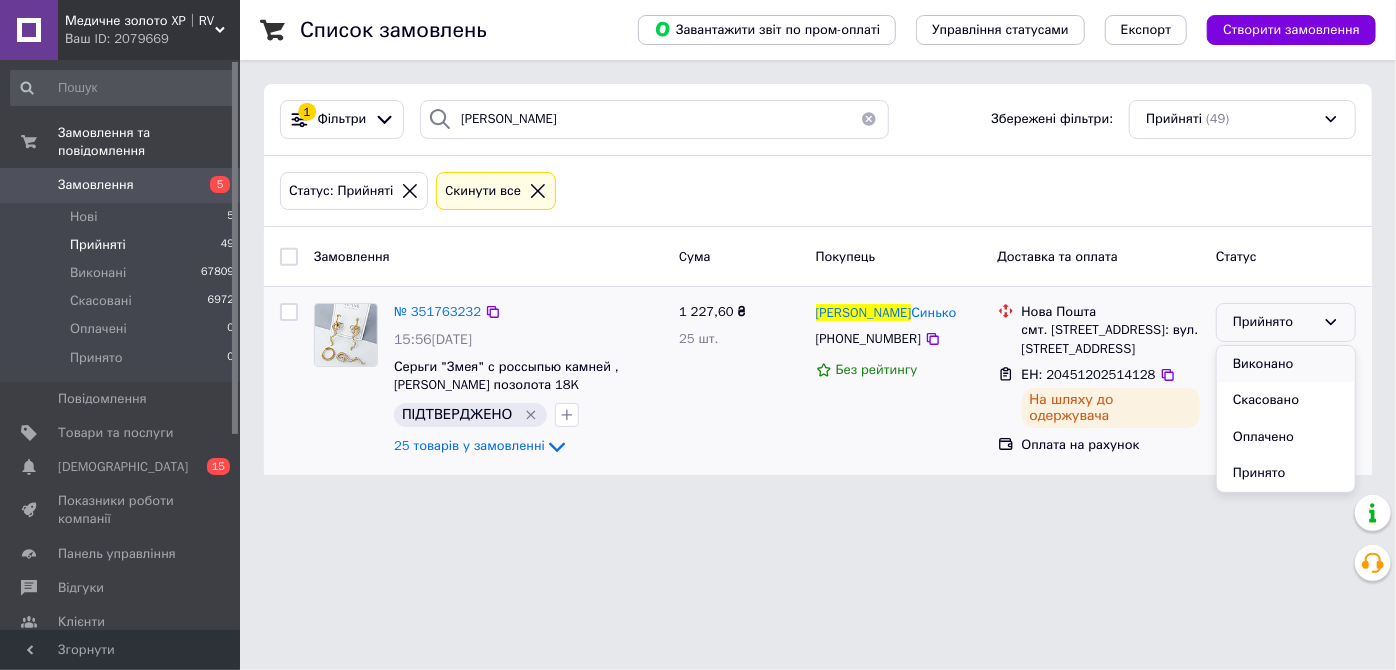 click on "Виконано" at bounding box center (1286, 364) 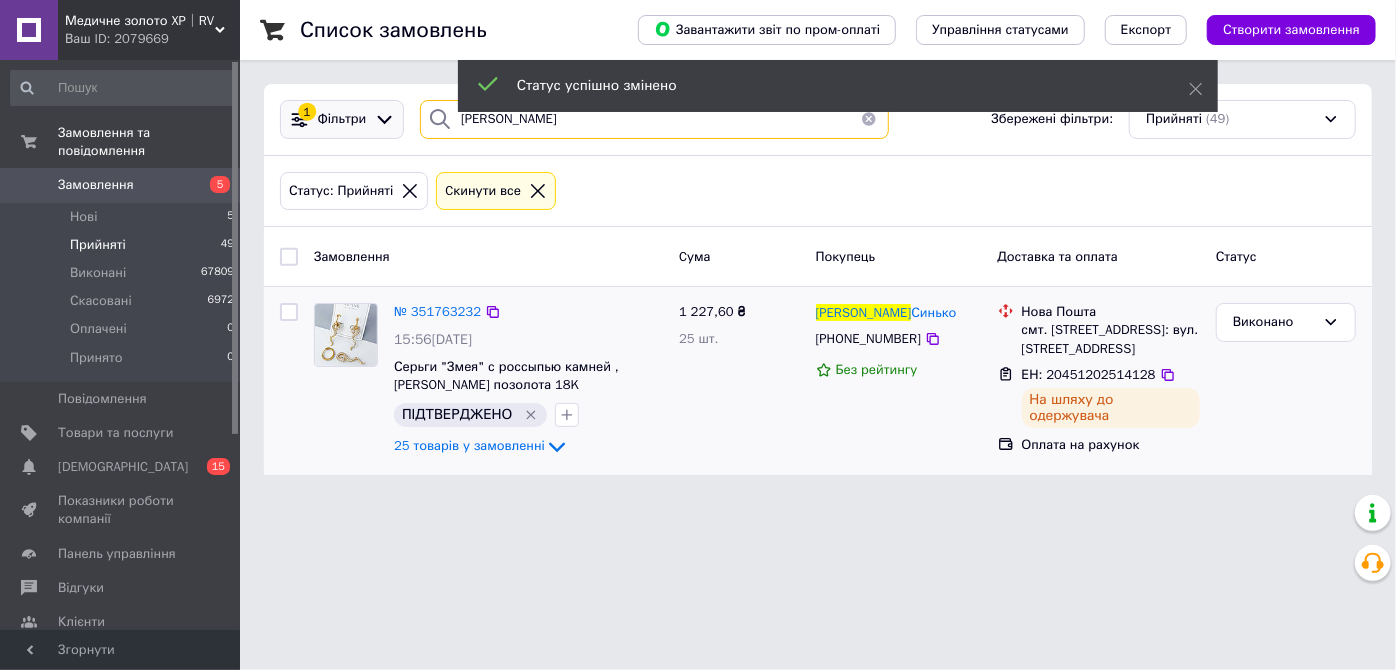drag, startPoint x: 496, startPoint y: 127, endPoint x: 355, endPoint y: 120, distance: 141.17365 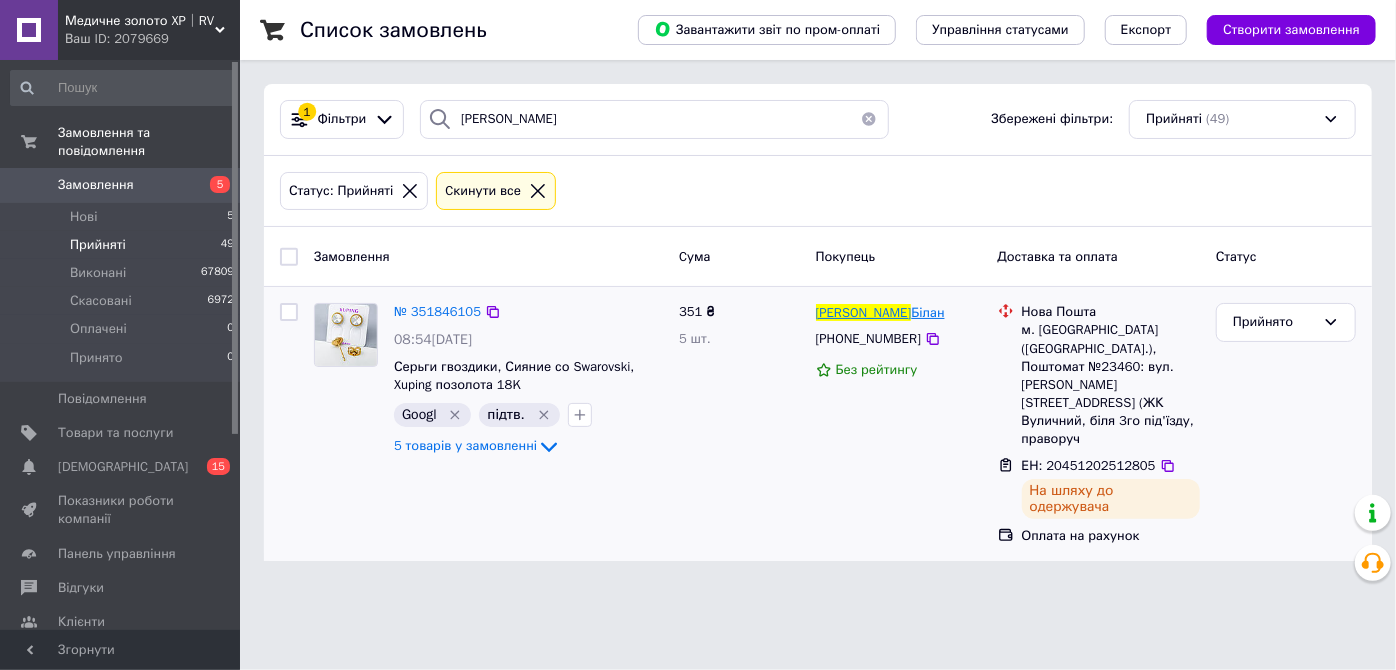 drag, startPoint x: 941, startPoint y: 304, endPoint x: 848, endPoint y: 303, distance: 93.00538 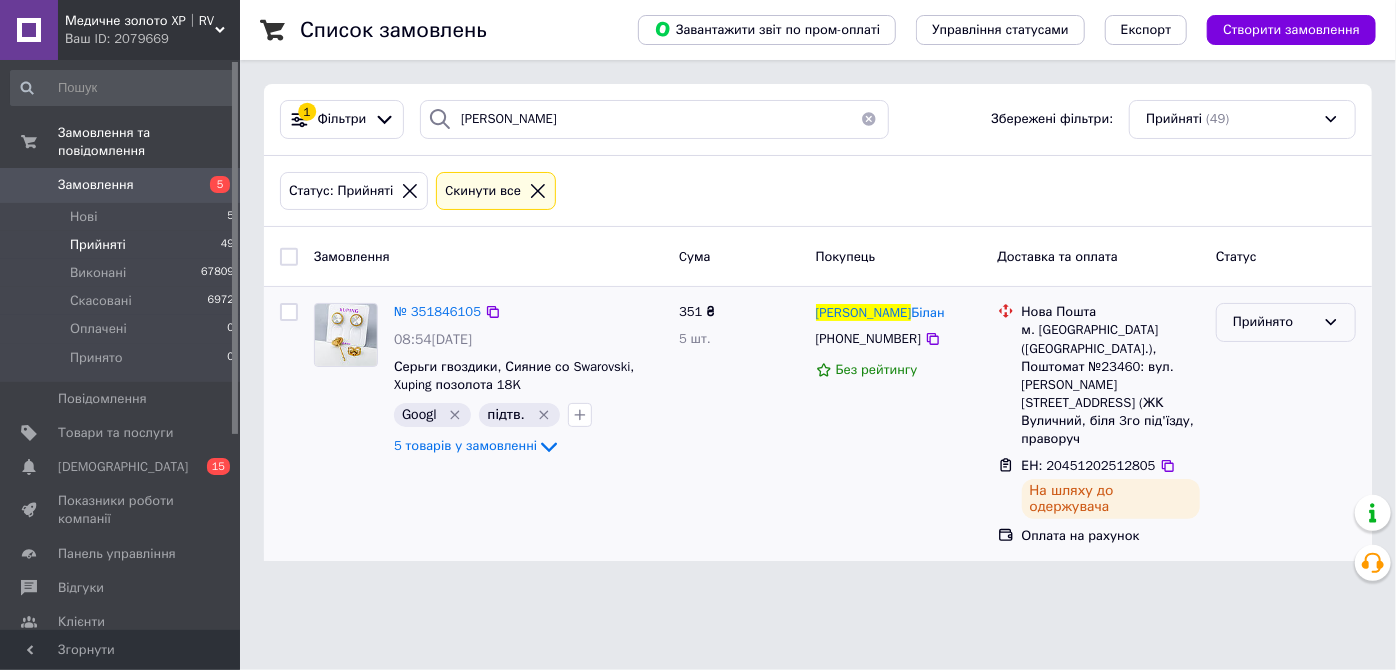 click on "Прийнято" at bounding box center [1274, 322] 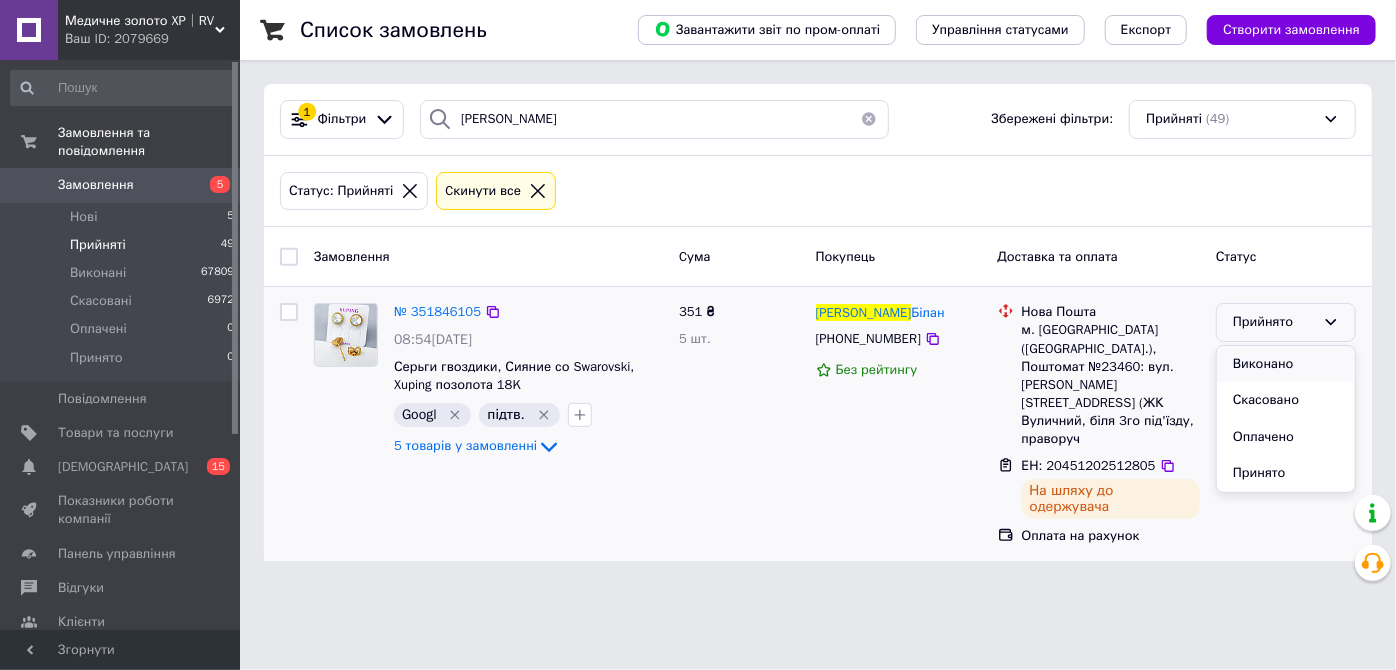 click on "Виконано" at bounding box center (1286, 364) 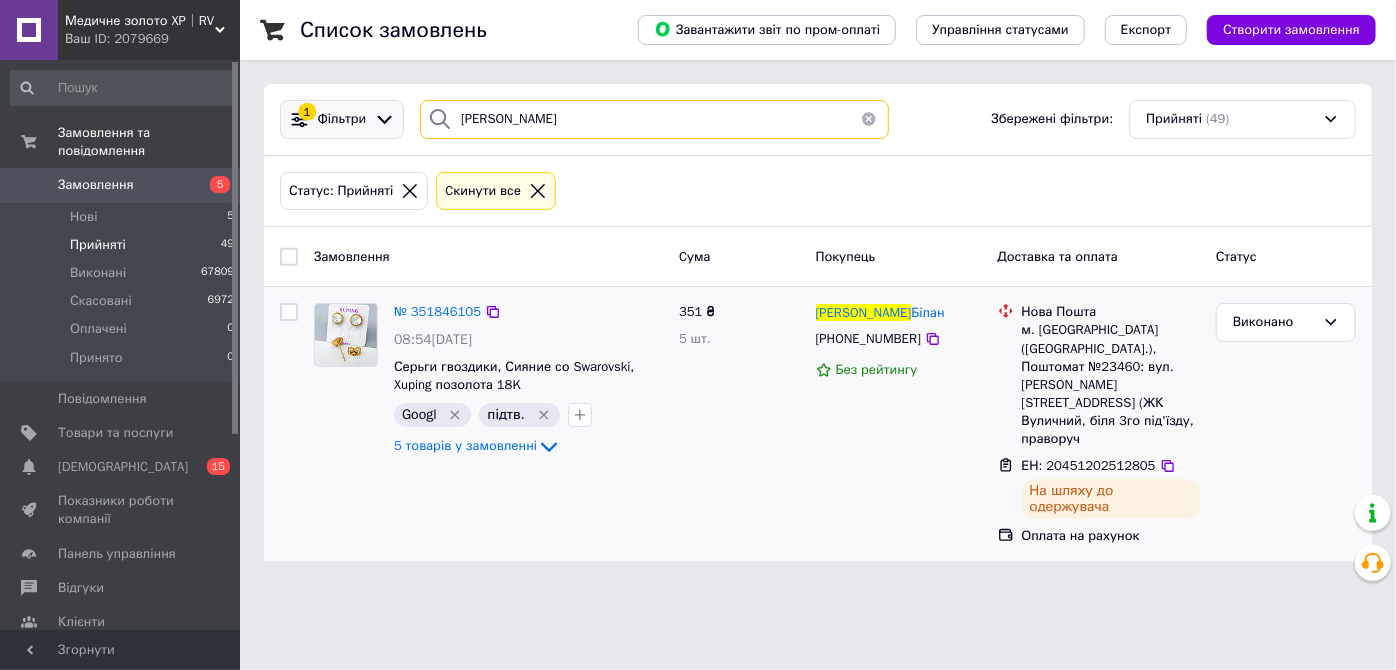 drag, startPoint x: 459, startPoint y: 120, endPoint x: 362, endPoint y: 120, distance: 97 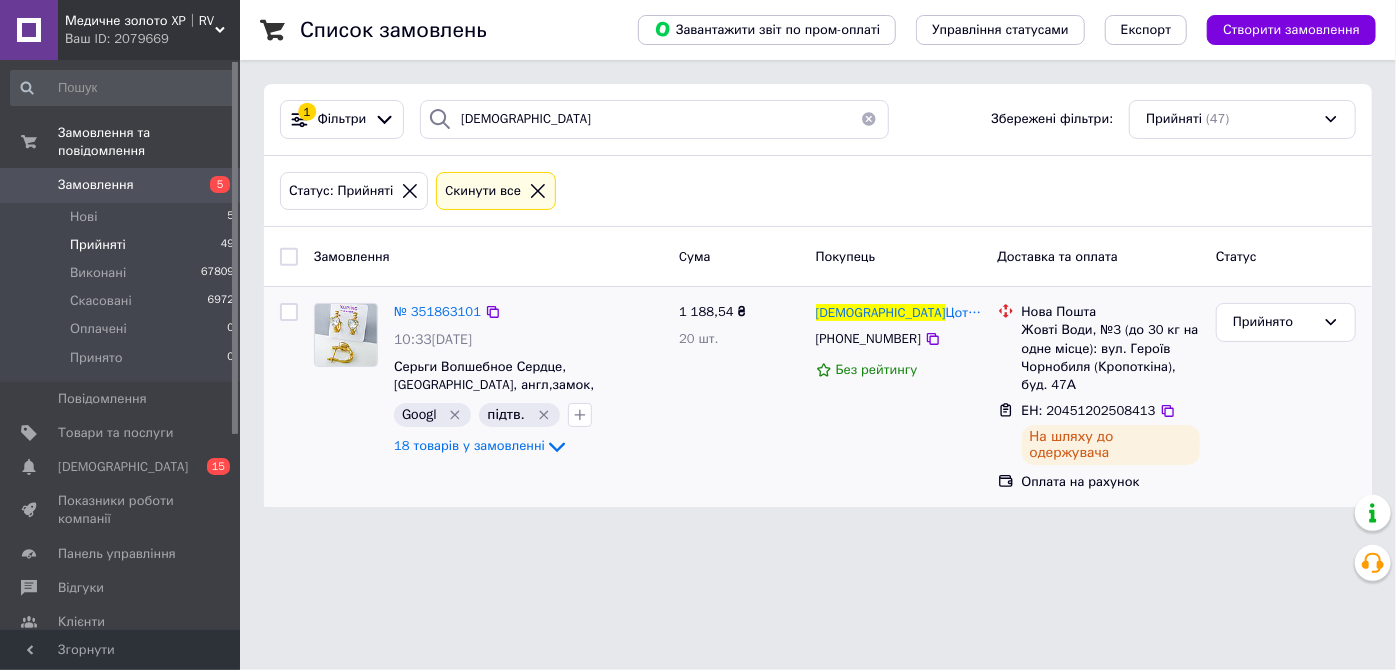 drag, startPoint x: 890, startPoint y: 312, endPoint x: 813, endPoint y: 305, distance: 77.31753 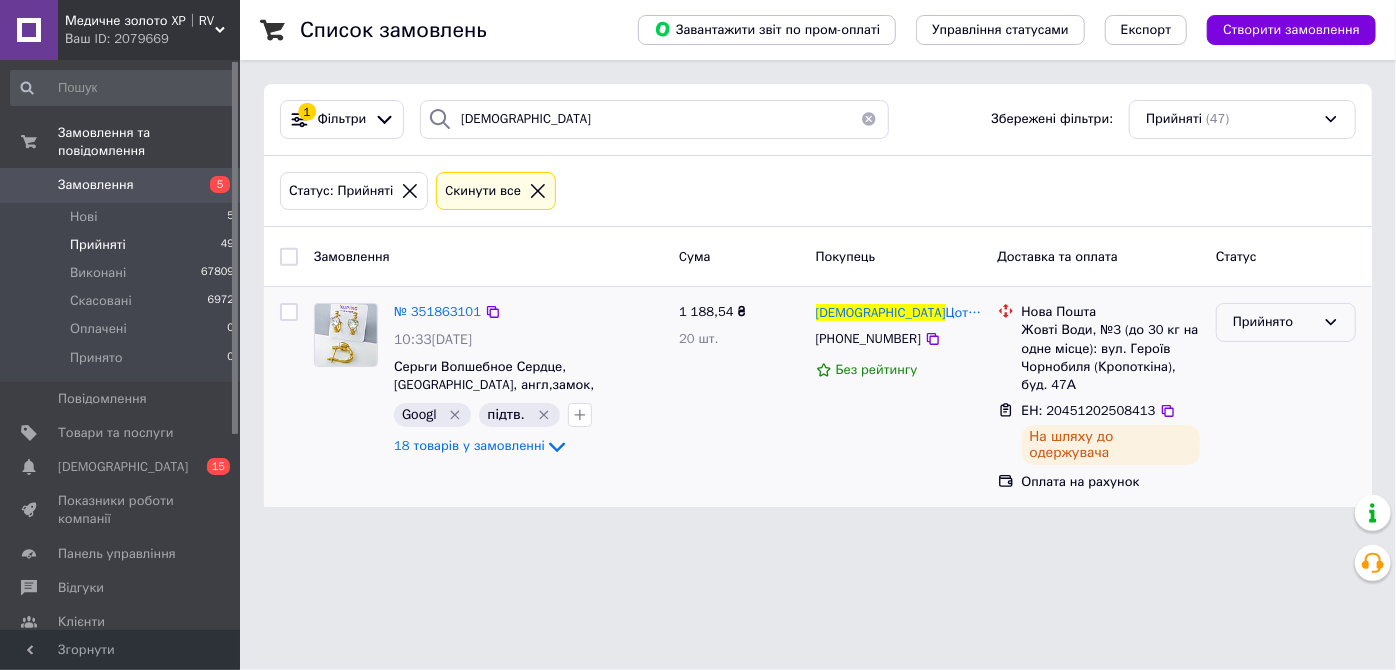 click on "Прийнято" at bounding box center [1274, 322] 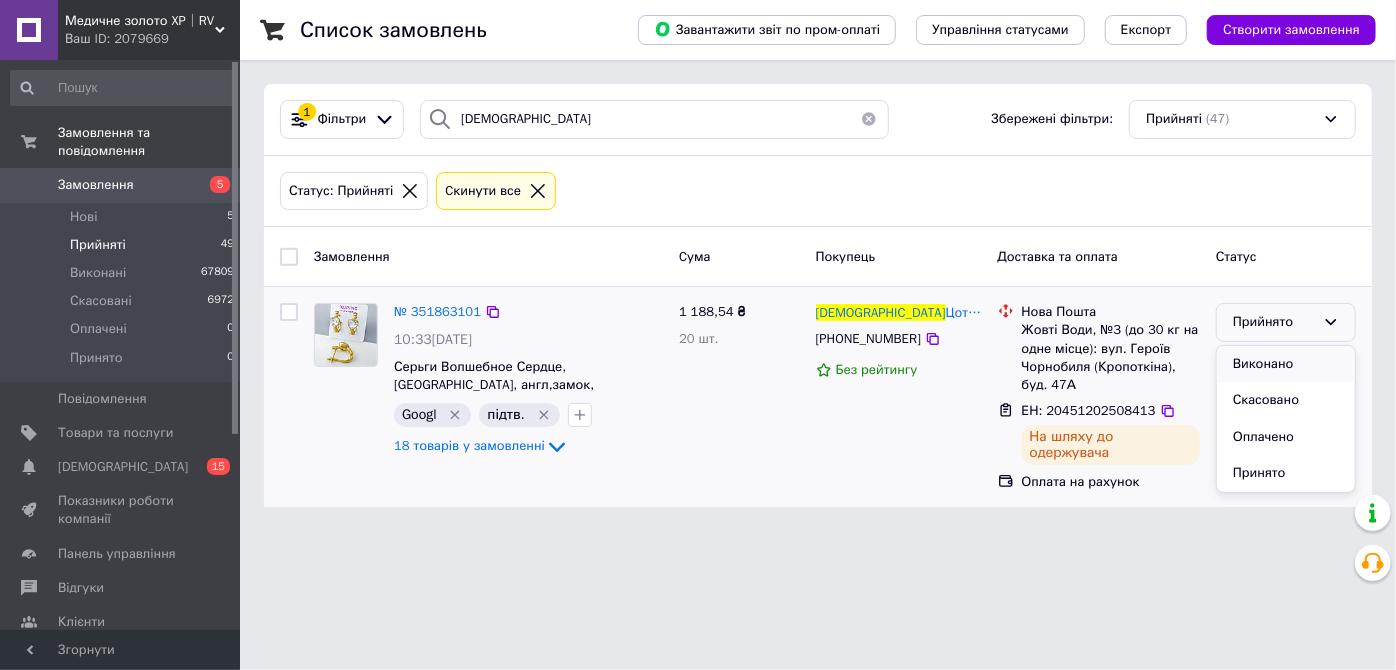 click on "Виконано" at bounding box center (1286, 364) 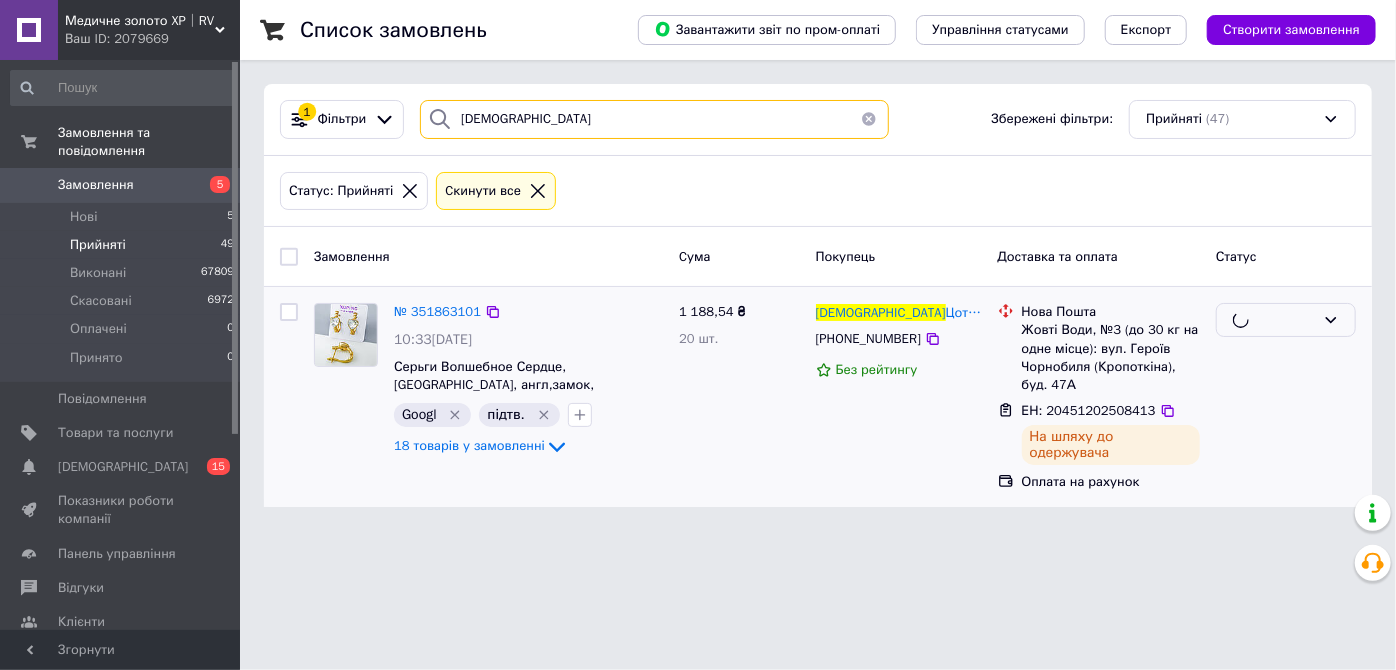 click on "1 Фільтри [PERSON_NAME] Збережені фільтри: Прийняті (47) Статус: Прийняті Cкинути все Замовлення Cума Покупець Доставка та оплата Статус № 351863101 10:33[DATE] Серьги Волшебное Сердце, [GEOGRAPHIC_DATA], англ,замок, [PERSON_NAME] позолота 18K Googl   підтв.   18 товарів у замовленні 1 188,54 ₴ 20 шт. [PERSON_NAME] [PHONE_NUMBER] Без рейтингу Нова Пошта Жовті Води, №3 (до 30 кг на одне місце): вул. Героїв Чорнобиля ([PERSON_NAME]), буд. 47А ЕН: 20451202508413 На шляху до одержувача Оплата на рахунок" at bounding box center [818, 295] 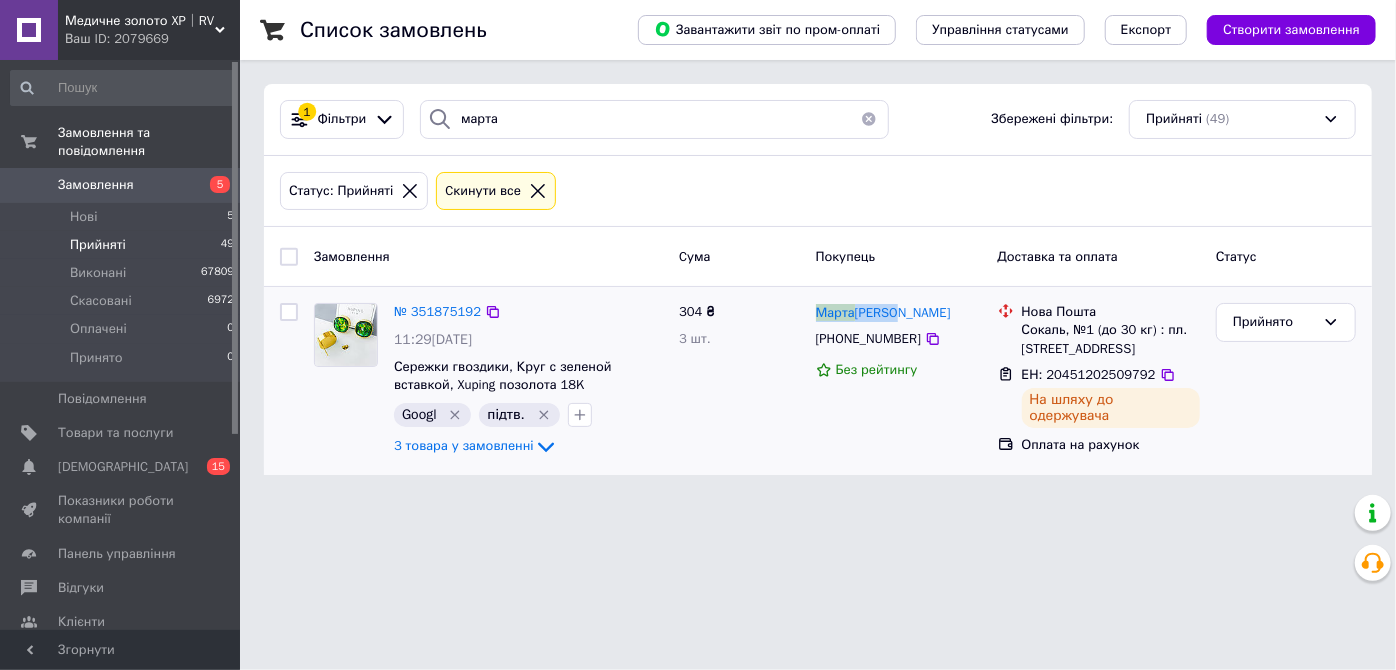 drag, startPoint x: 887, startPoint y: 310, endPoint x: 808, endPoint y: 302, distance: 79.40403 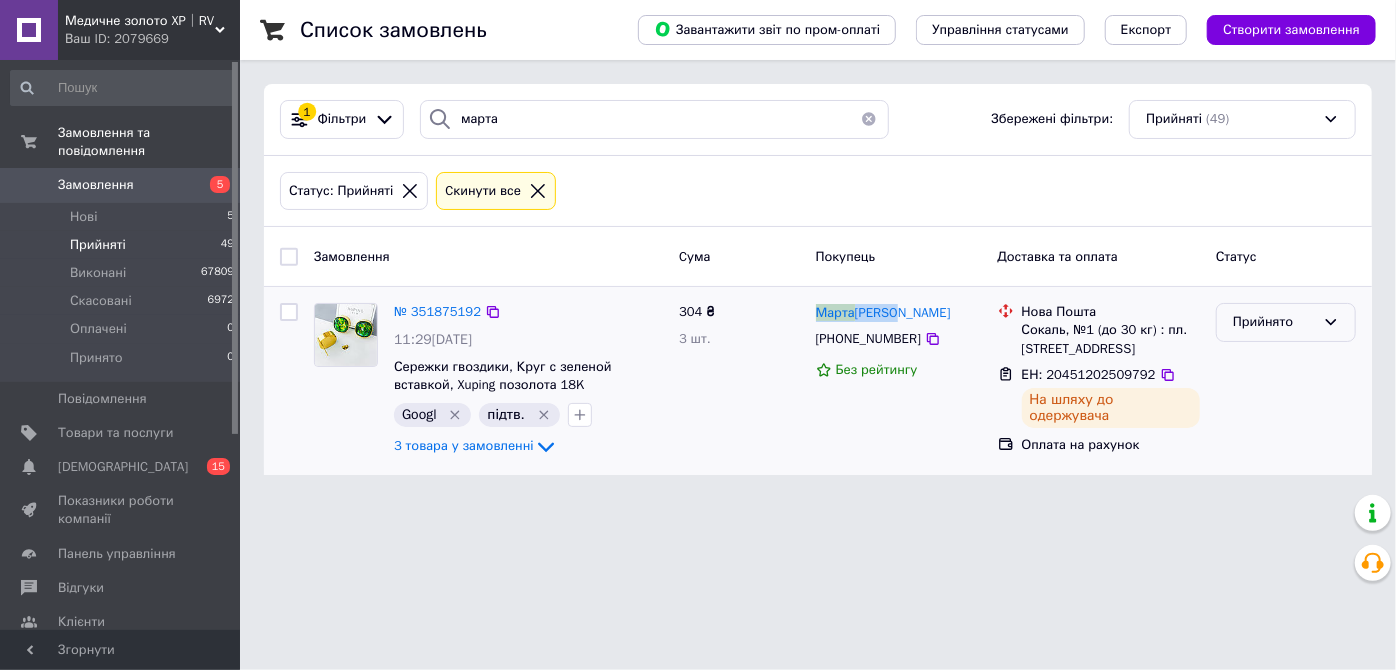 click on "Прийнято" at bounding box center (1274, 322) 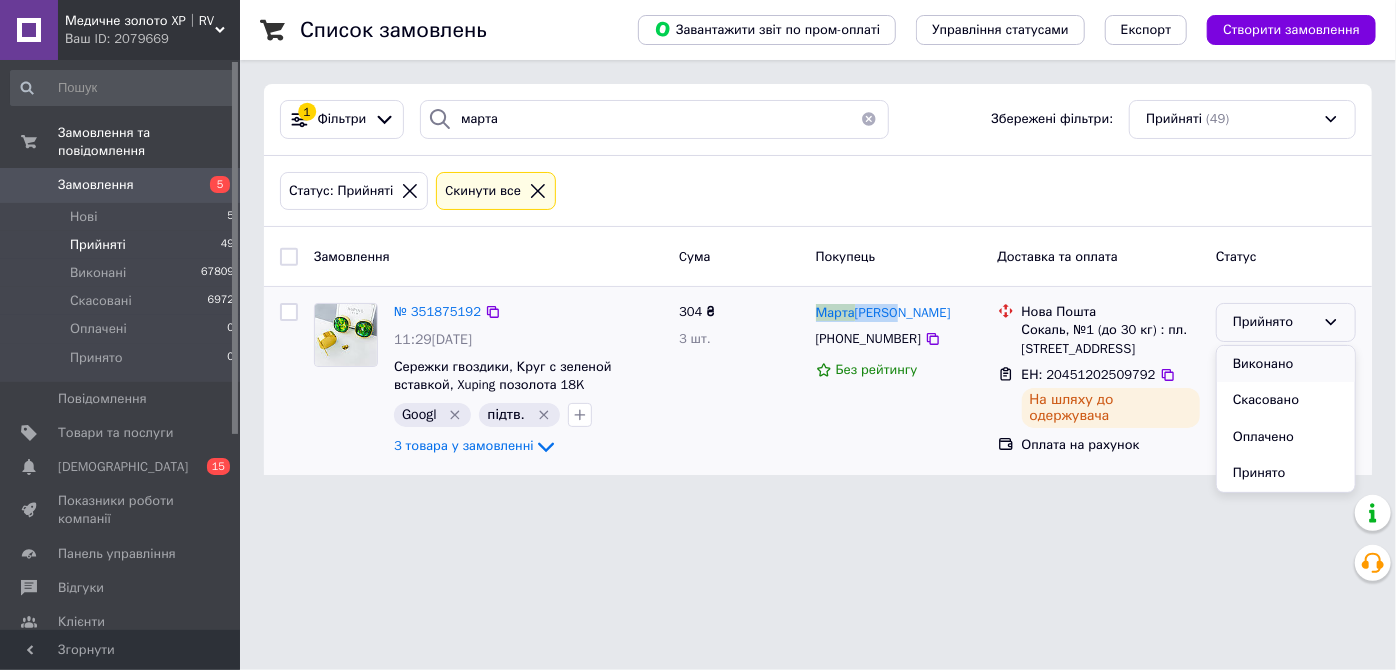 click on "Виконано" at bounding box center (1286, 364) 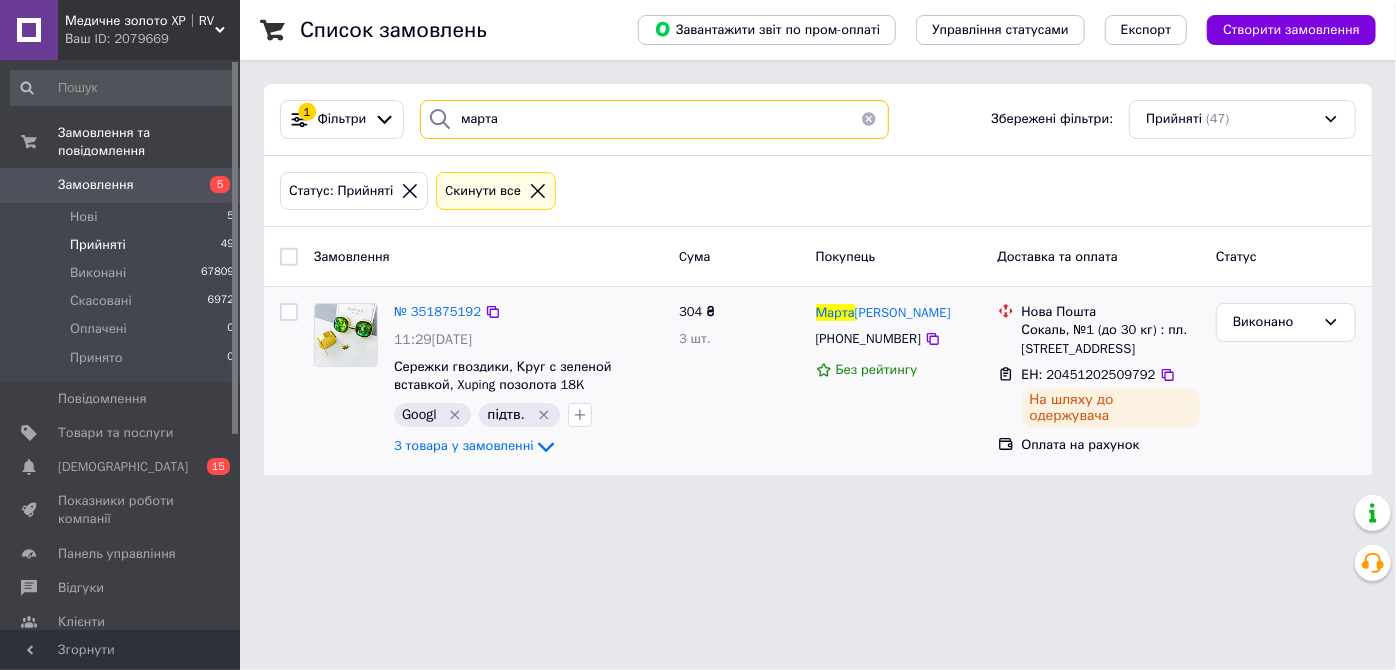 drag, startPoint x: 520, startPoint y: 105, endPoint x: 429, endPoint y: 119, distance: 92.070625 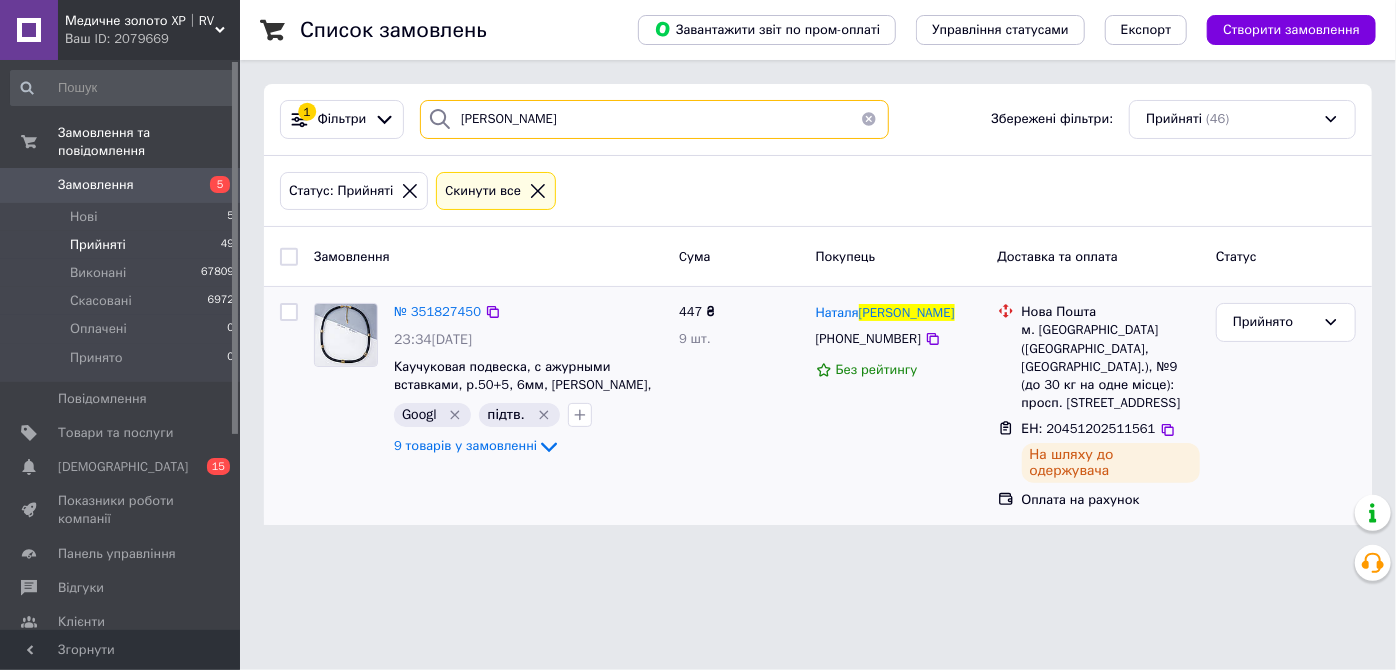 type on "[PERSON_NAME]" 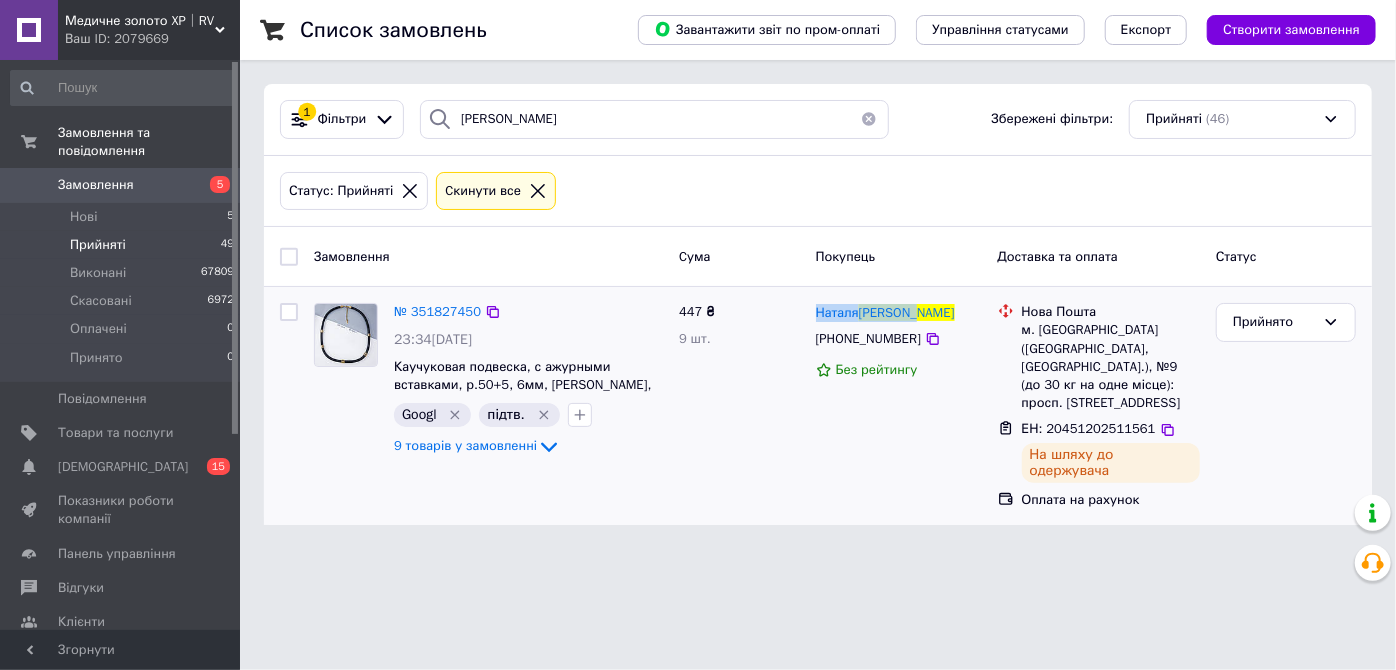 drag, startPoint x: 925, startPoint y: 308, endPoint x: 808, endPoint y: 310, distance: 117.01709 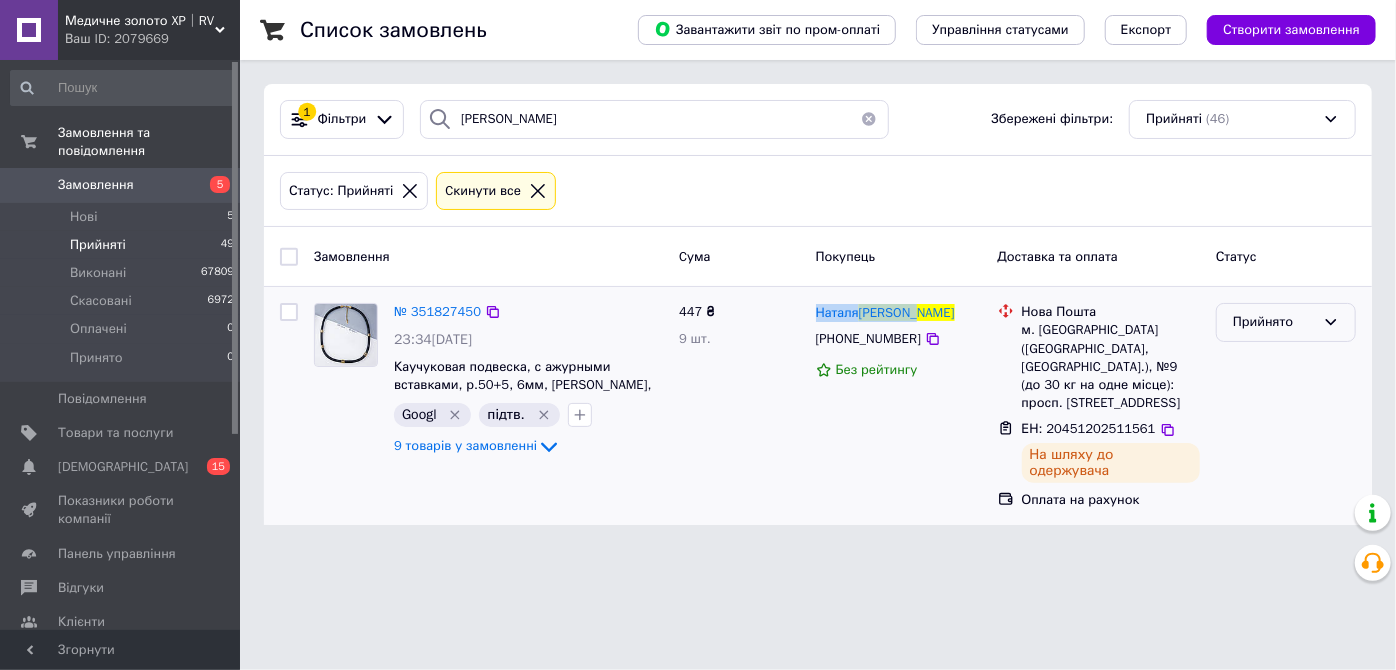 drag, startPoint x: 1250, startPoint y: 323, endPoint x: 1256, endPoint y: 338, distance: 16.155495 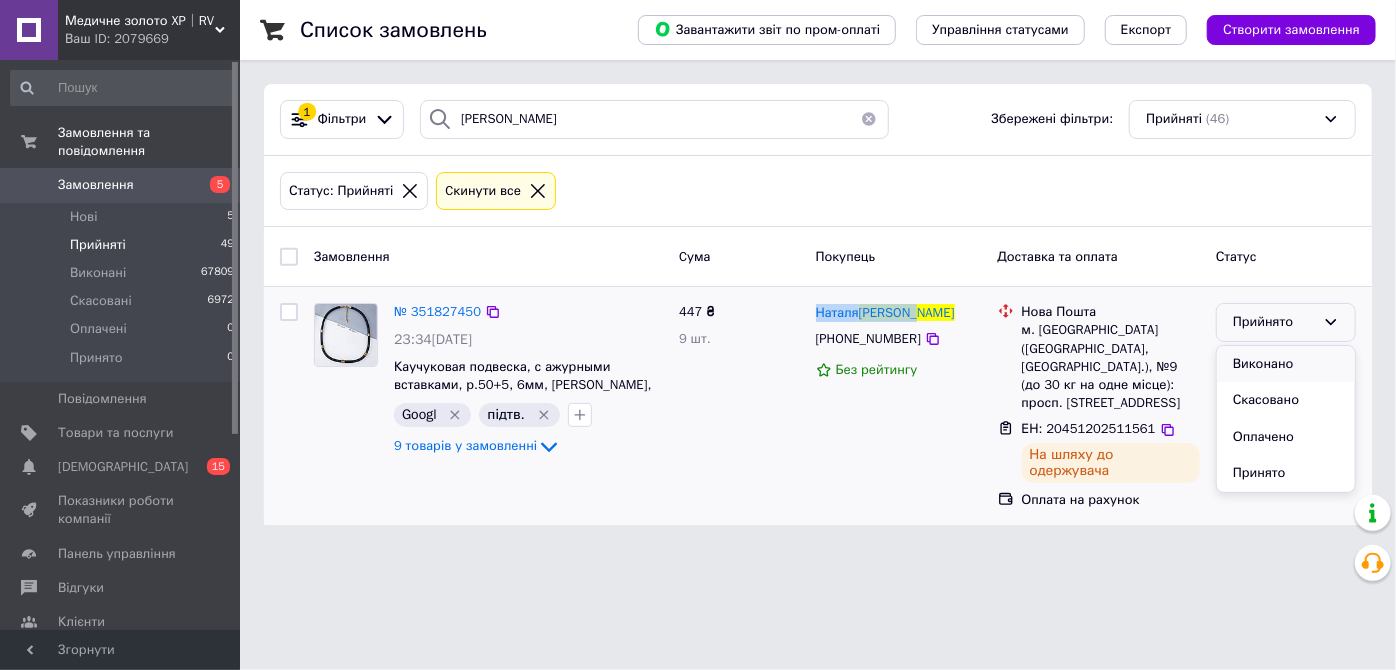 click on "Виконано" at bounding box center [1286, 364] 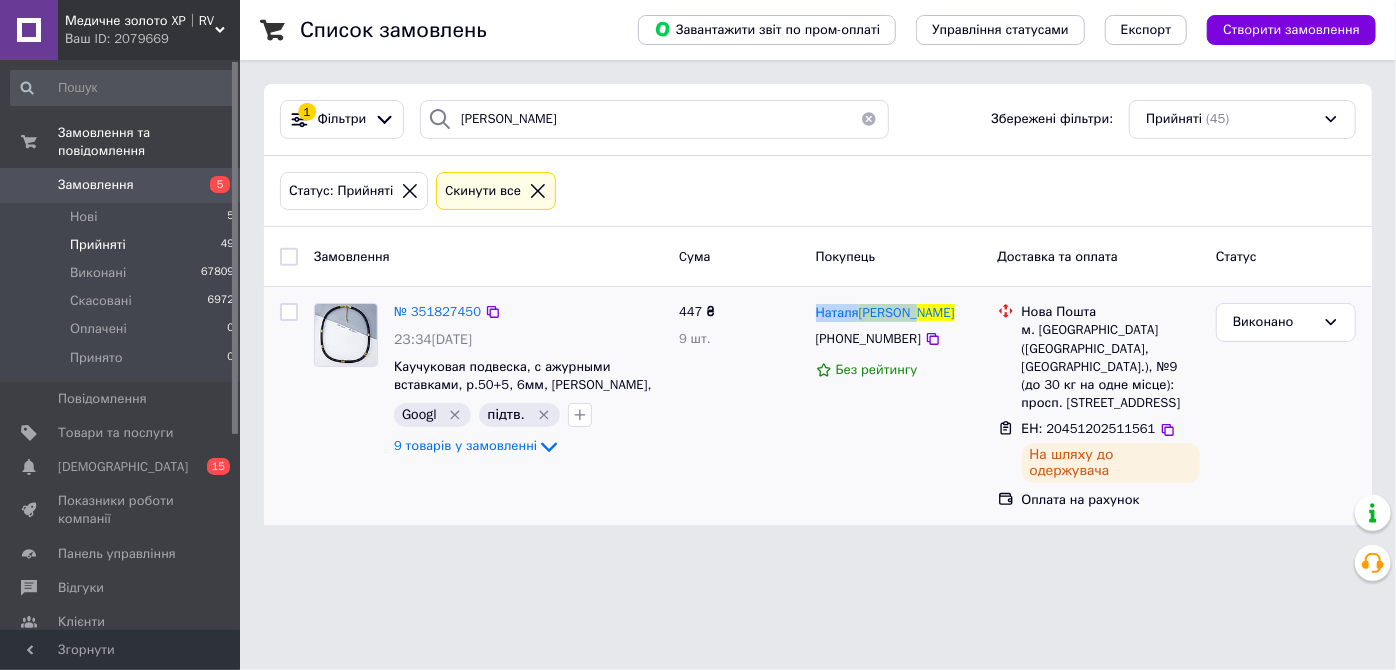 click at bounding box center (869, 119) 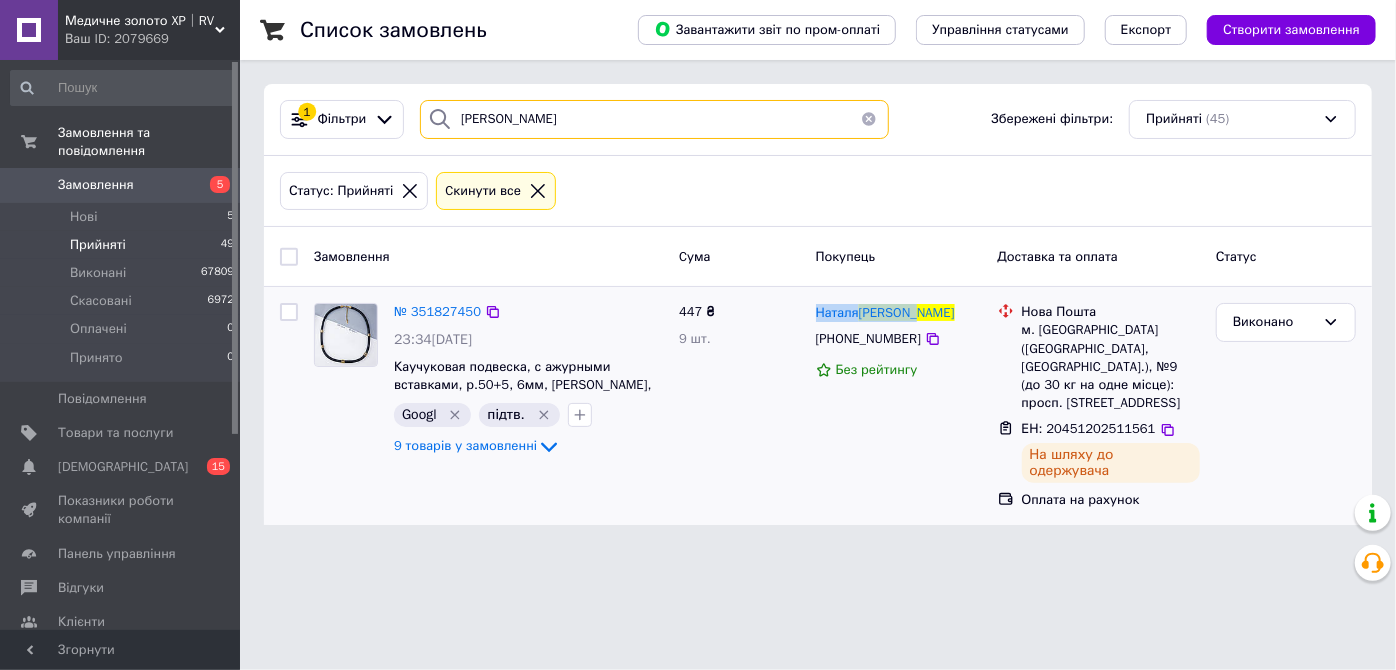 type 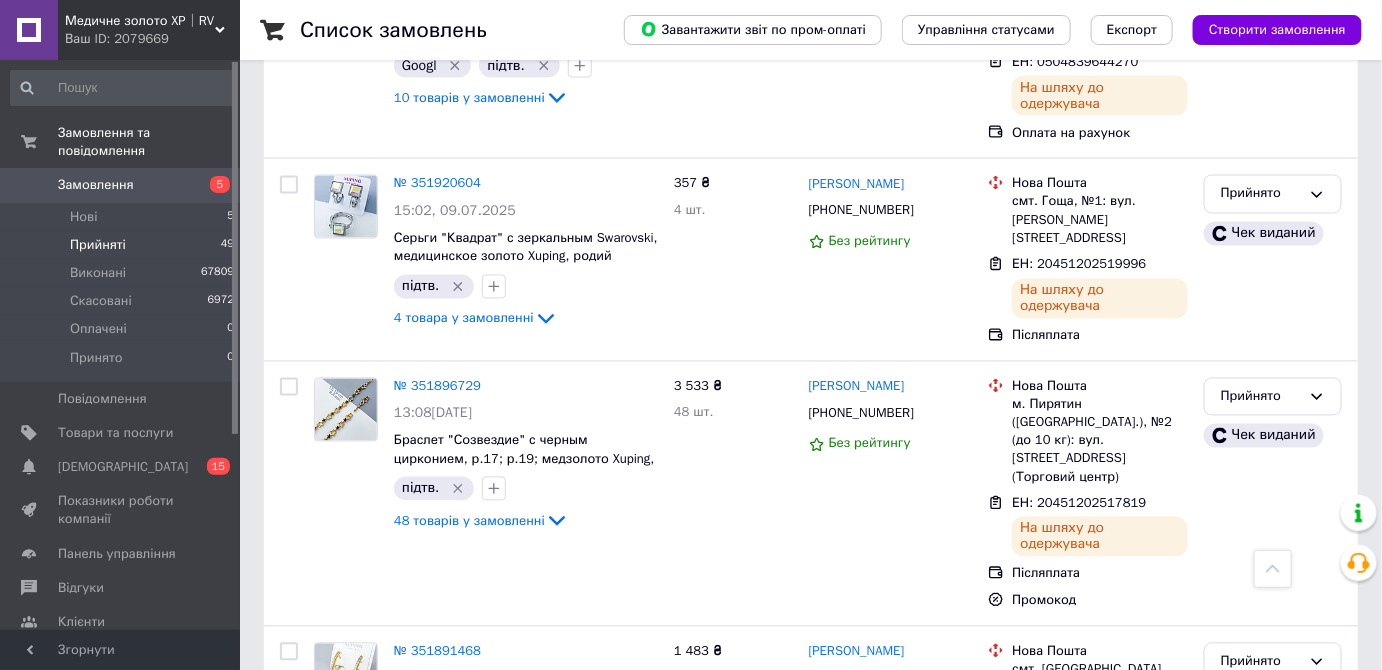 scroll, scrollTop: 3710, scrollLeft: 0, axis: vertical 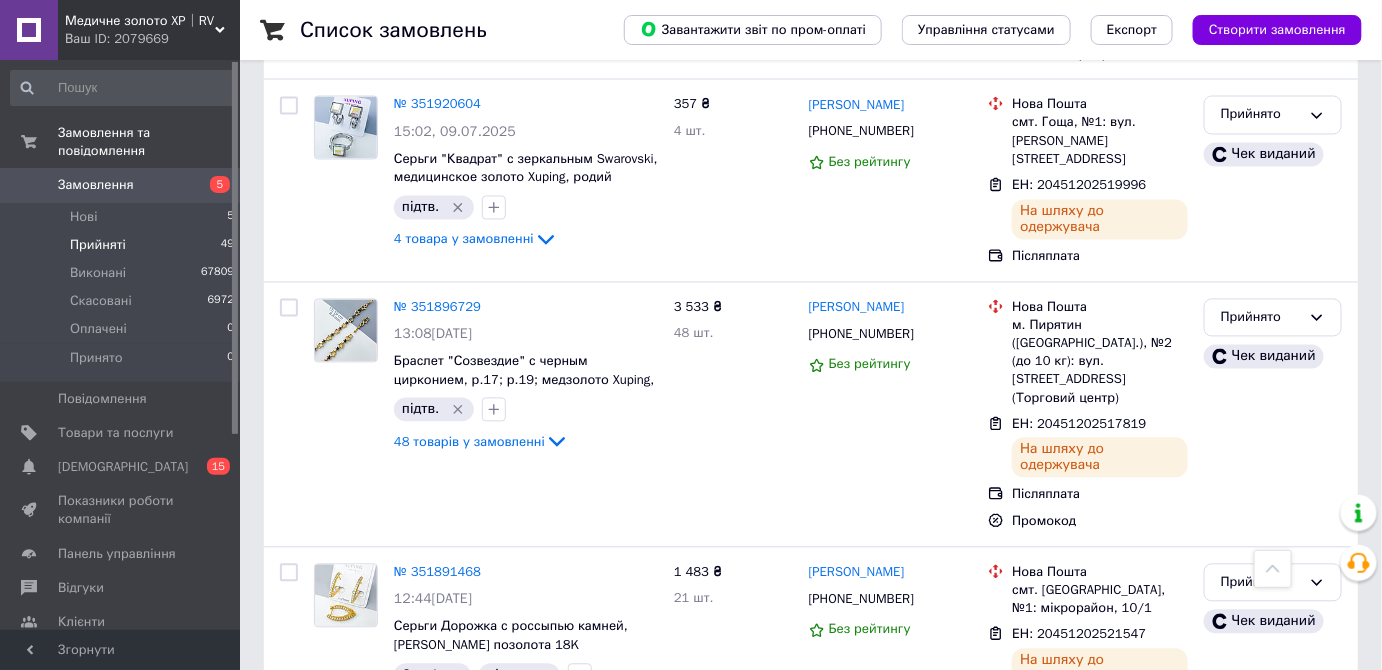 click on "3" at bounding box center (371, 781) 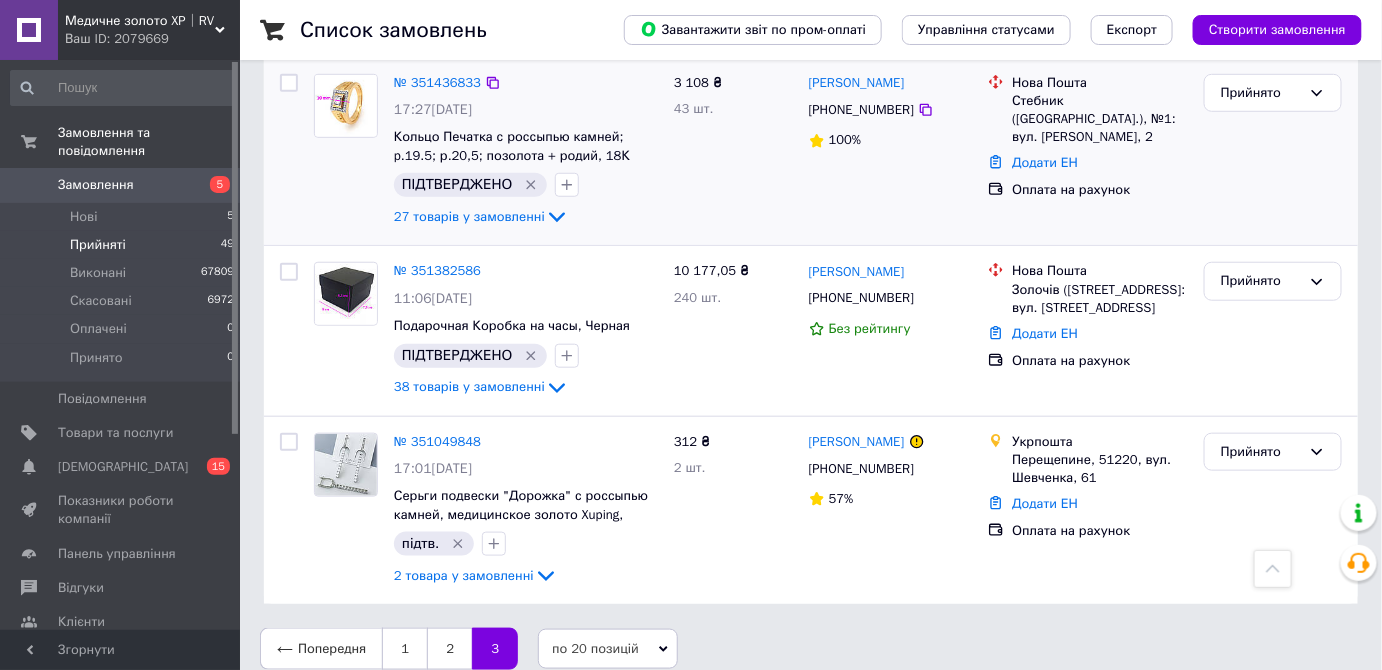 scroll, scrollTop: 436, scrollLeft: 0, axis: vertical 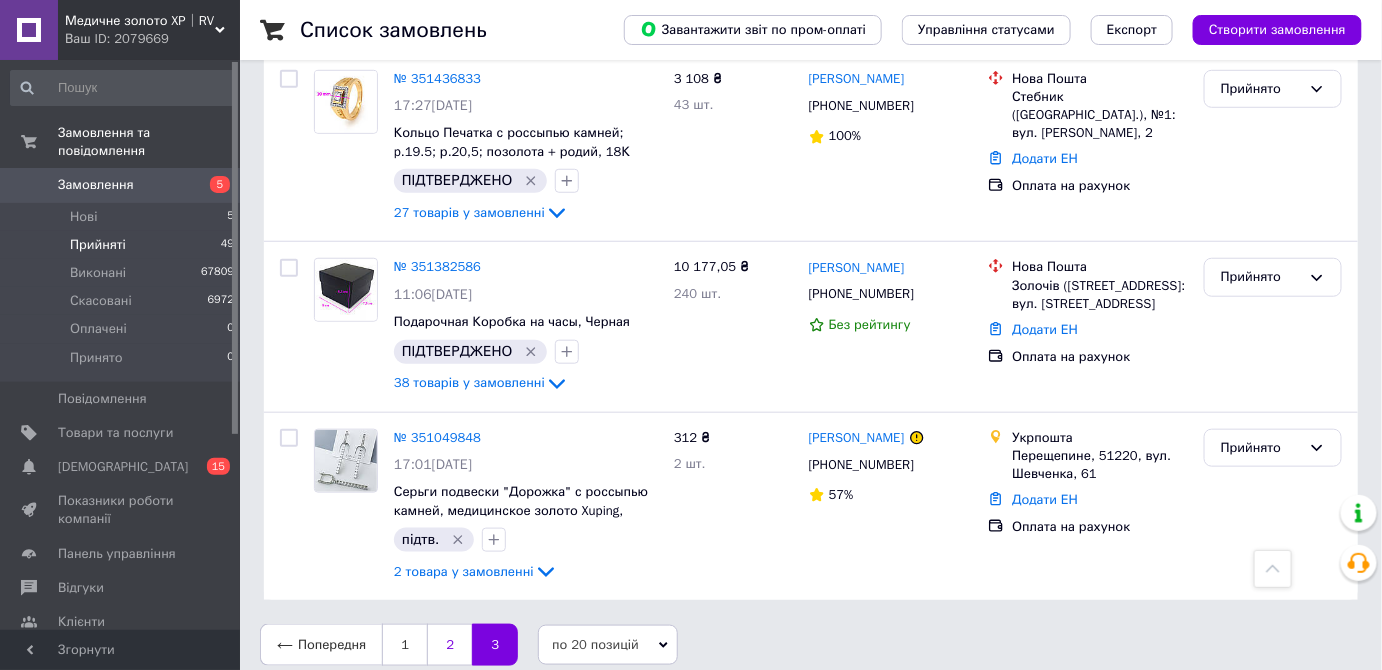 click on "2" at bounding box center [449, 645] 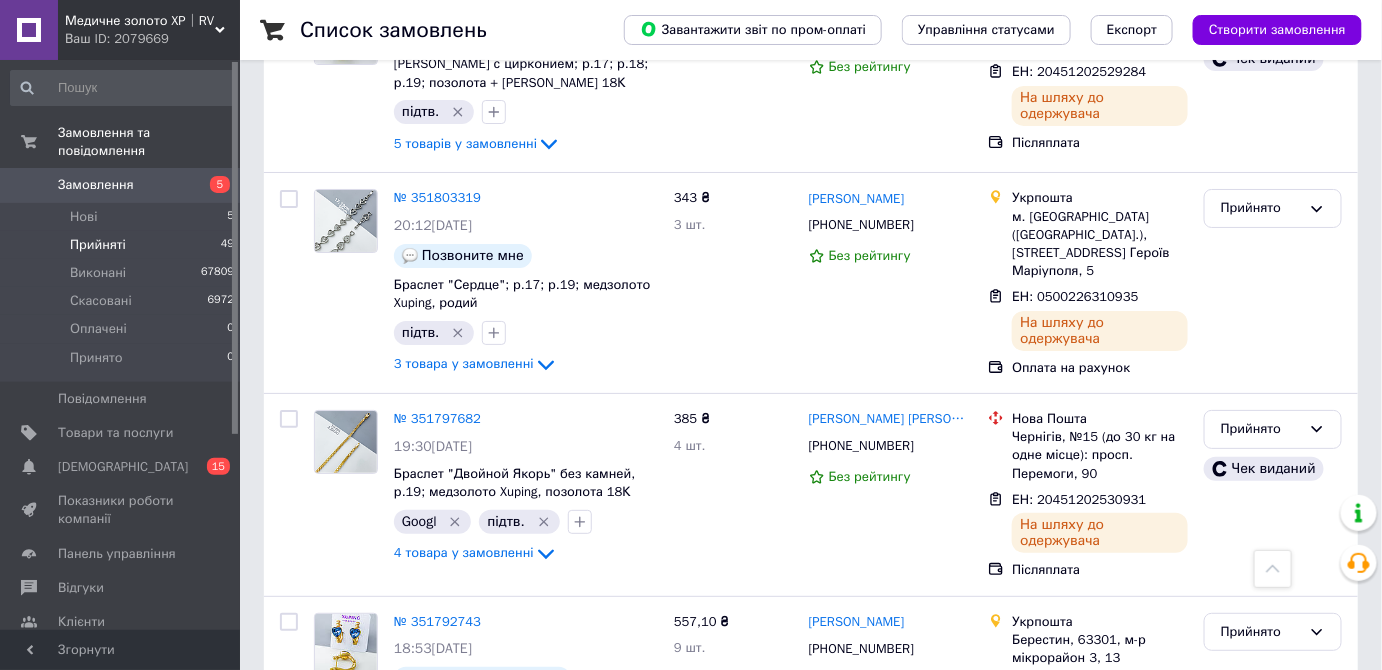 scroll, scrollTop: 2422, scrollLeft: 0, axis: vertical 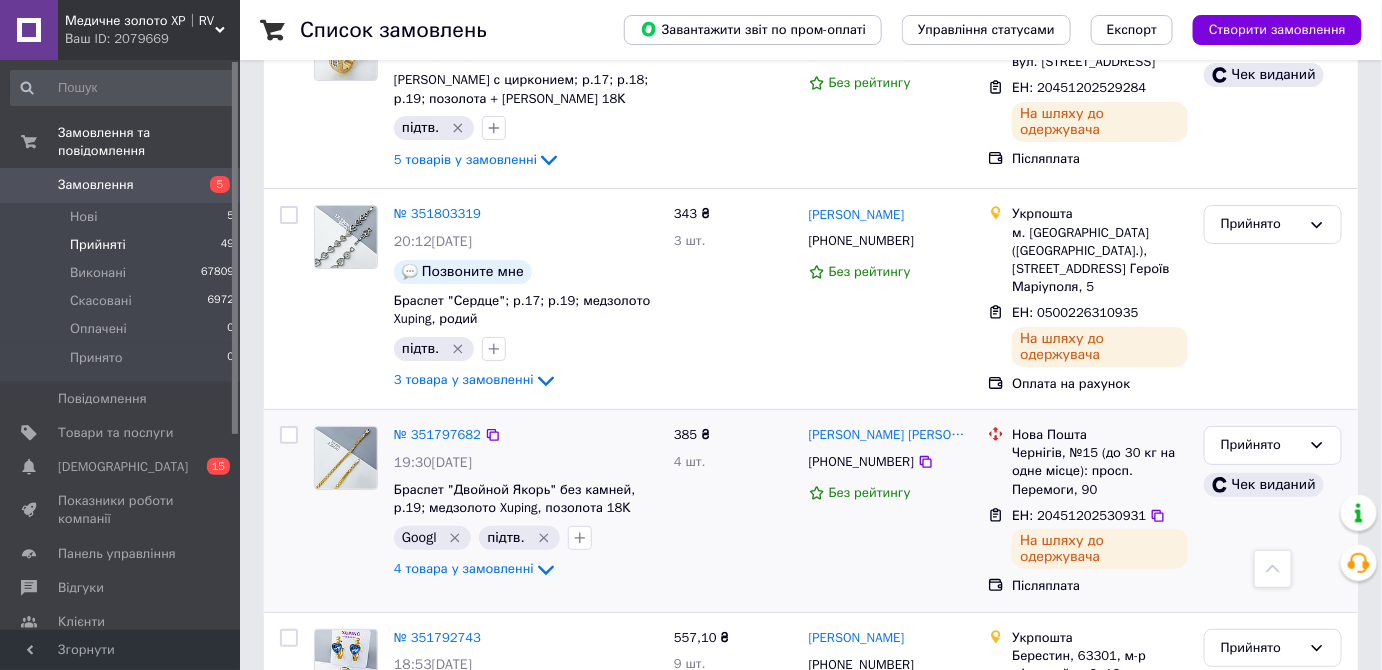 drag, startPoint x: 803, startPoint y: 263, endPoint x: 912, endPoint y: 261, distance: 109.01835 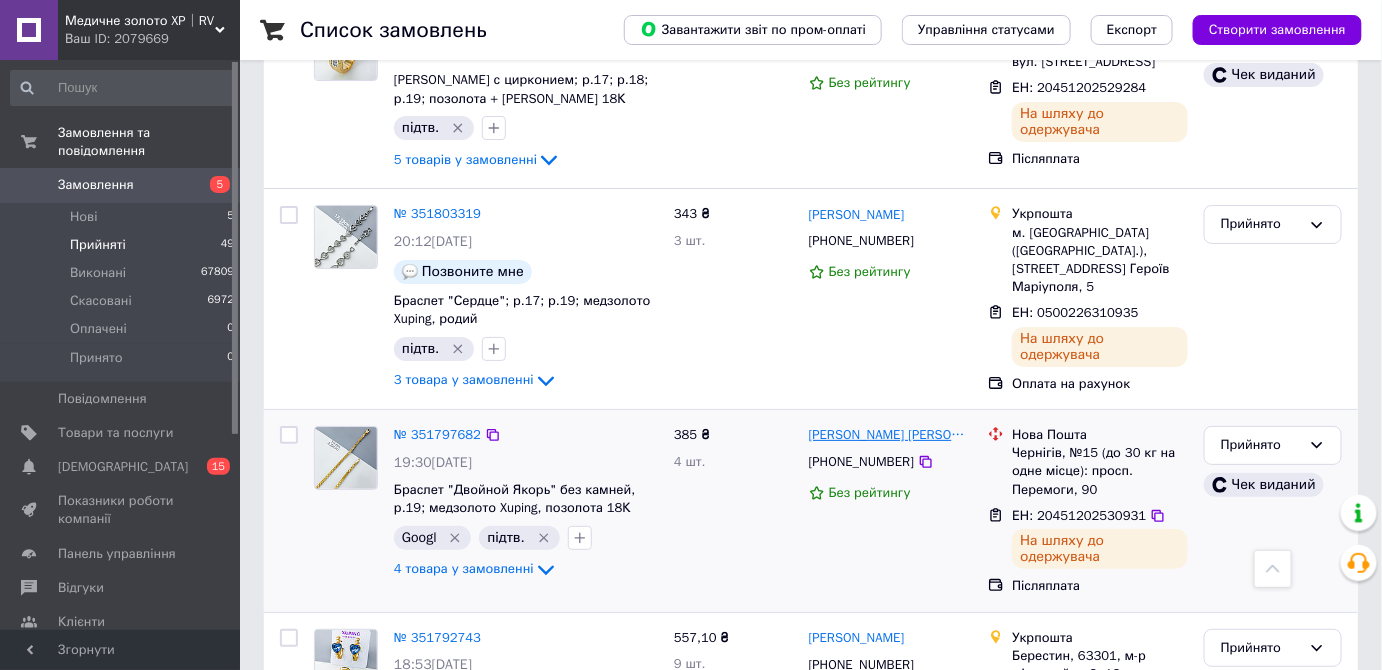 drag, startPoint x: 978, startPoint y: 264, endPoint x: 811, endPoint y: 272, distance: 167.19151 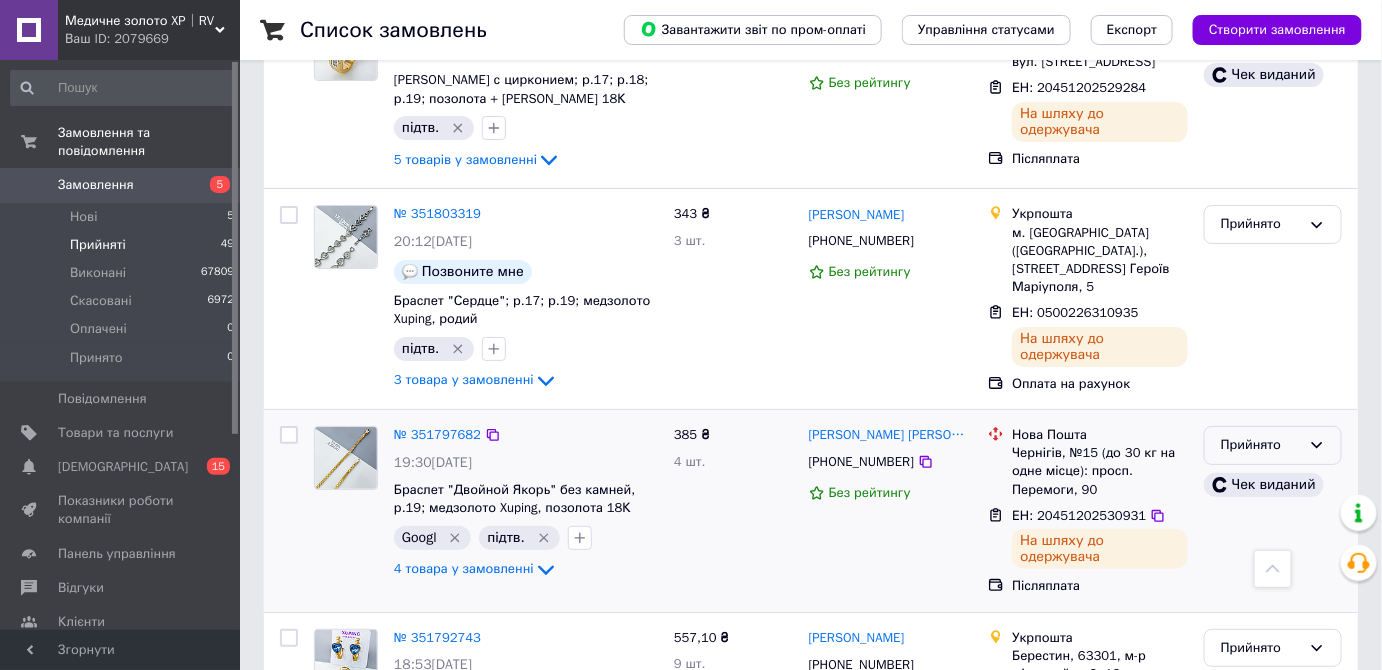 click on "Прийнято" at bounding box center [1261, 445] 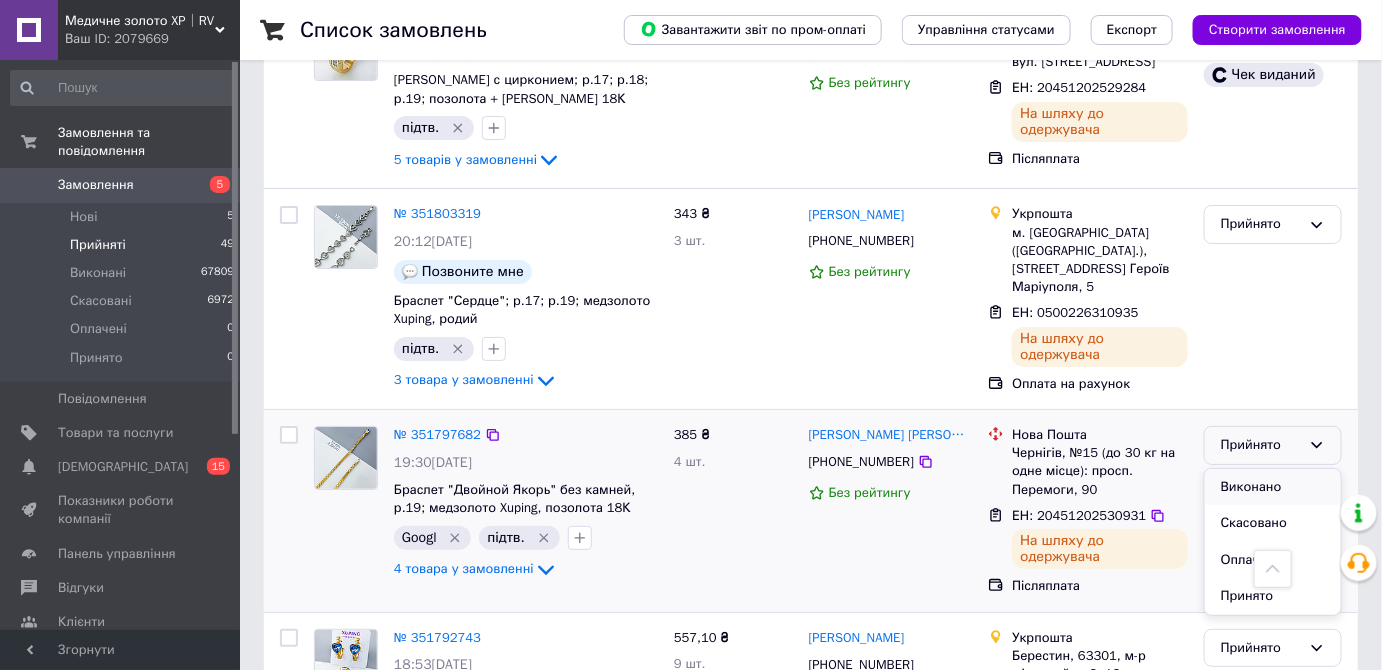 click on "Виконано" at bounding box center [1273, 487] 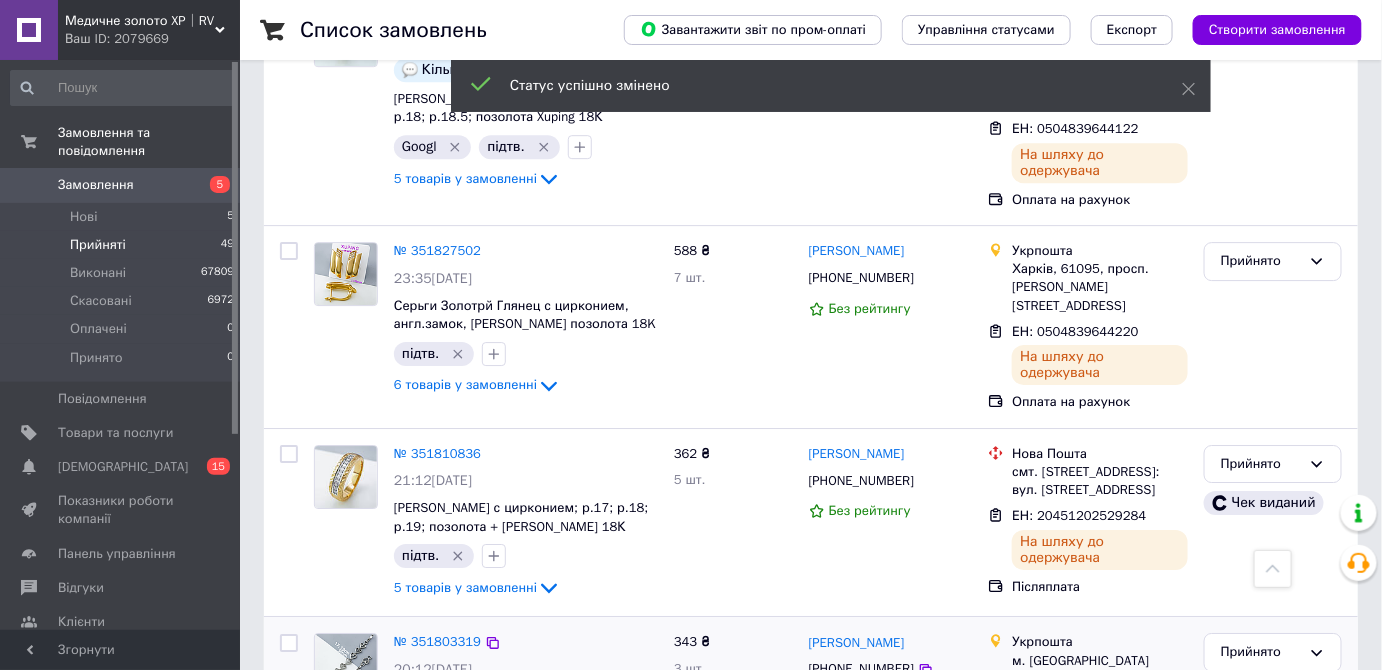 scroll, scrollTop: 1968, scrollLeft: 0, axis: vertical 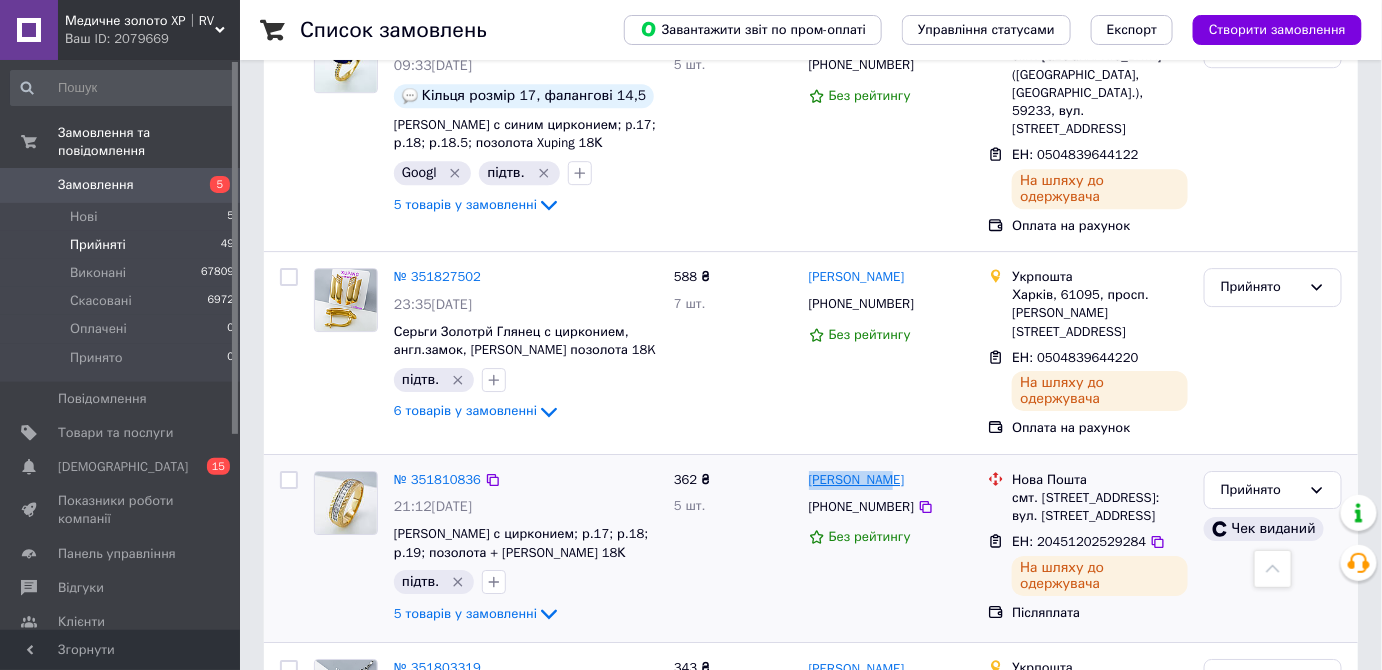 drag, startPoint x: 906, startPoint y: 308, endPoint x: 810, endPoint y: 313, distance: 96.13012 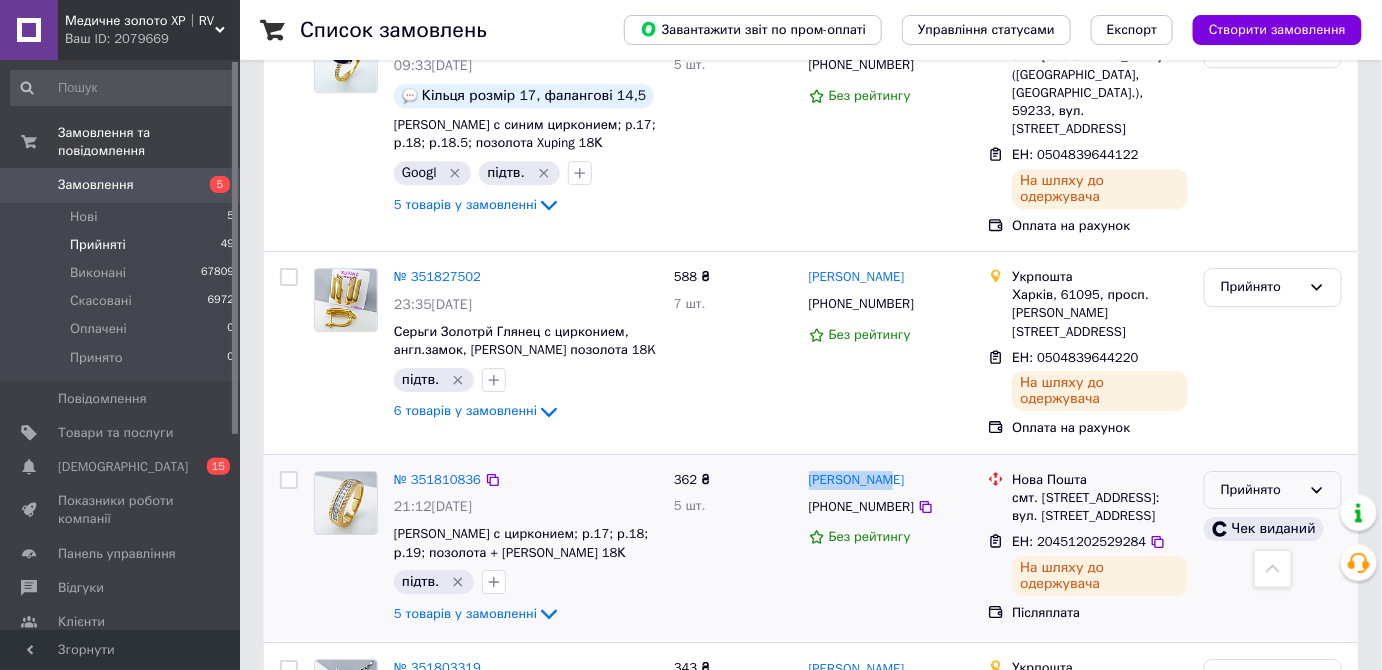 click on "Прийнято" at bounding box center [1273, 490] 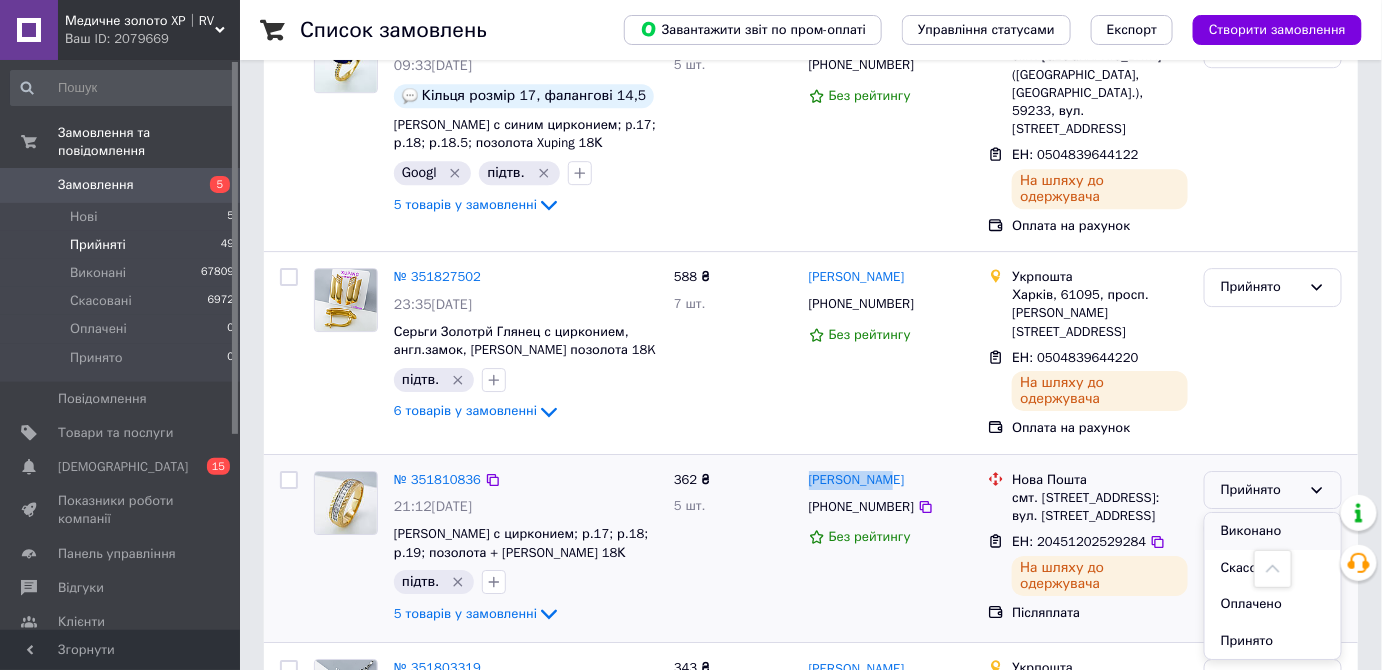 click on "Виконано" at bounding box center (1273, 531) 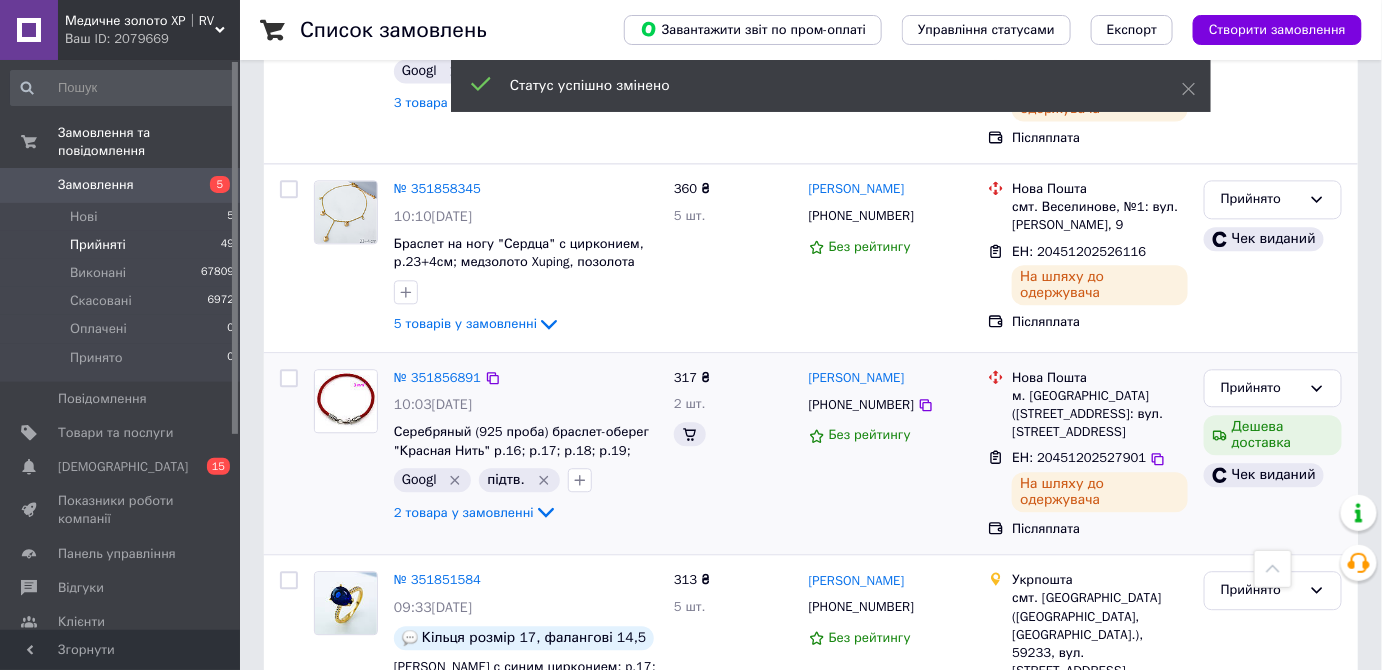 scroll, scrollTop: 1422, scrollLeft: 0, axis: vertical 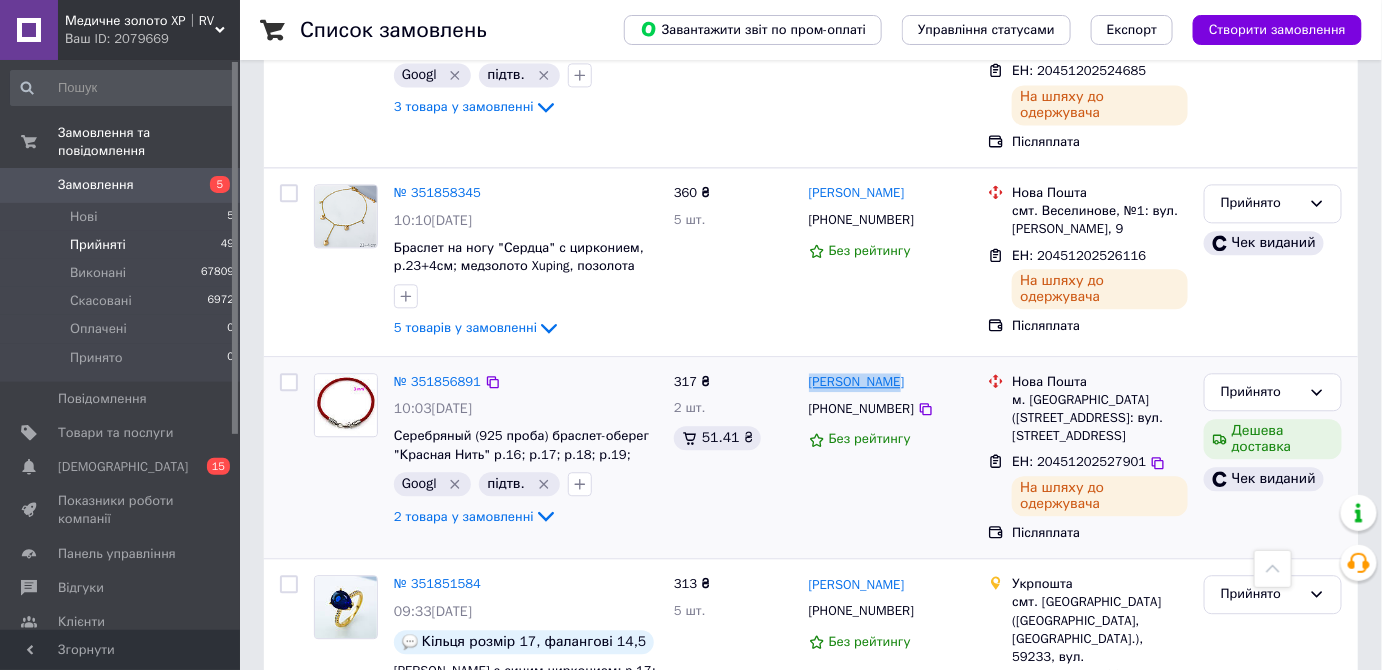 drag, startPoint x: 898, startPoint y: 254, endPoint x: 808, endPoint y: 243, distance: 90.66973 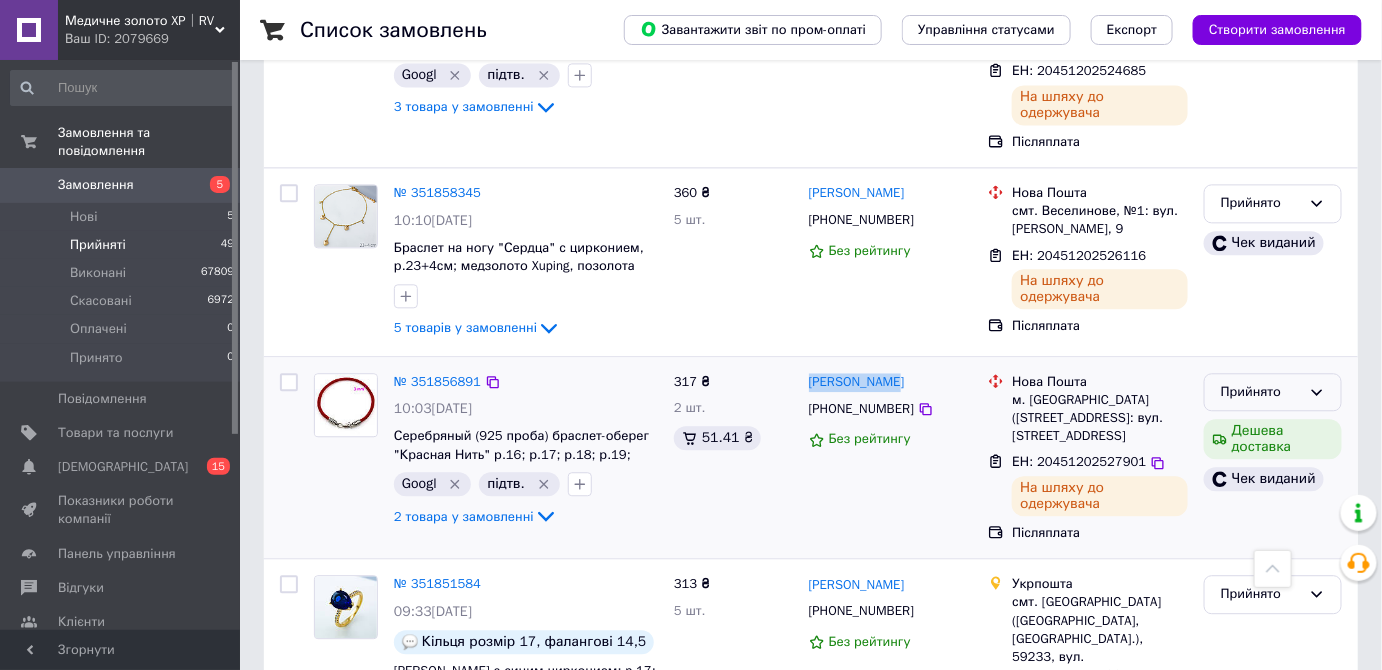 click on "Прийнято" at bounding box center [1261, 392] 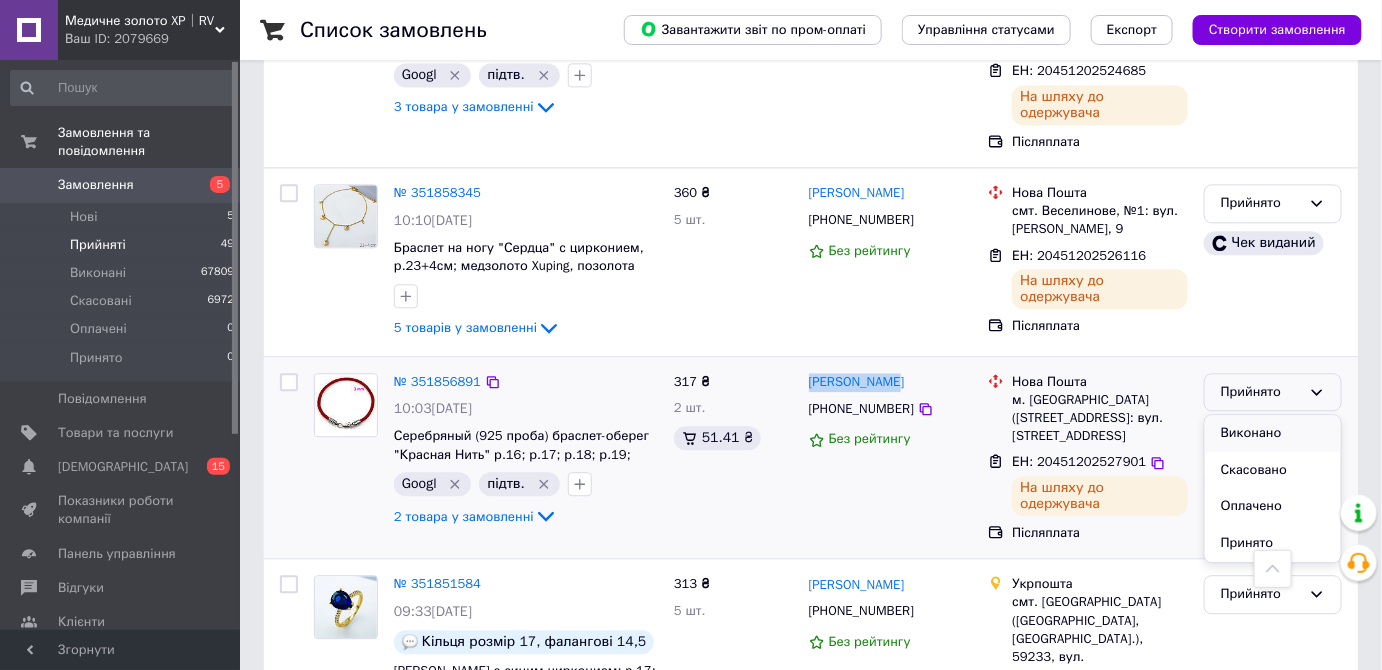 click on "Виконано" at bounding box center (1273, 433) 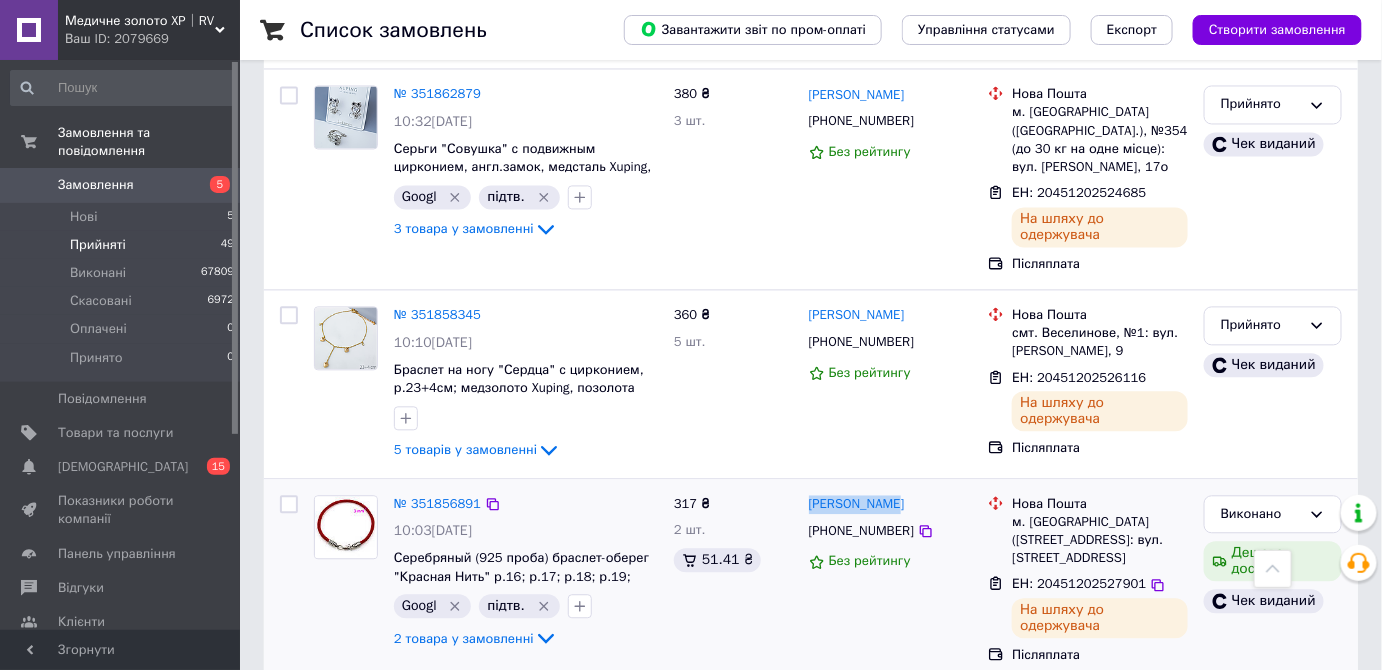 scroll, scrollTop: 1240, scrollLeft: 0, axis: vertical 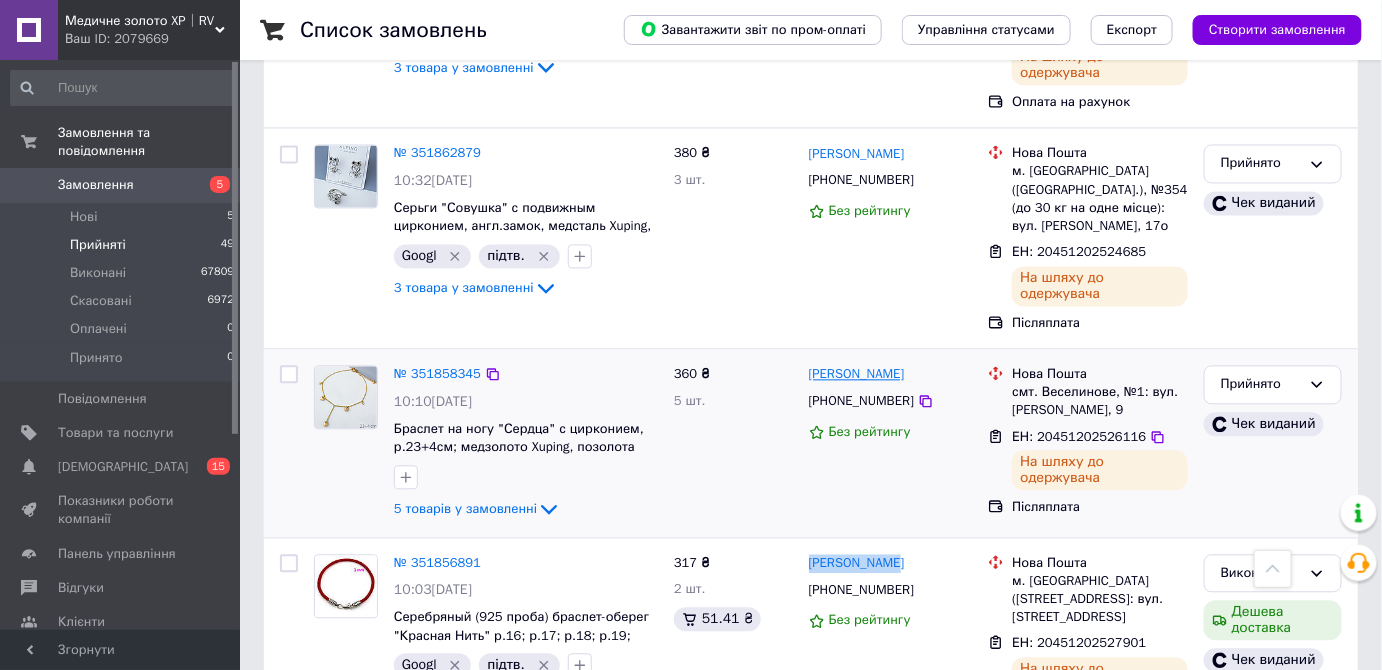drag, startPoint x: 924, startPoint y: 243, endPoint x: 810, endPoint y: 243, distance: 114 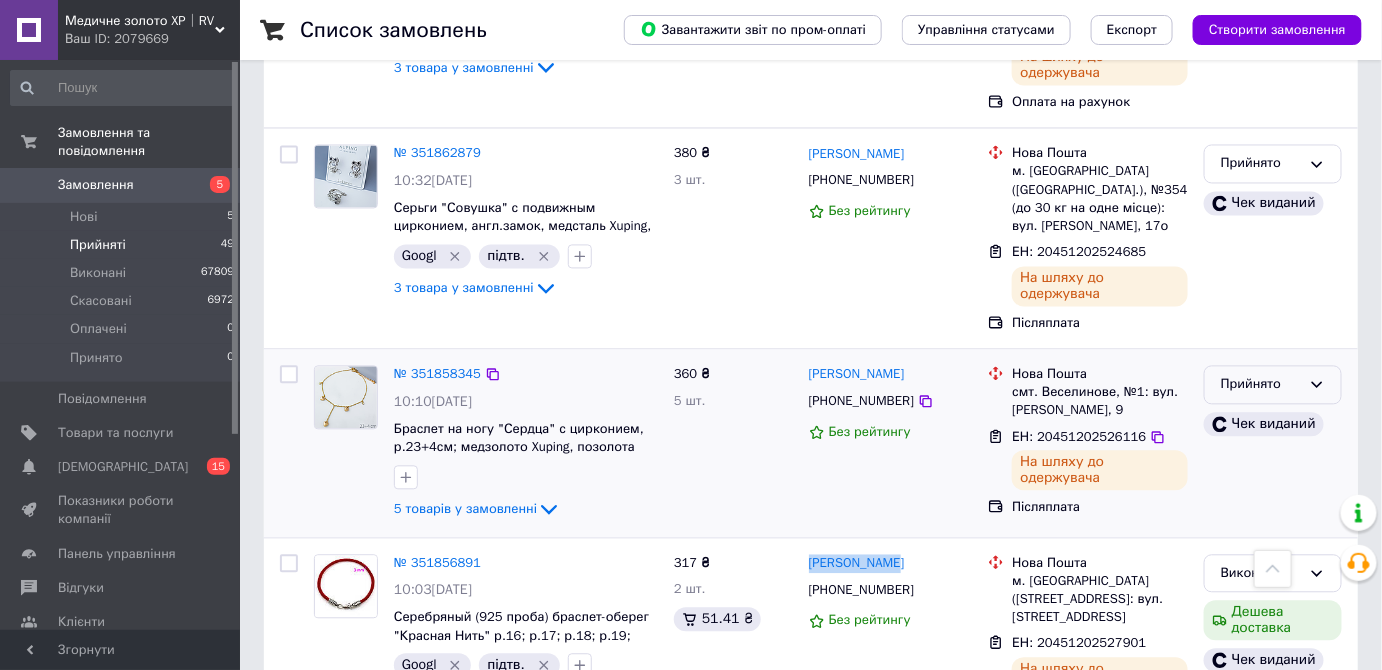 click on "Прийнято" at bounding box center (1261, 385) 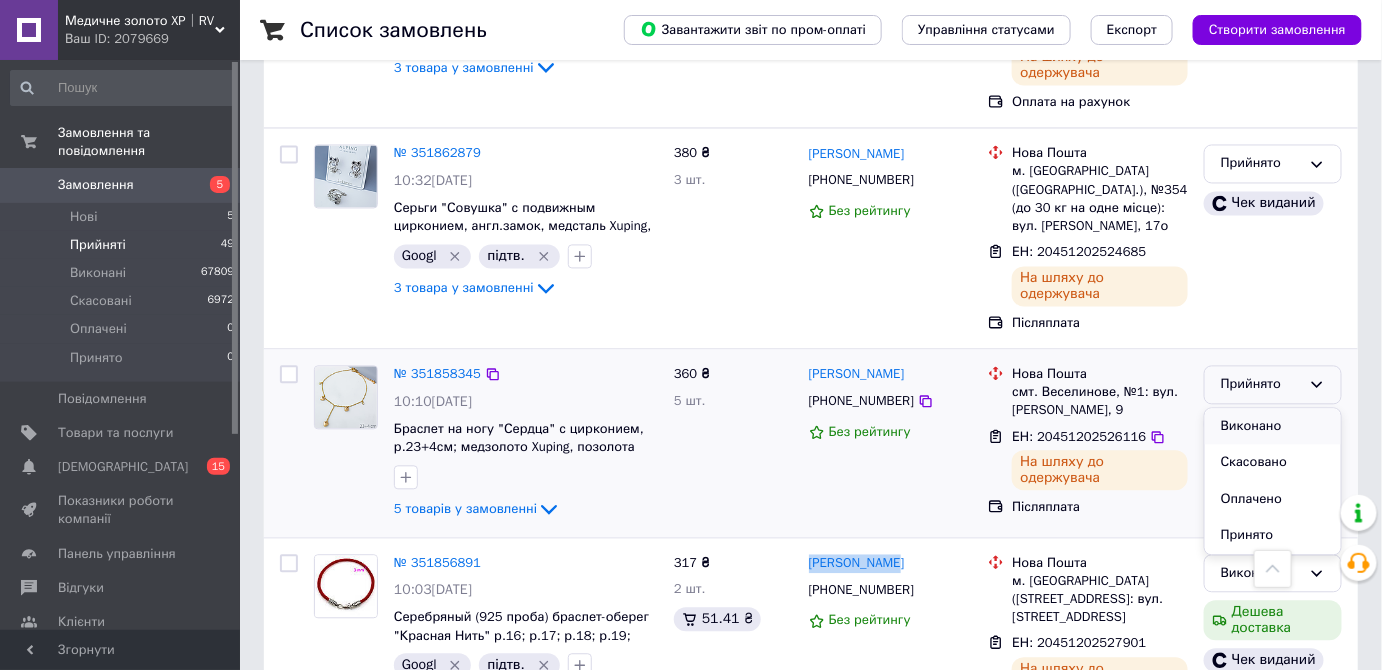 click on "Виконано" at bounding box center [1273, 427] 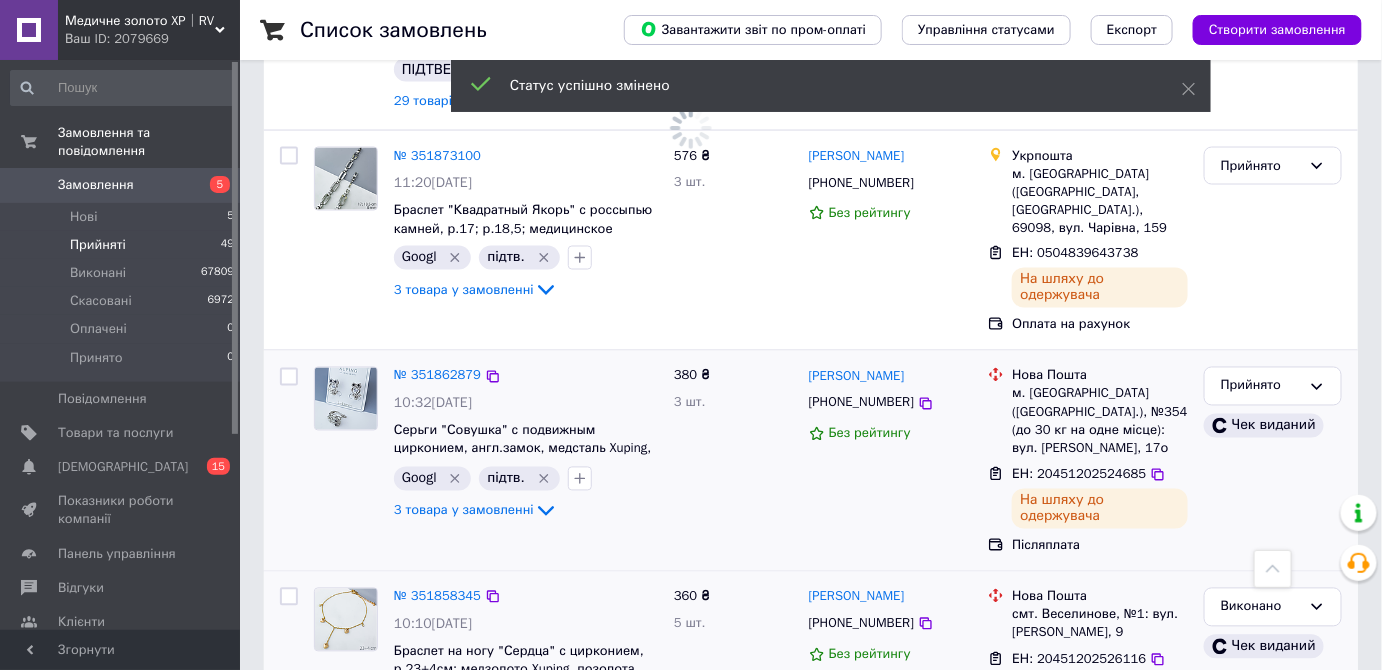 scroll, scrollTop: 968, scrollLeft: 0, axis: vertical 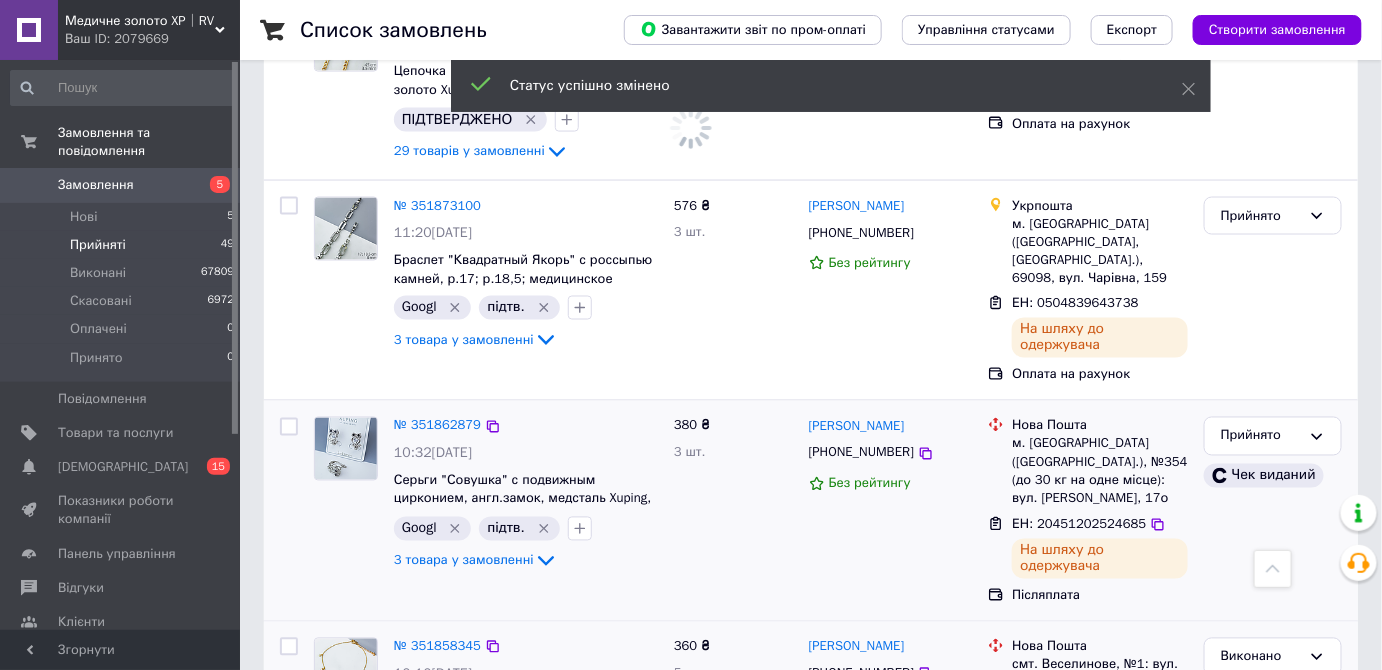 drag, startPoint x: 938, startPoint y: 312, endPoint x: 821, endPoint y: 300, distance: 117.61378 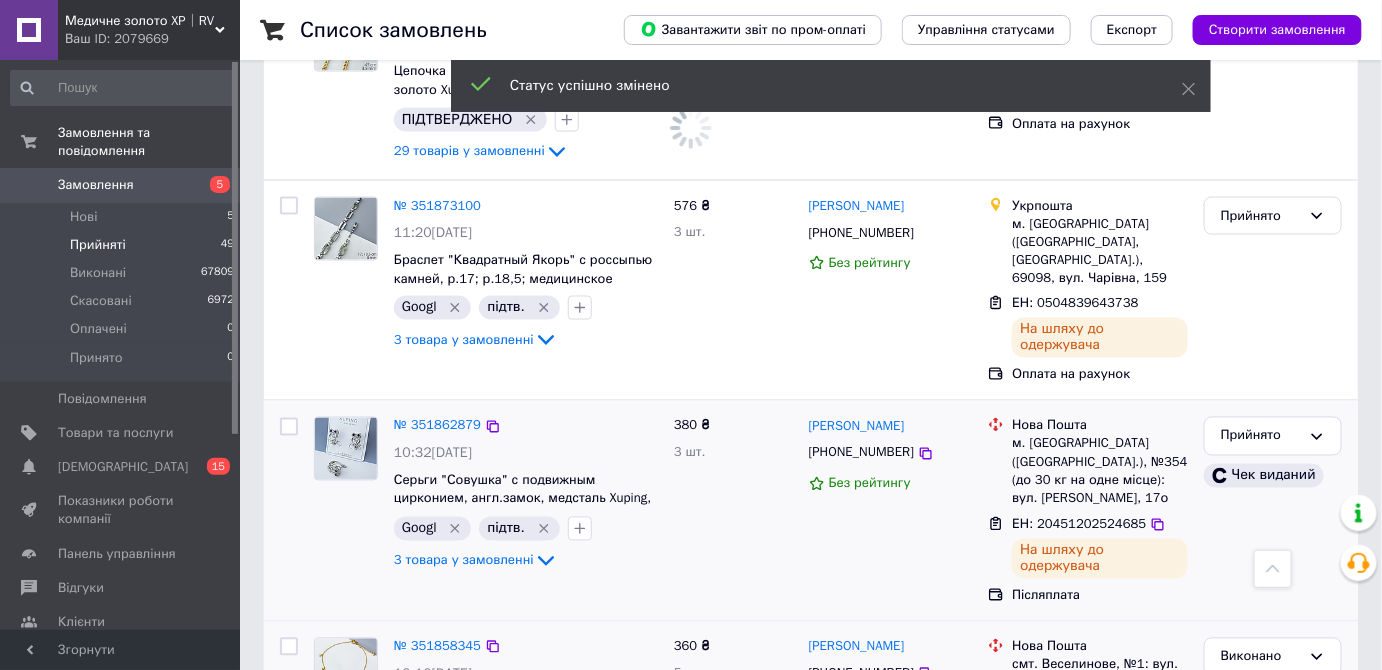click on "[PERSON_NAME] [PHONE_NUMBER] Без рейтингу" at bounding box center (891, 511) 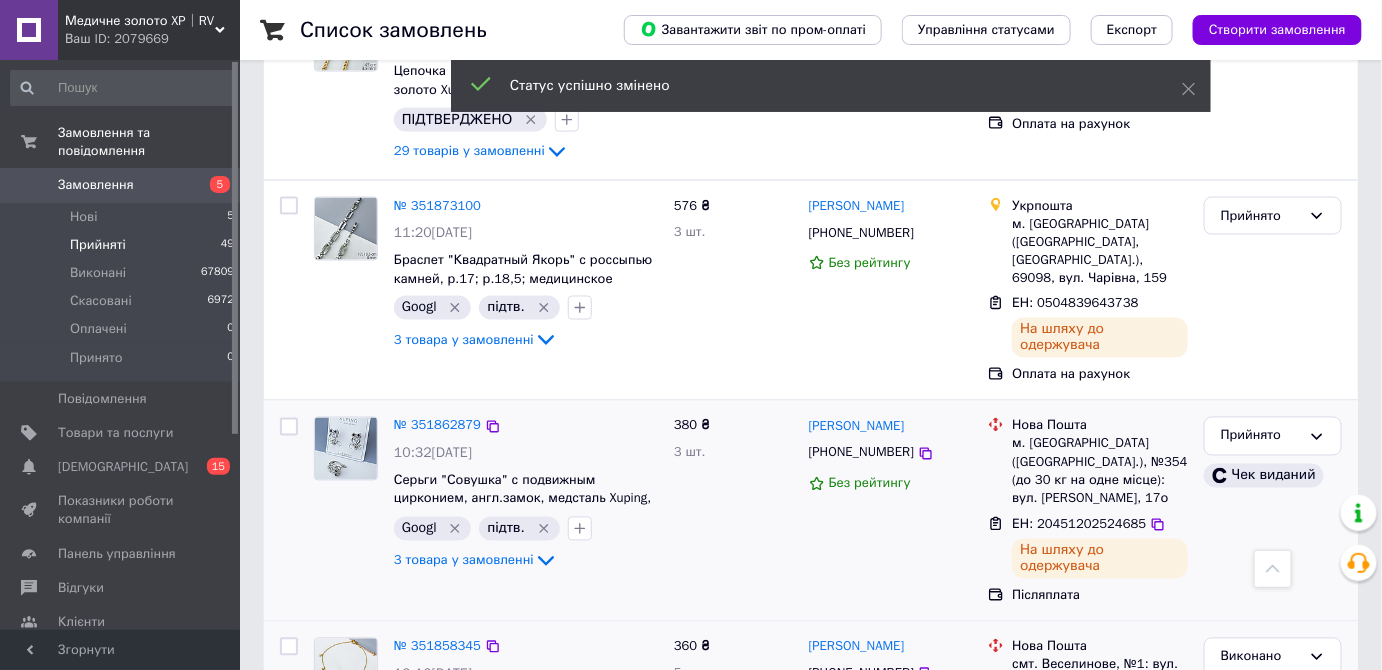 copy on "[PERSON_NAME]" 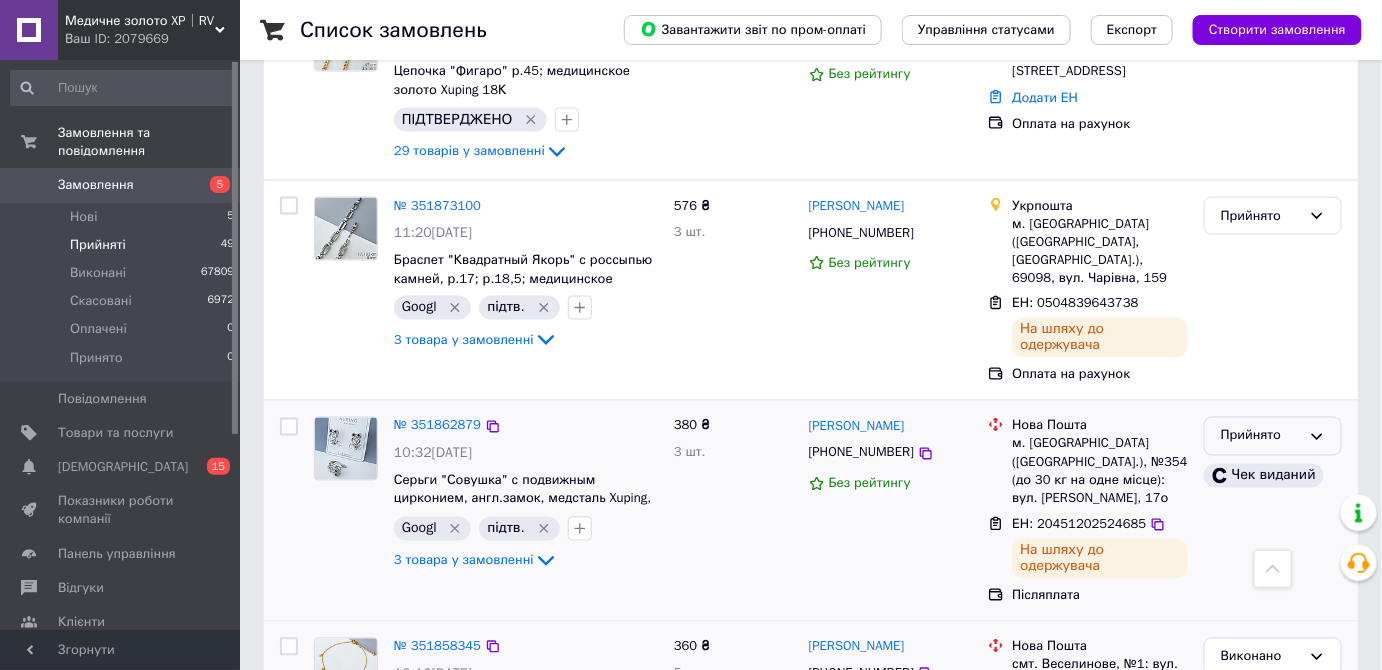 click on "Прийнято" at bounding box center (1261, 436) 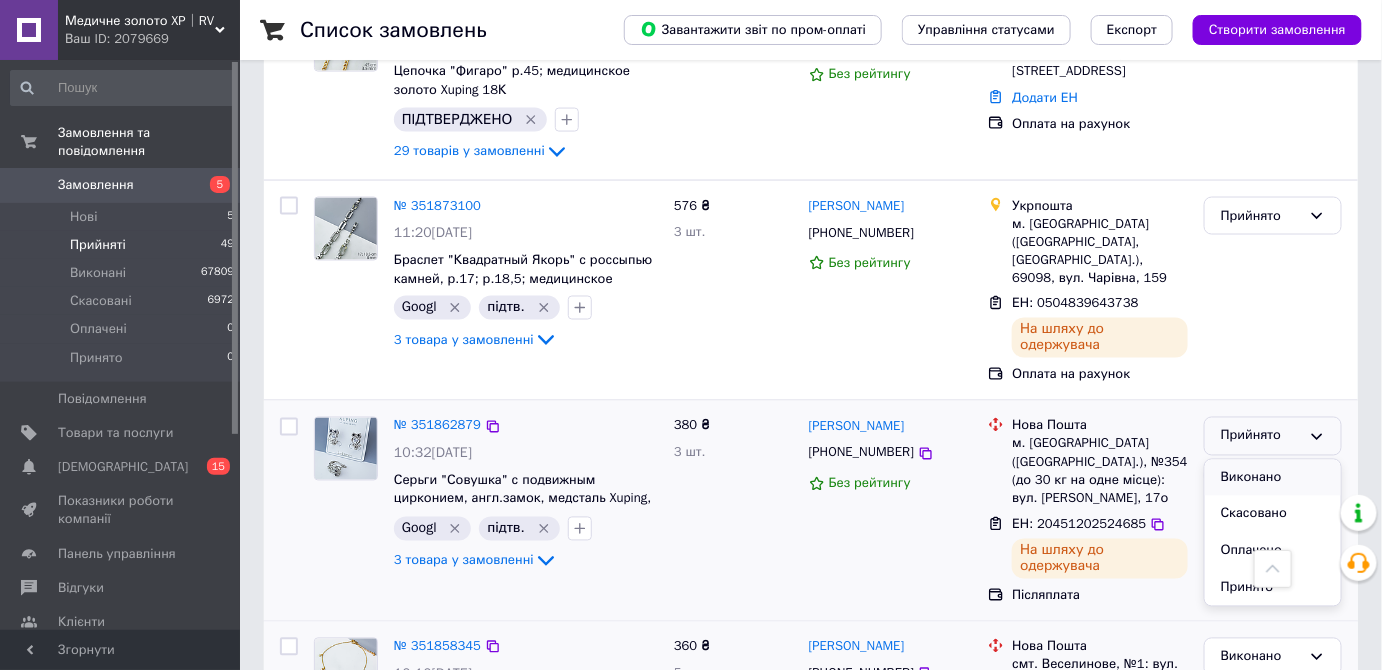 click on "Виконано" at bounding box center [1273, 478] 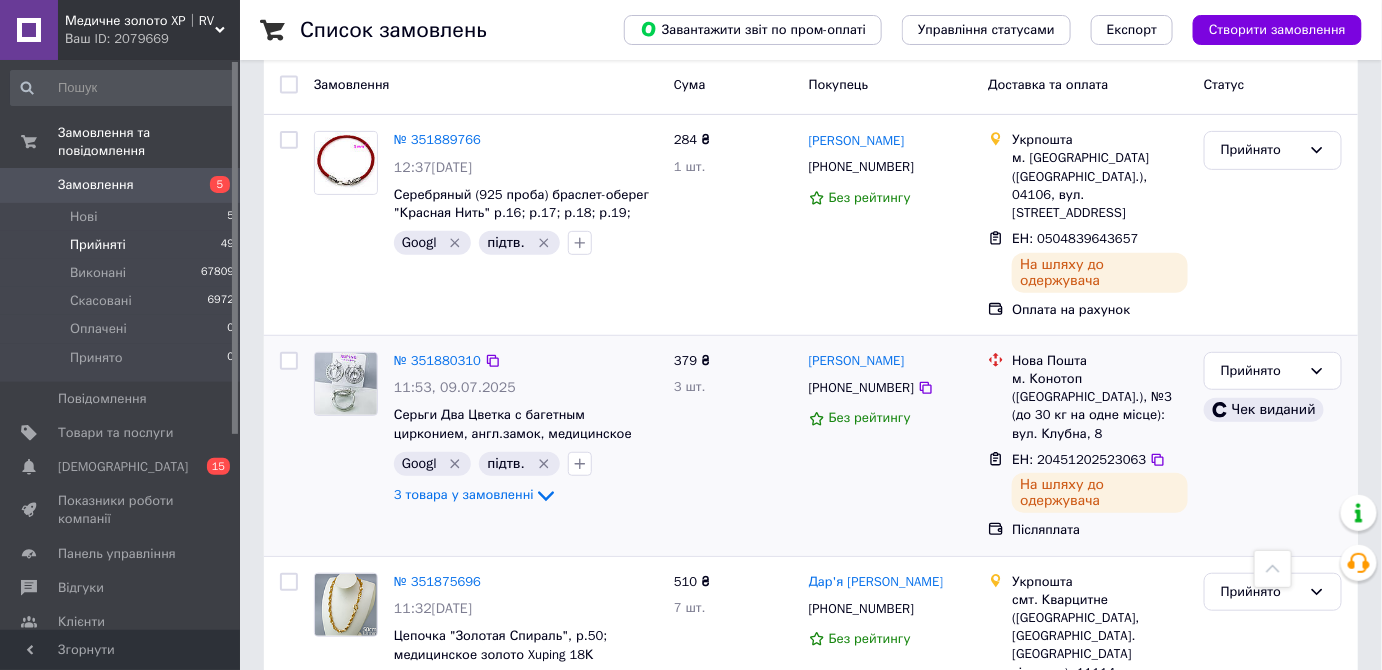 scroll, scrollTop: 149, scrollLeft: 0, axis: vertical 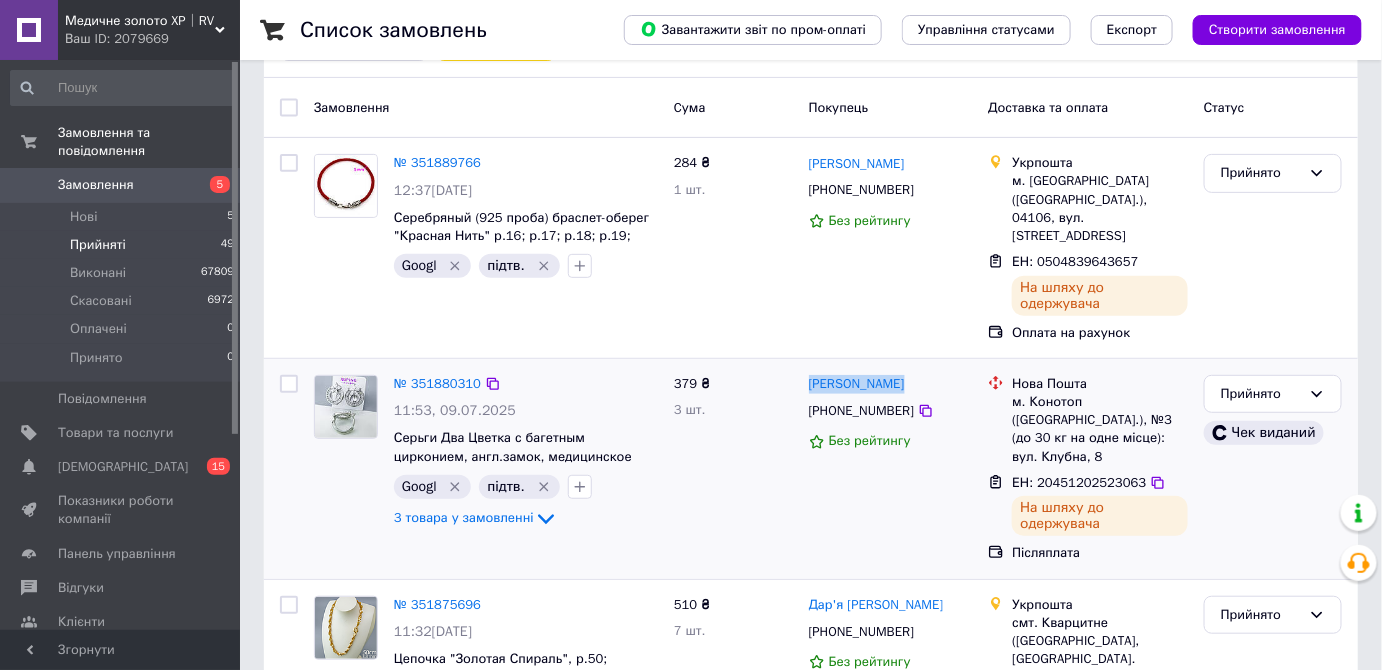 drag, startPoint x: 894, startPoint y: 338, endPoint x: 810, endPoint y: 334, distance: 84.095184 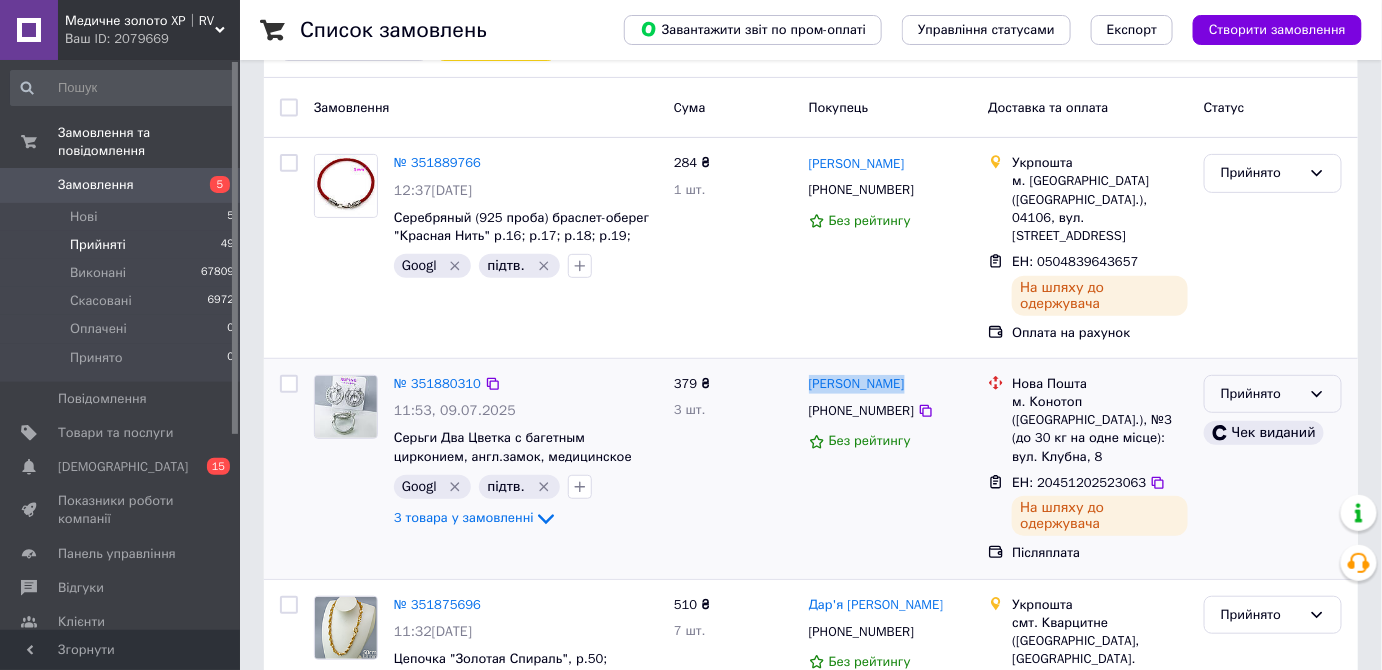 click on "Прийнято" at bounding box center [1261, 394] 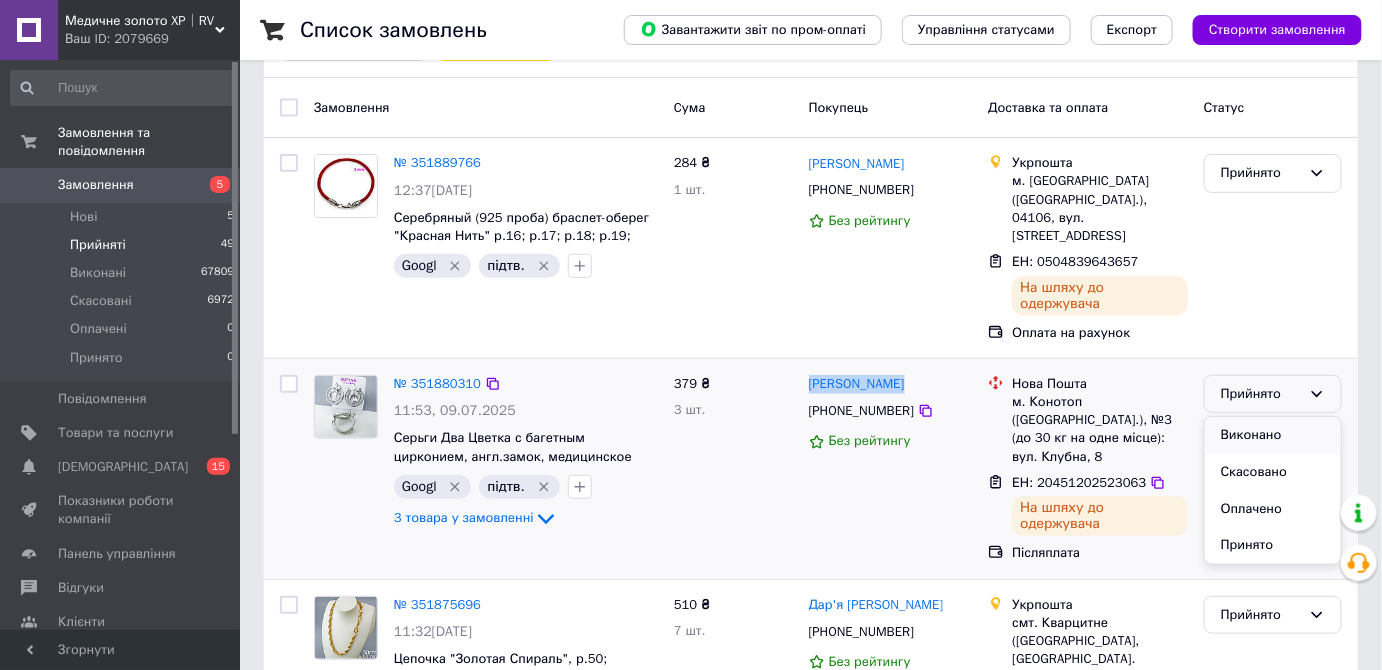 click on "Виконано" at bounding box center [1273, 435] 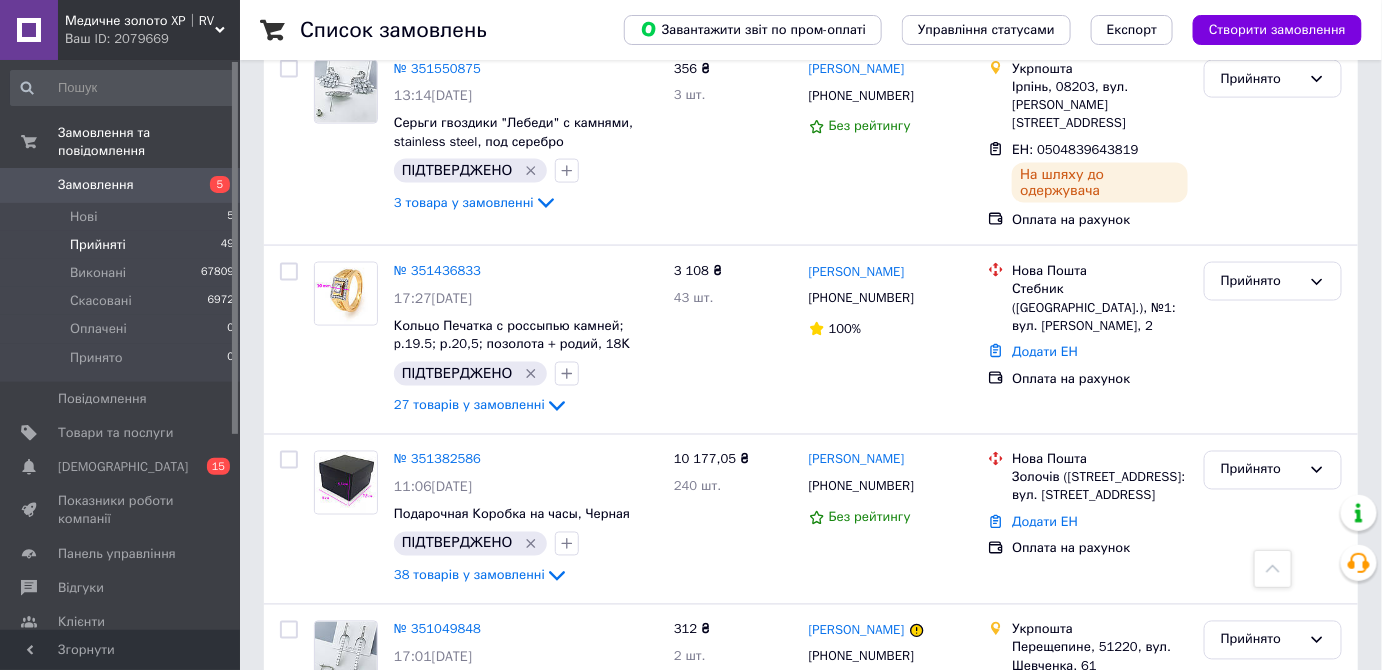 scroll, scrollTop: 3446, scrollLeft: 0, axis: vertical 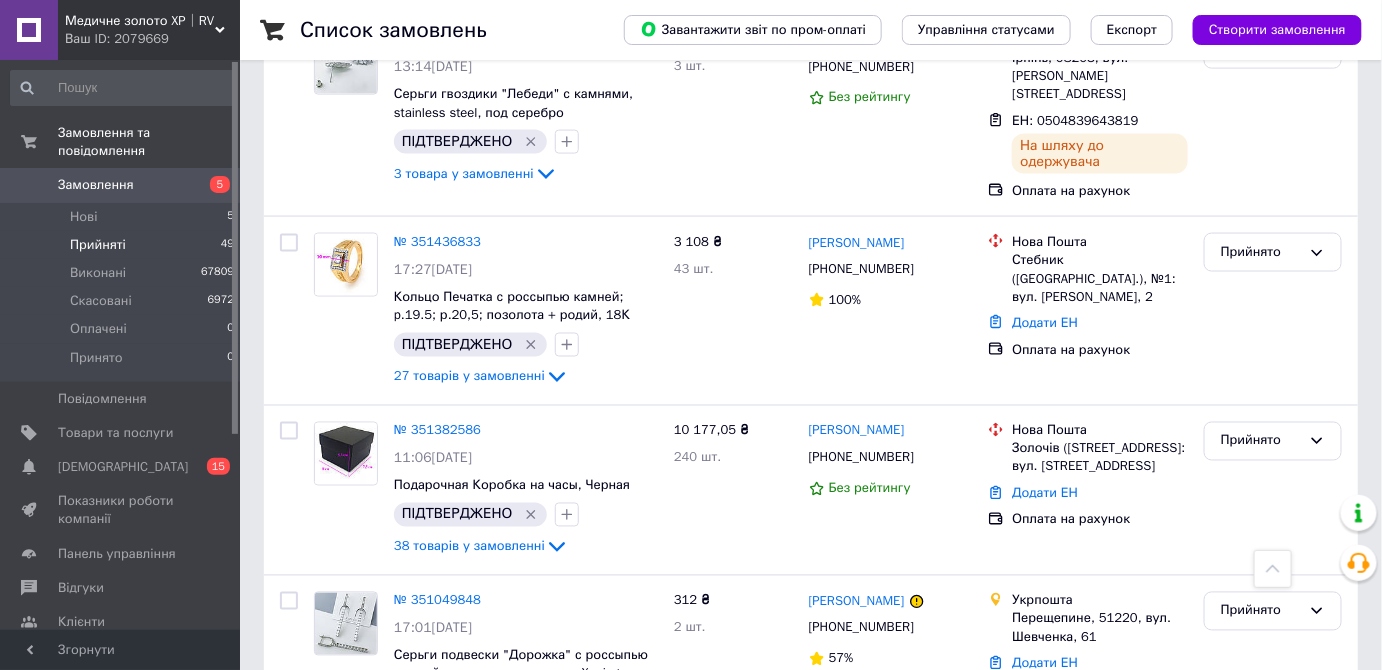 click on "1" at bounding box center [404, 809] 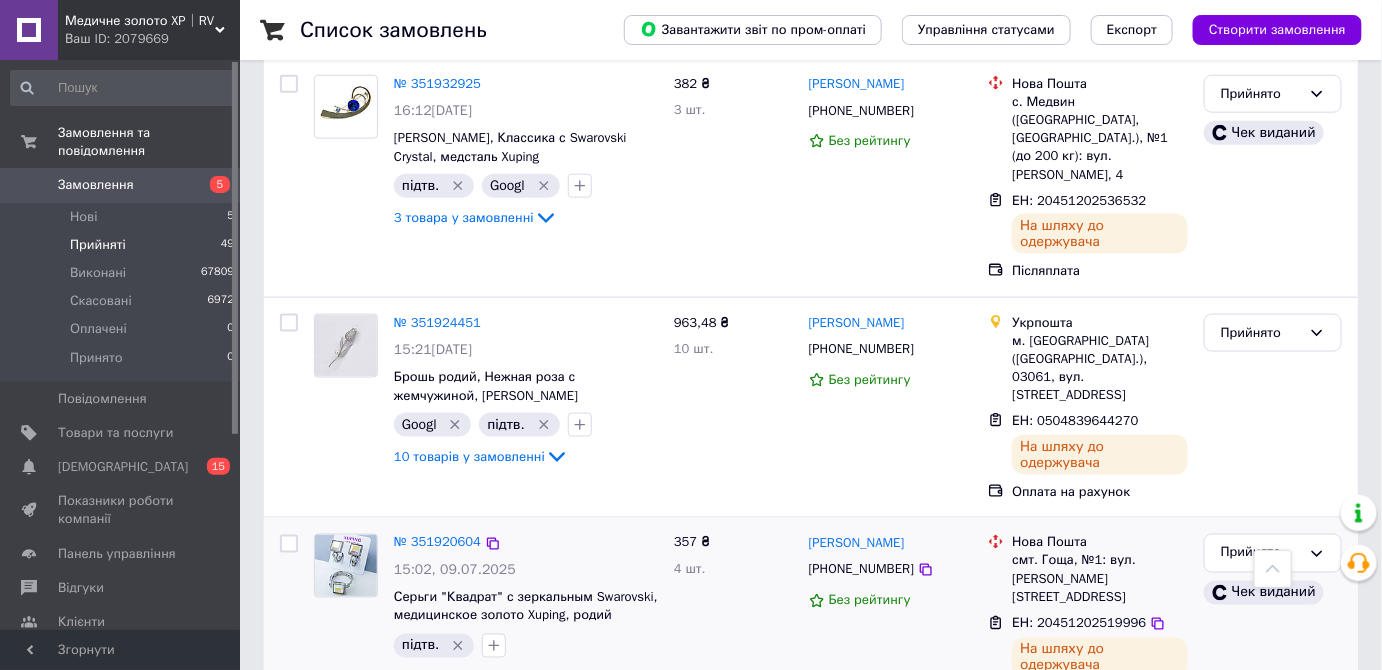 scroll, scrollTop: 3710, scrollLeft: 0, axis: vertical 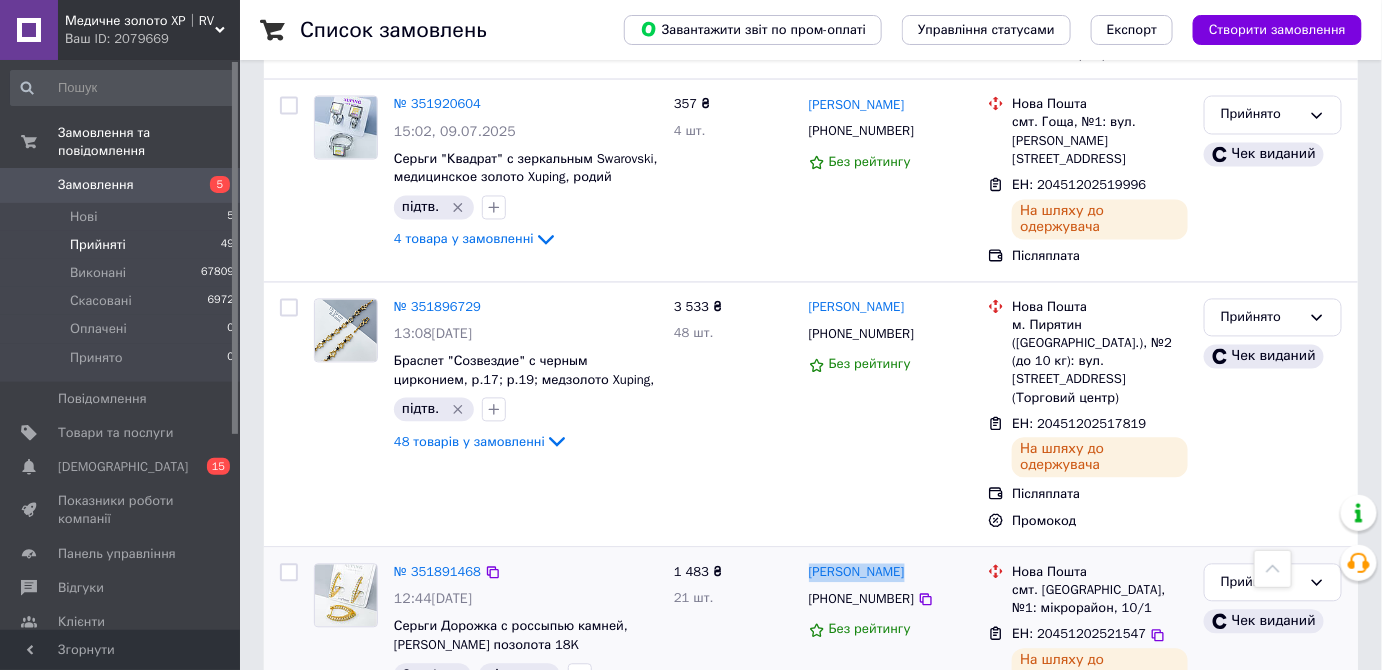 drag, startPoint x: 872, startPoint y: 422, endPoint x: 805, endPoint y: 422, distance: 67 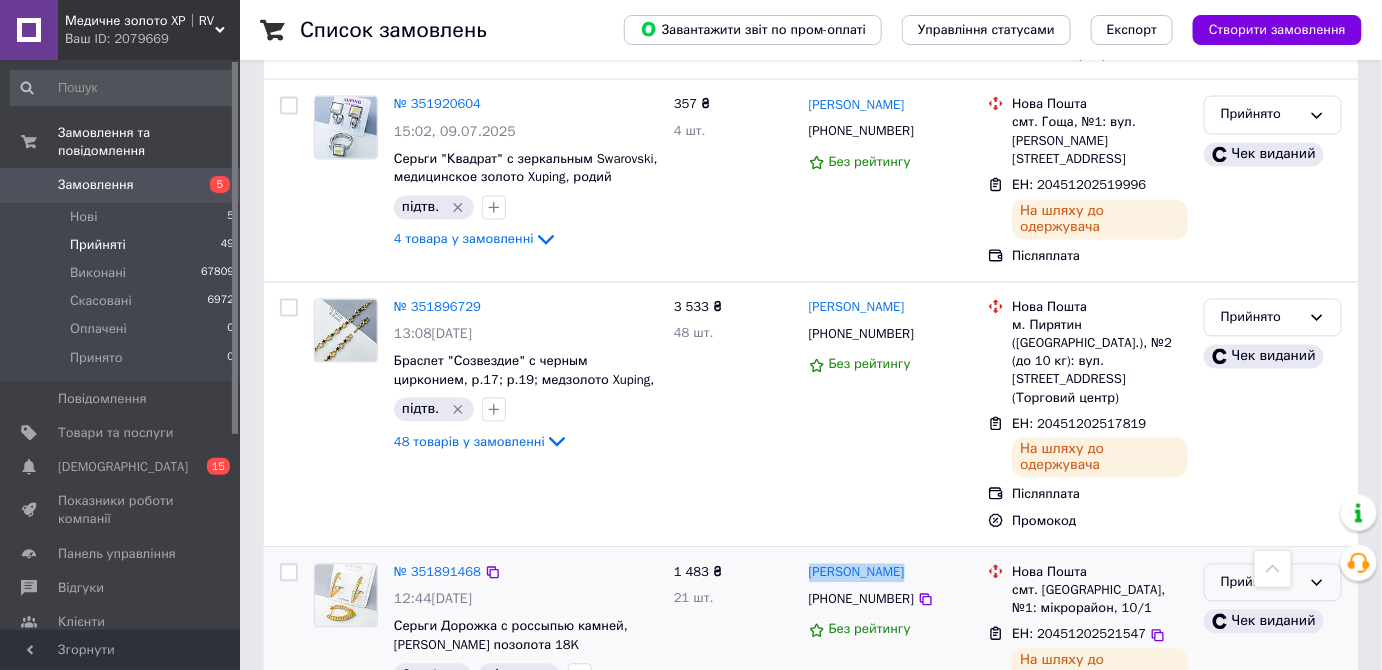 click on "Прийнято" at bounding box center (1261, 583) 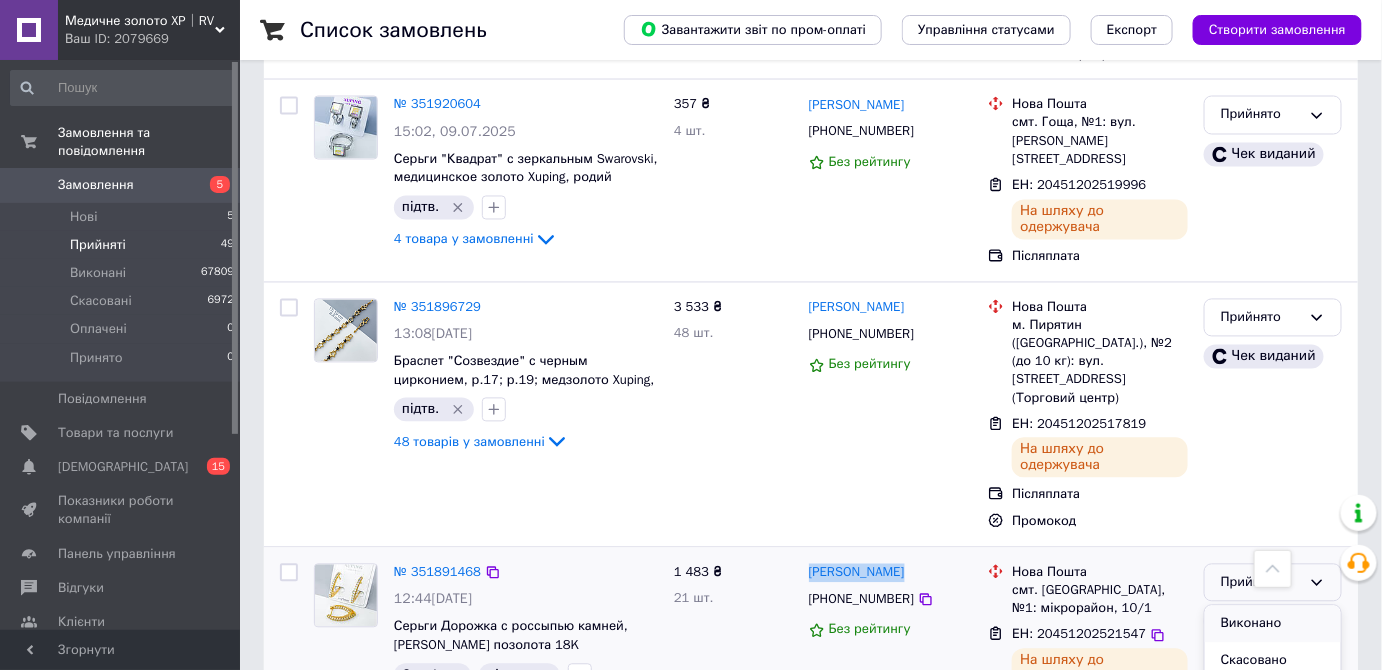 click on "Виконано" at bounding box center (1273, 624) 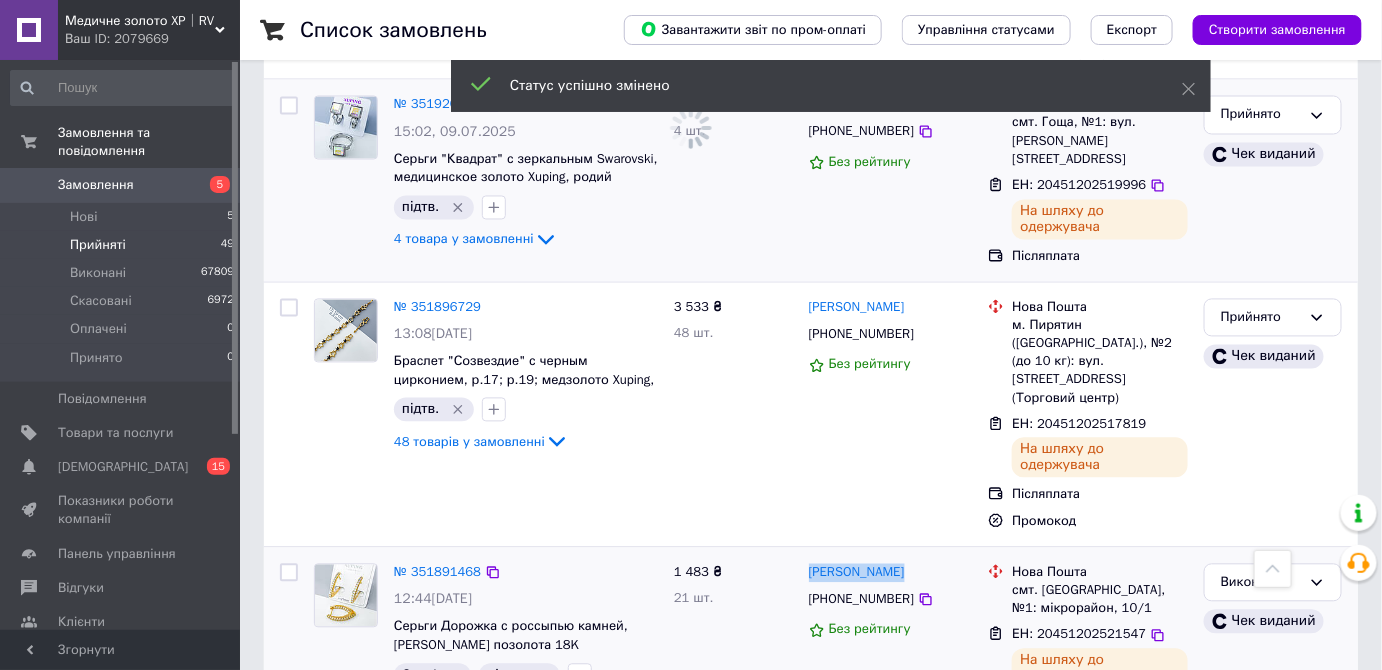 drag, startPoint x: 966, startPoint y: 166, endPoint x: 825, endPoint y: 148, distance: 142.14429 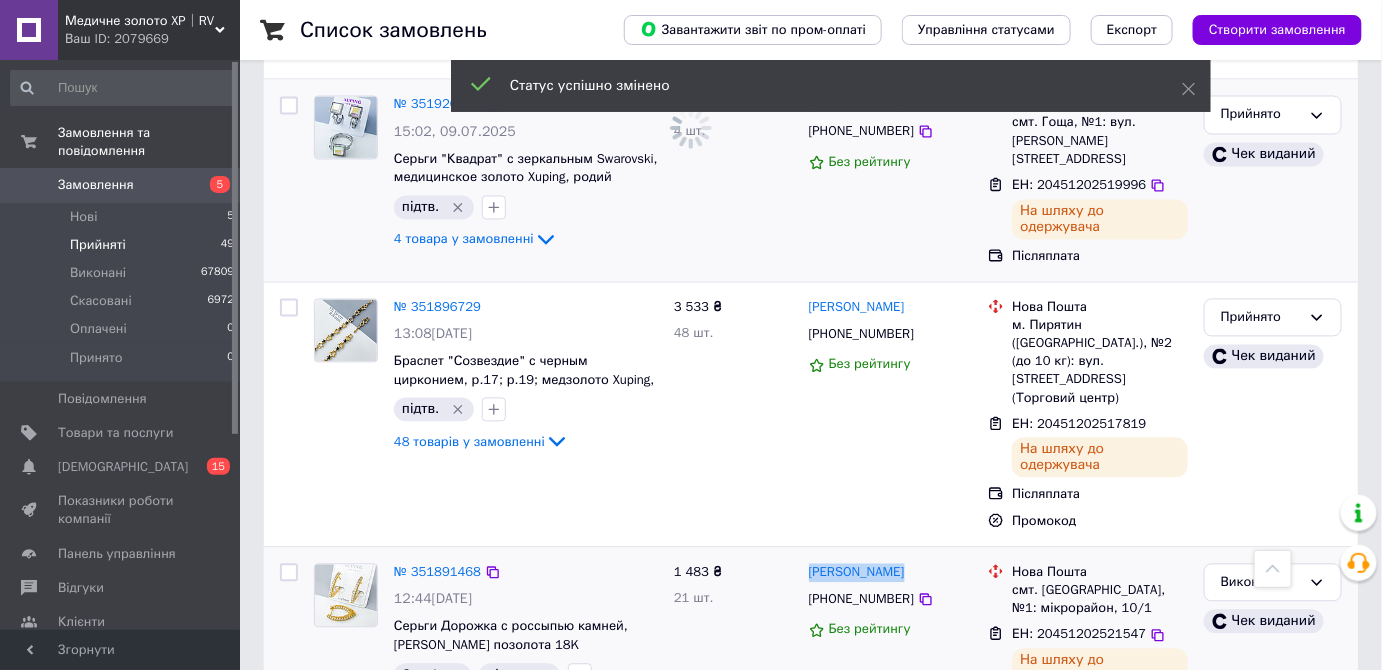 click on "Замовлення Cума Покупець Доставка та оплата Статус № 351986062 22:25[DATE] Кольцо Греческий узор с дорожкой циркония; p.17; позолота Xuping 18К 10 товарів у замовленні 755 ₴ 10 шт. [PERSON_NAME] [PHONE_NUMBER] 95% [GEOGRAPHIC_DATA] ([GEOGRAPHIC_DATA].), №256 (до 30 кг на одно место): [STREET_ADDRESS] (ТРЦ "Атмосфера") Додати ЕН Післяплата Прийнято № 351985061 22:17[DATE] Можете не телефонувати, замовлення підтверджую.  Серьги Конго "Золотой Глянец" с треугольным напылением, медзолото Xuping позолота 18К 6 товарів у замовленні 441 ₴ 6 шт. [PERSON_NAME] [PHONE_NUMBER] Без рейтингу Нова Пошта Додати ЕН 315 ₴ 100%" at bounding box center (811, -1374) 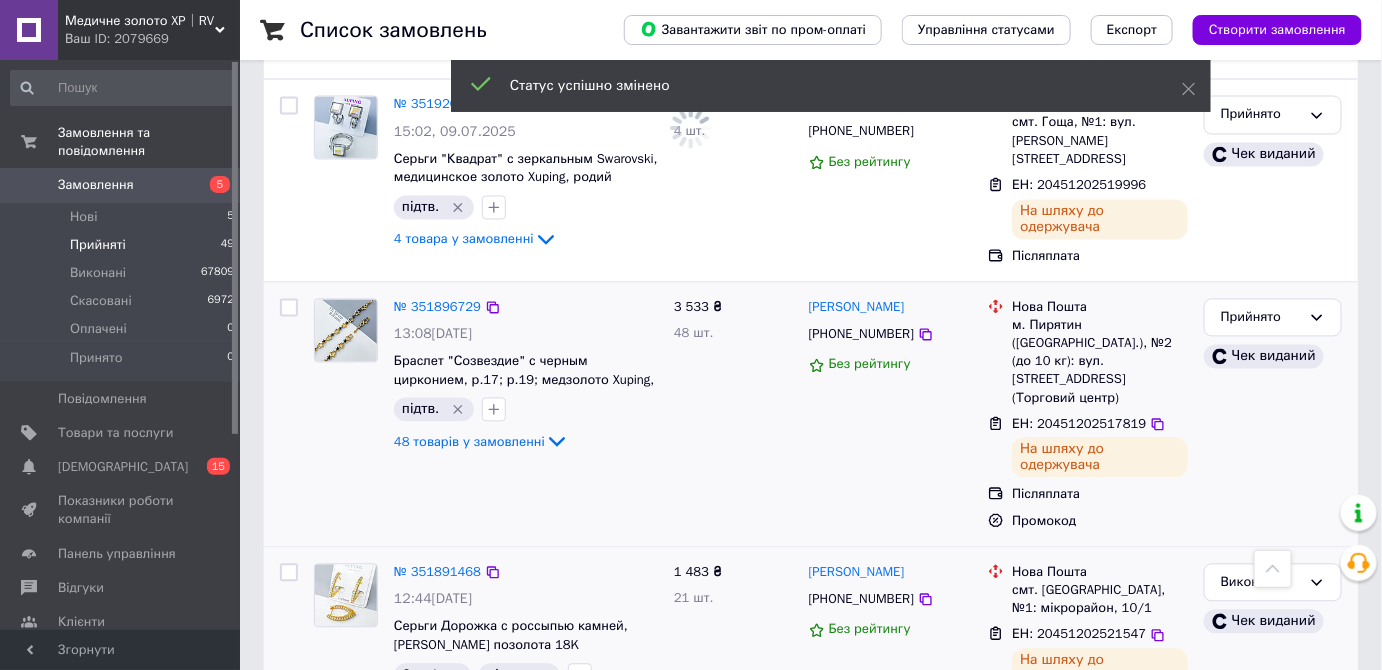 drag, startPoint x: 904, startPoint y: 297, endPoint x: 942, endPoint y: 236, distance: 71.867935 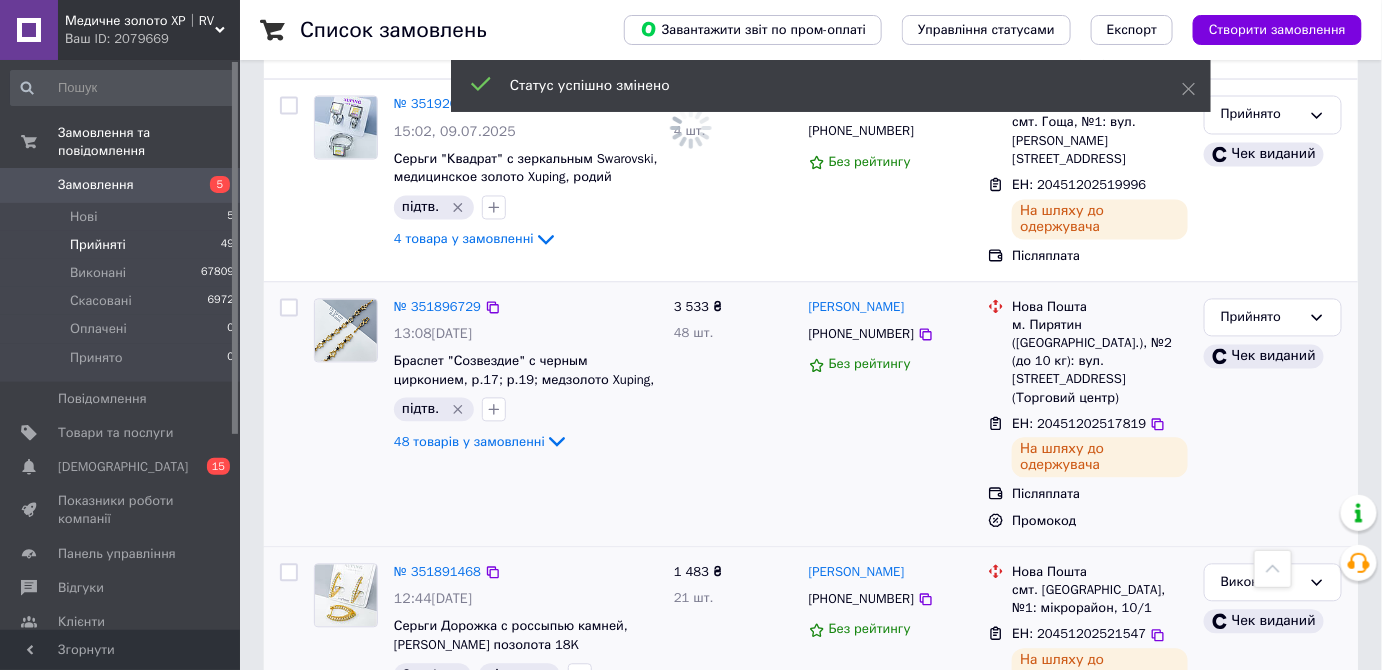 click on "[PERSON_NAME]  [PHONE_NUMBER] Без рейтингу" at bounding box center (891, 415) 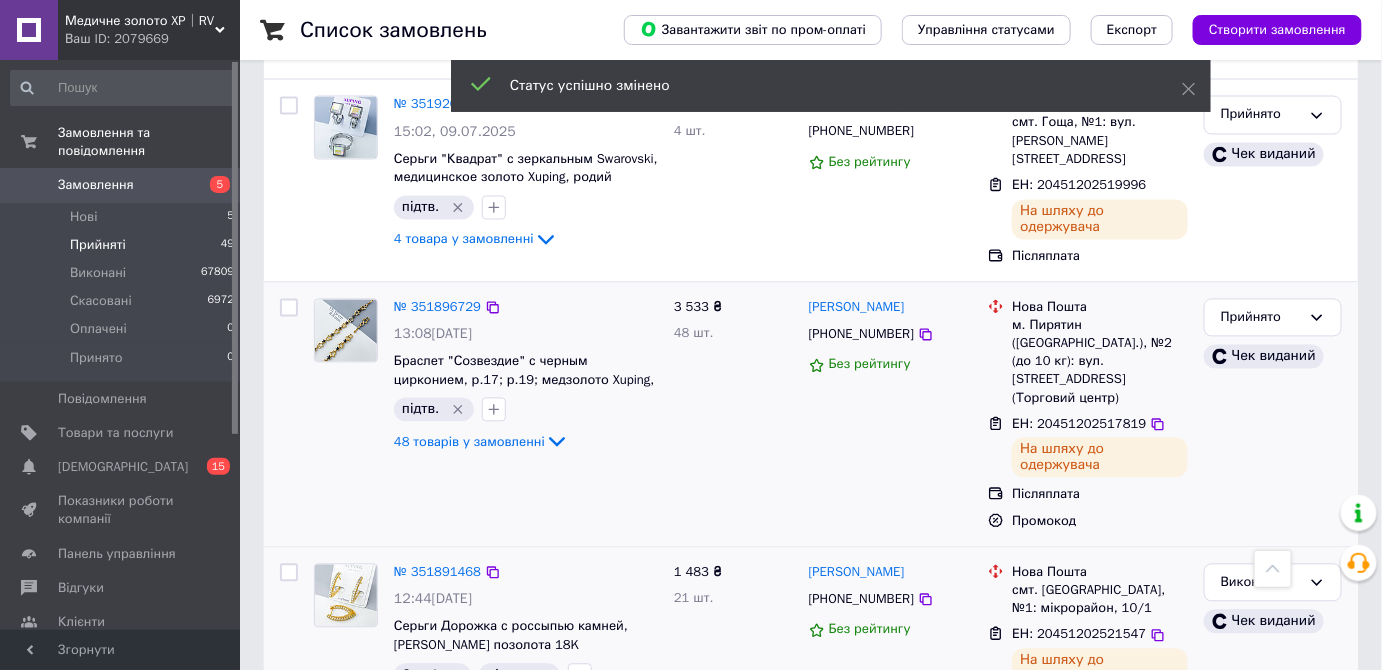drag, startPoint x: 956, startPoint y: 171, endPoint x: 805, endPoint y: 154, distance: 151.95393 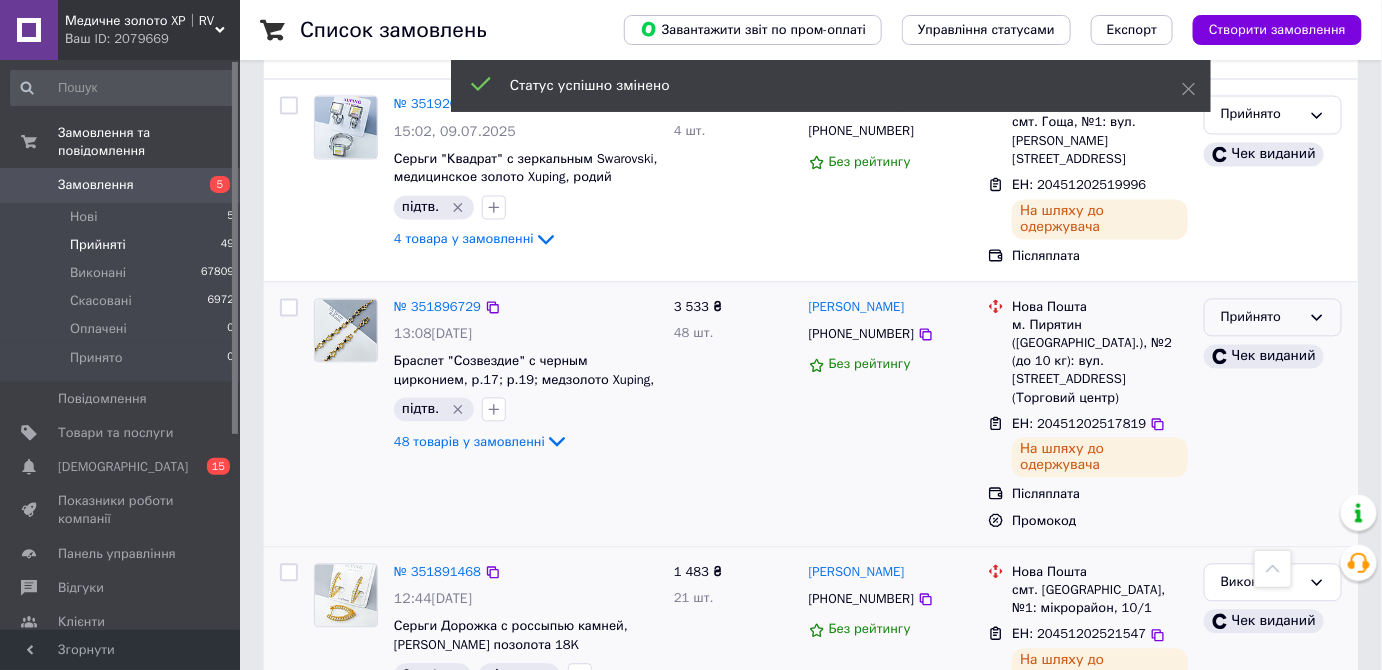 click on "Прийнято" at bounding box center (1273, 318) 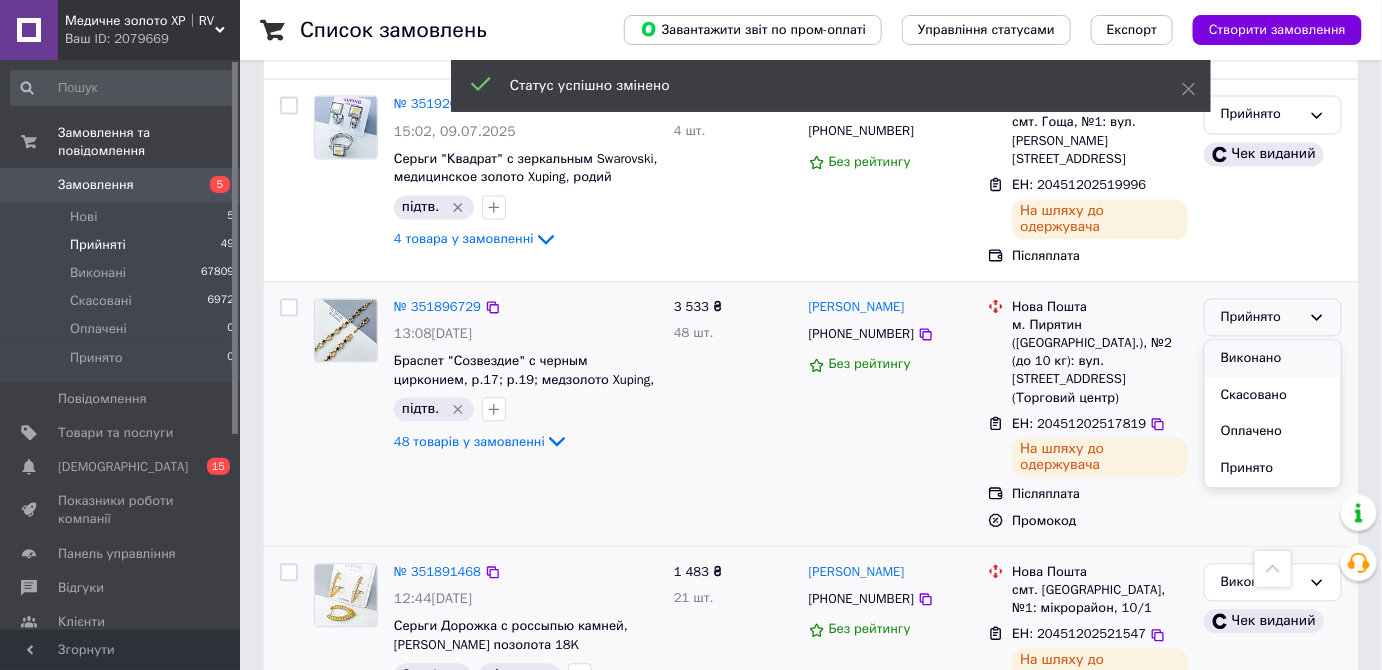 click on "Виконано" at bounding box center (1273, 359) 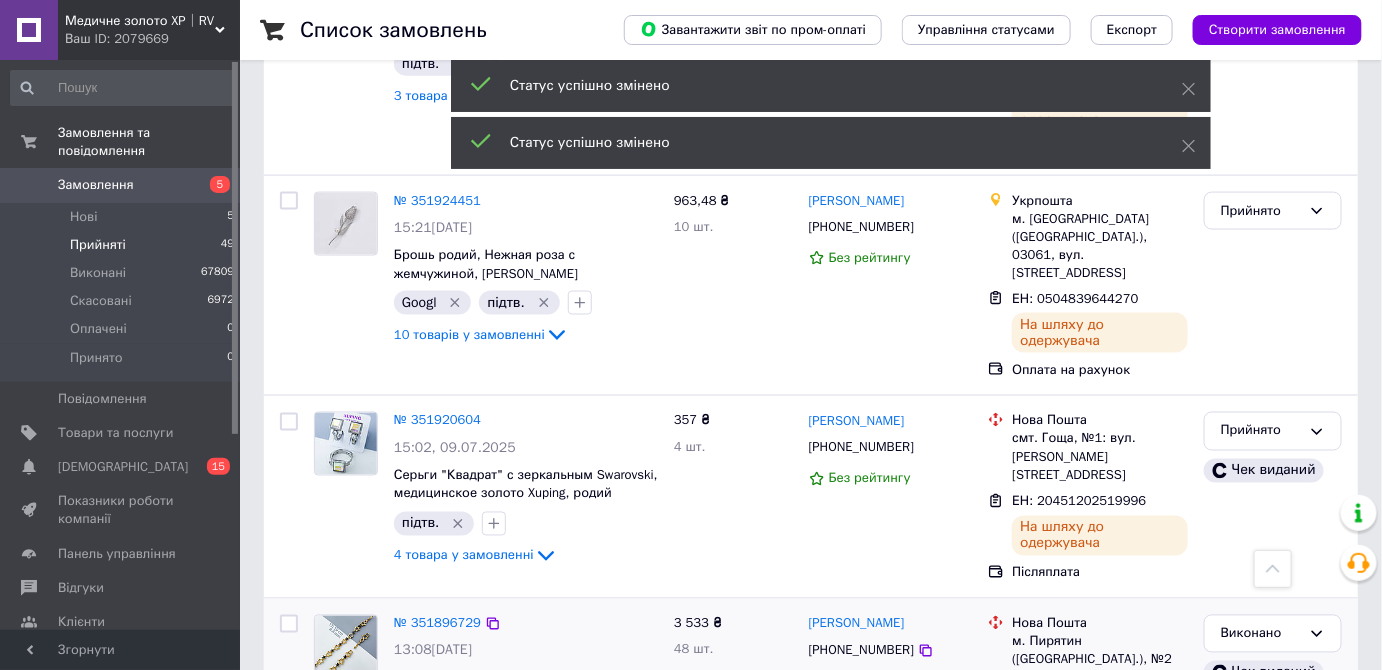 scroll, scrollTop: 3346, scrollLeft: 0, axis: vertical 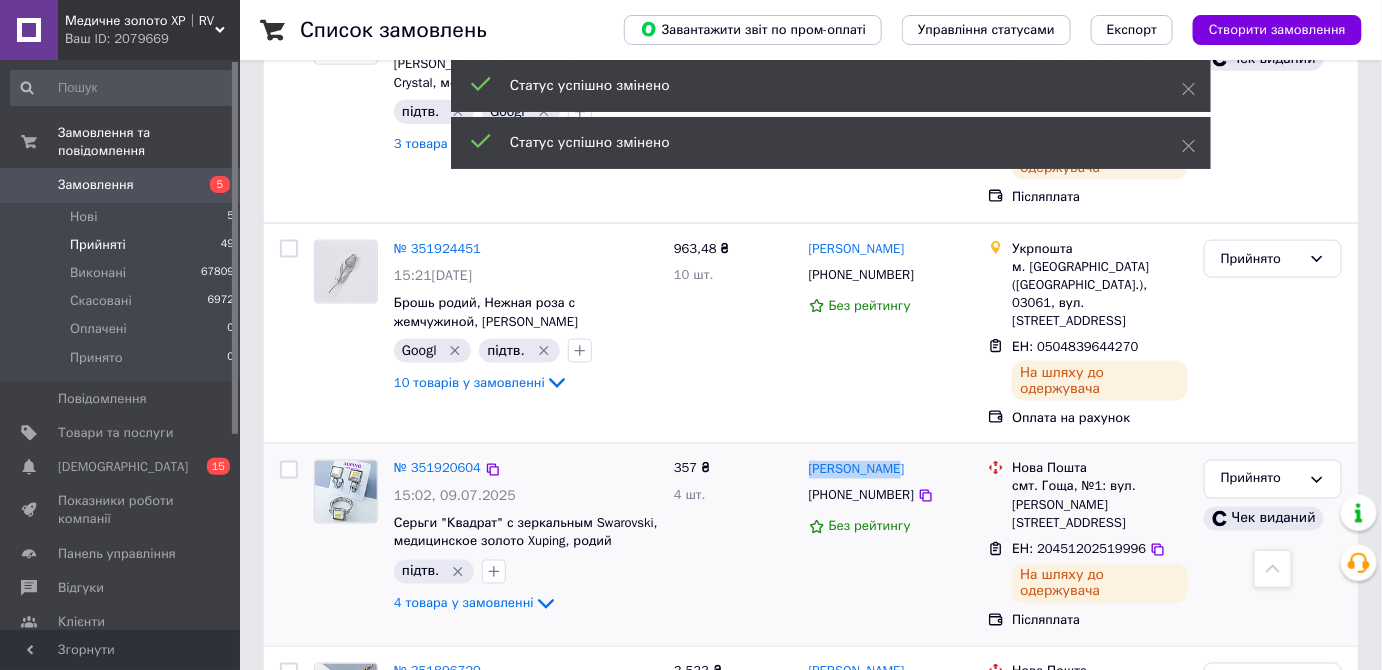 drag, startPoint x: 909, startPoint y: 350, endPoint x: 807, endPoint y: 344, distance: 102.176315 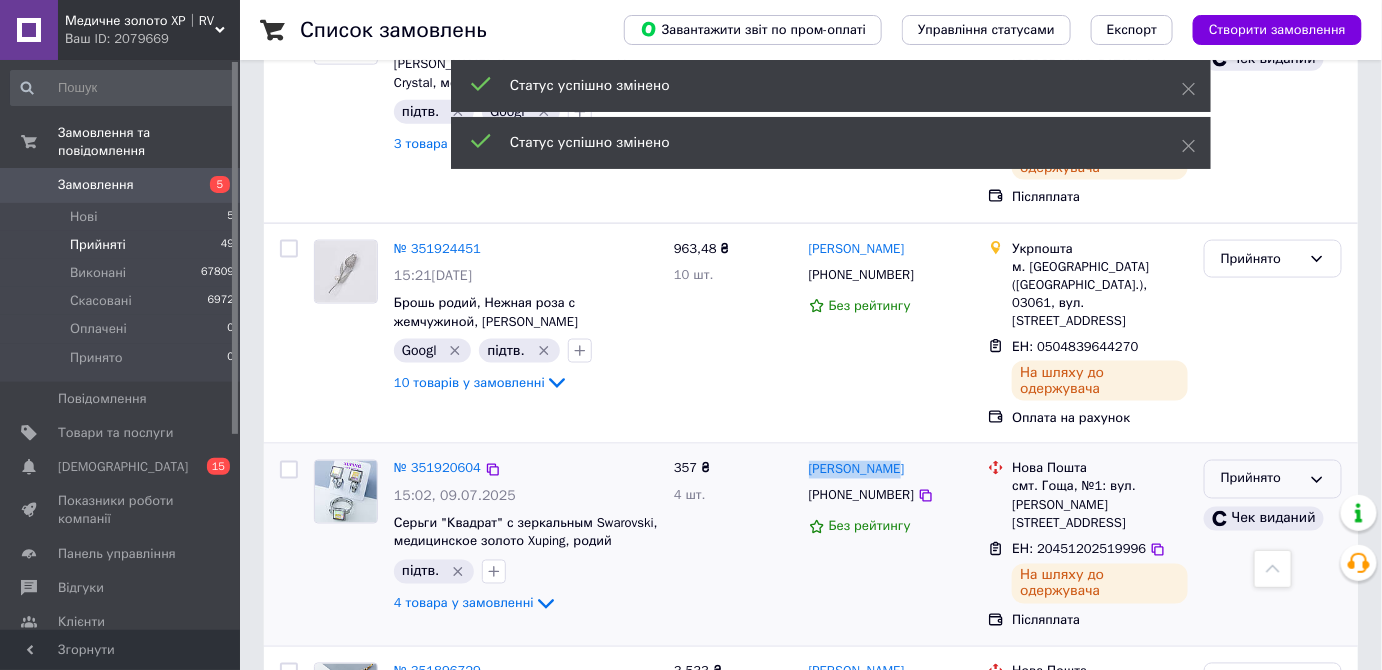 click on "Прийнято" at bounding box center (1261, 479) 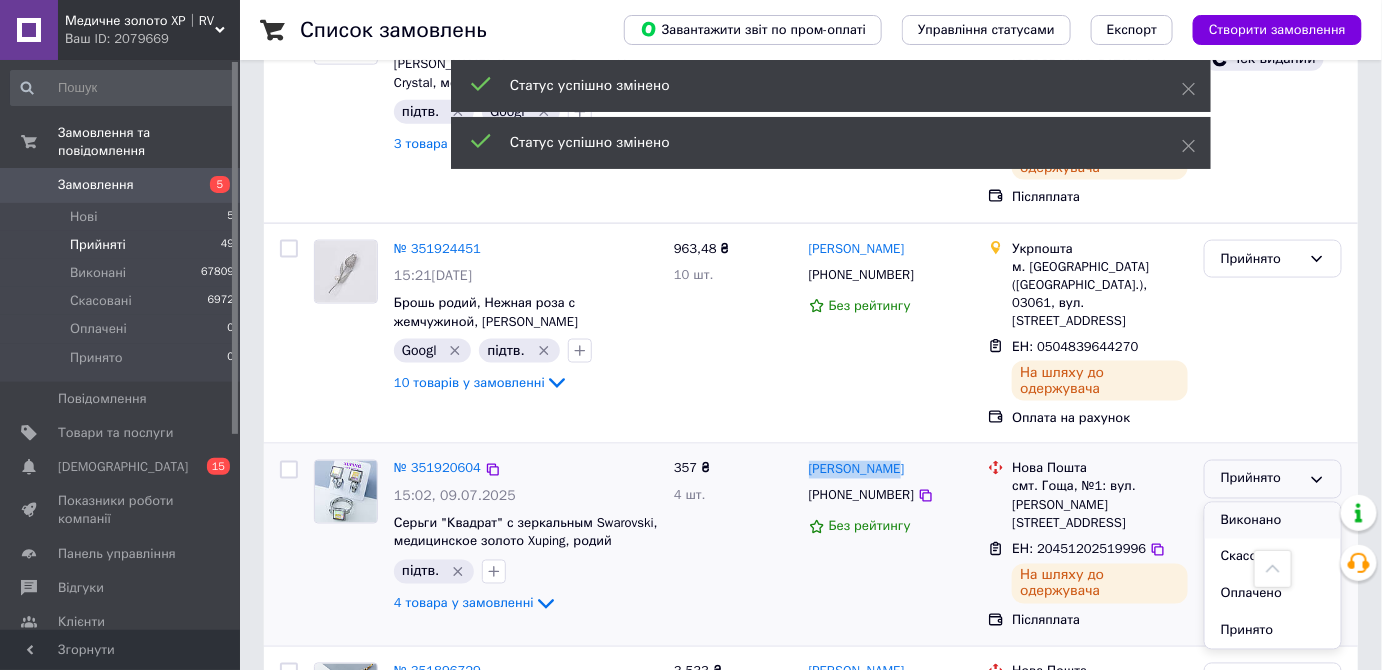 click on "Виконано" at bounding box center (1273, 521) 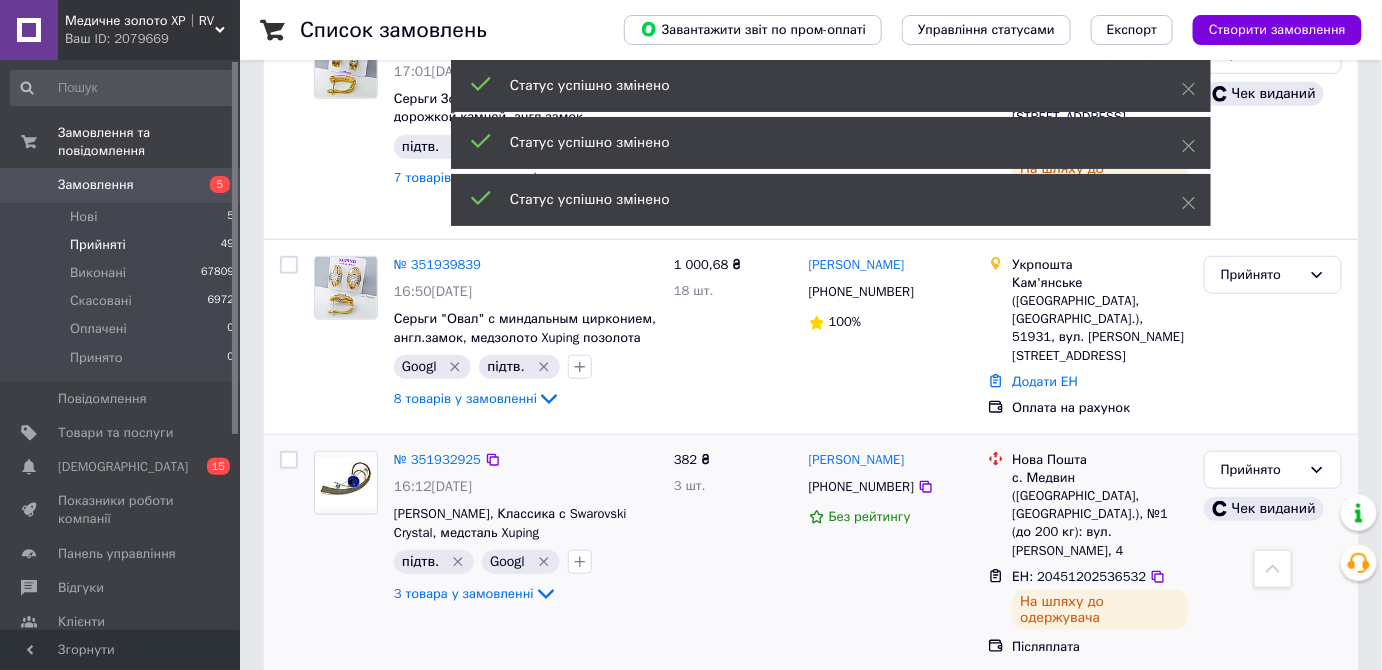 scroll, scrollTop: 2892, scrollLeft: 0, axis: vertical 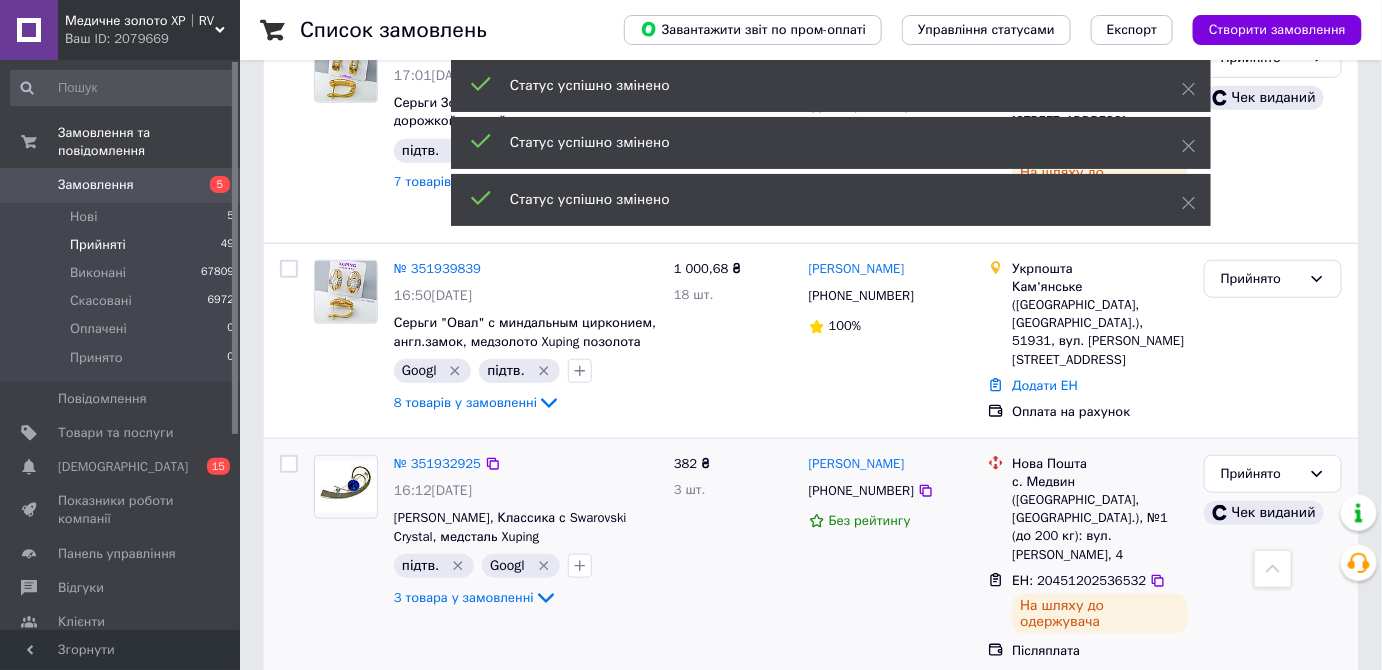 drag, startPoint x: 936, startPoint y: 395, endPoint x: 806, endPoint y: 390, distance: 130.09612 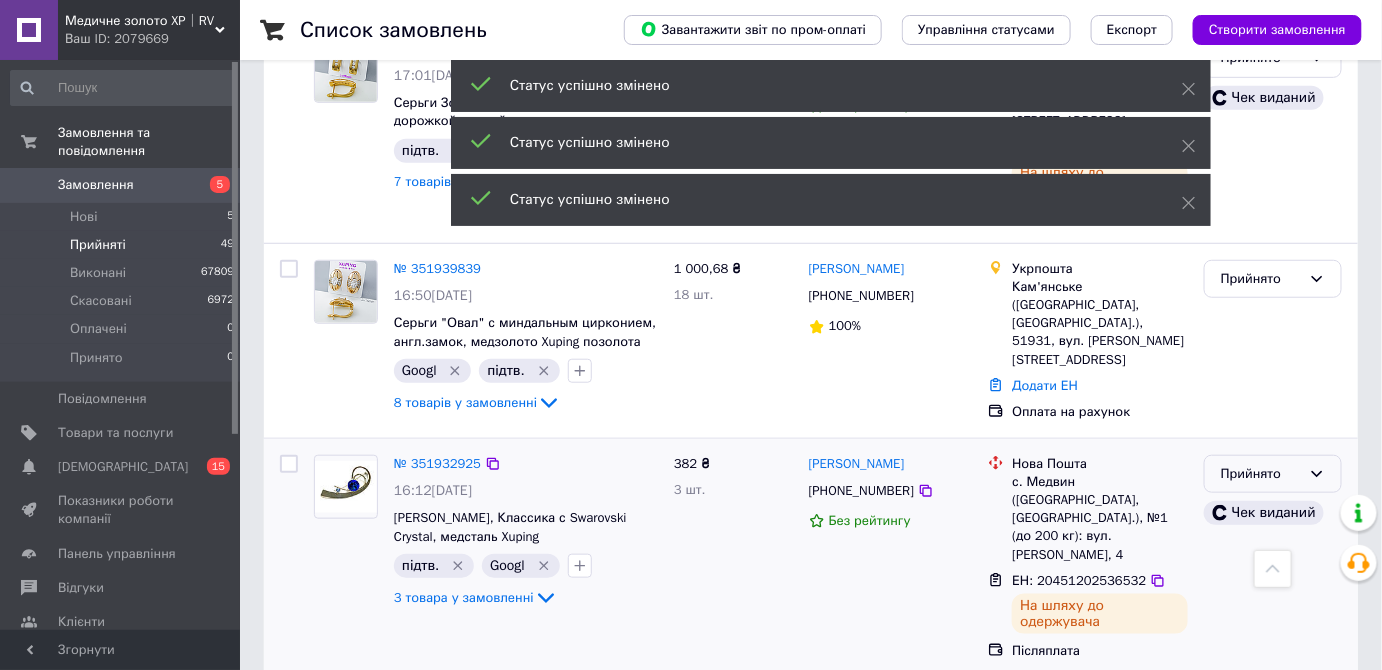 click on "Прийнято" at bounding box center (1261, 474) 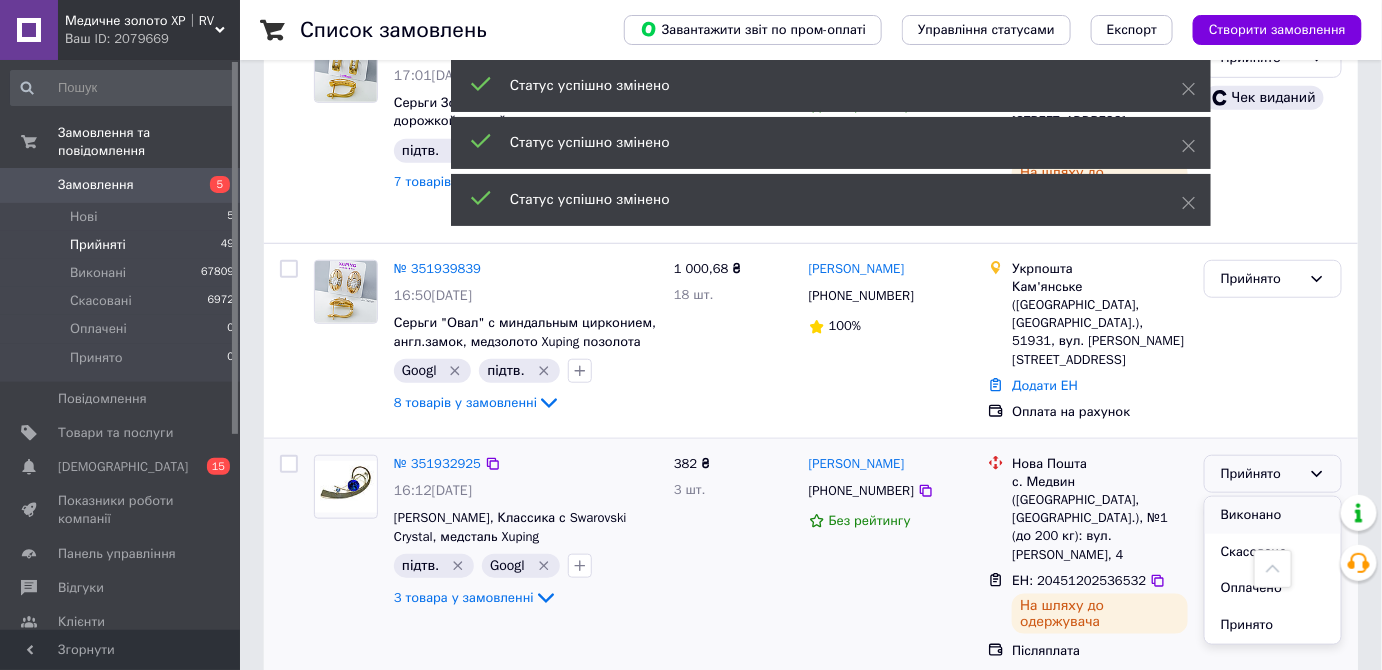 click on "Виконано" at bounding box center (1273, 515) 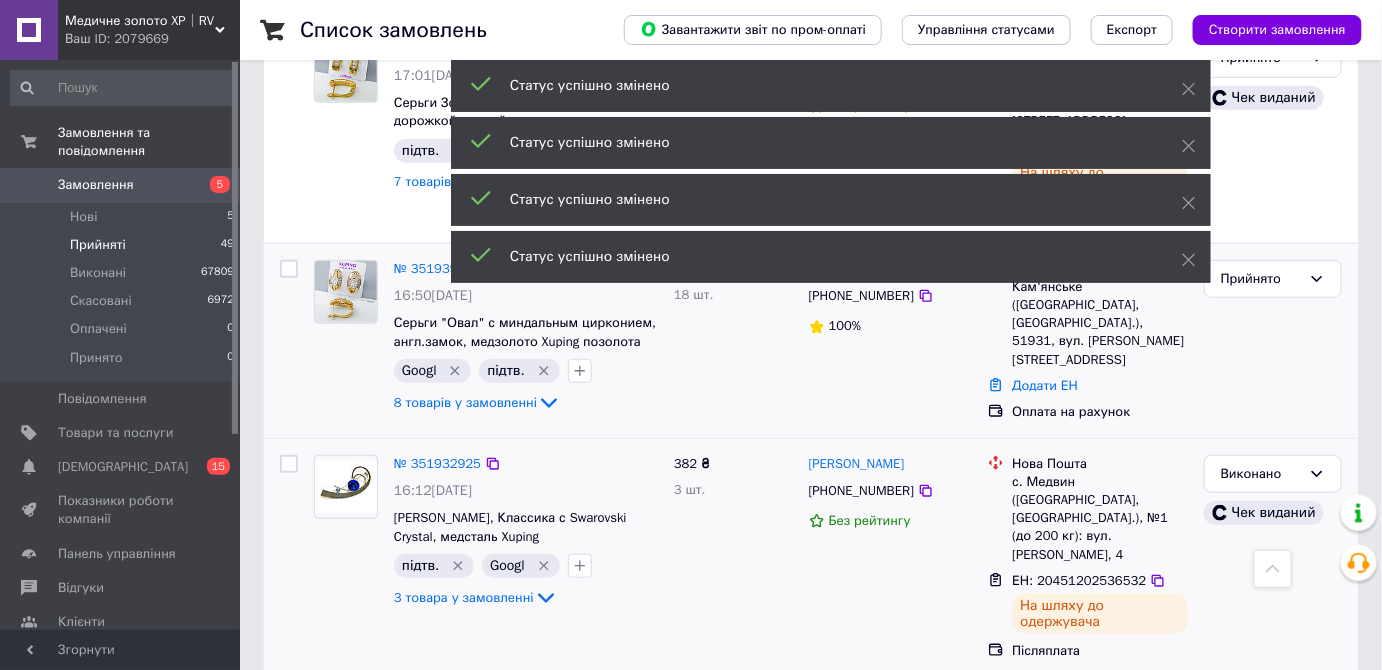 click on "Прийнято" at bounding box center (1273, 341) 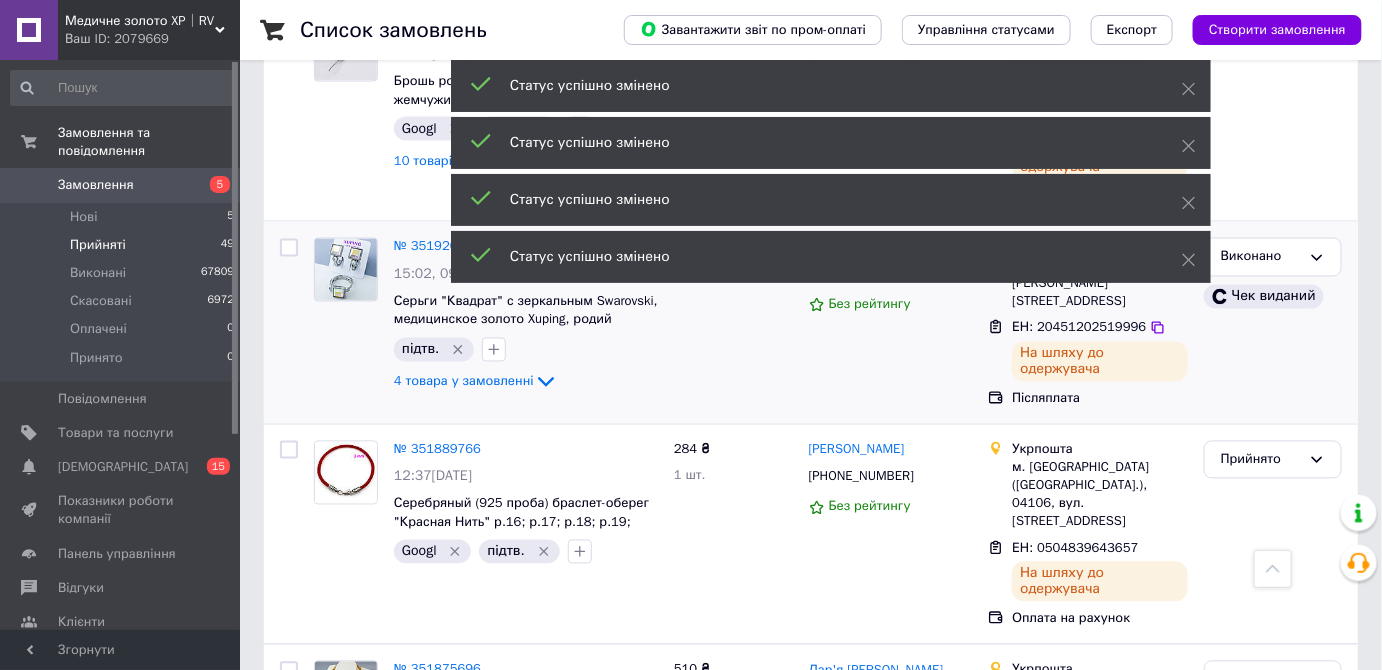 scroll, scrollTop: 3654, scrollLeft: 0, axis: vertical 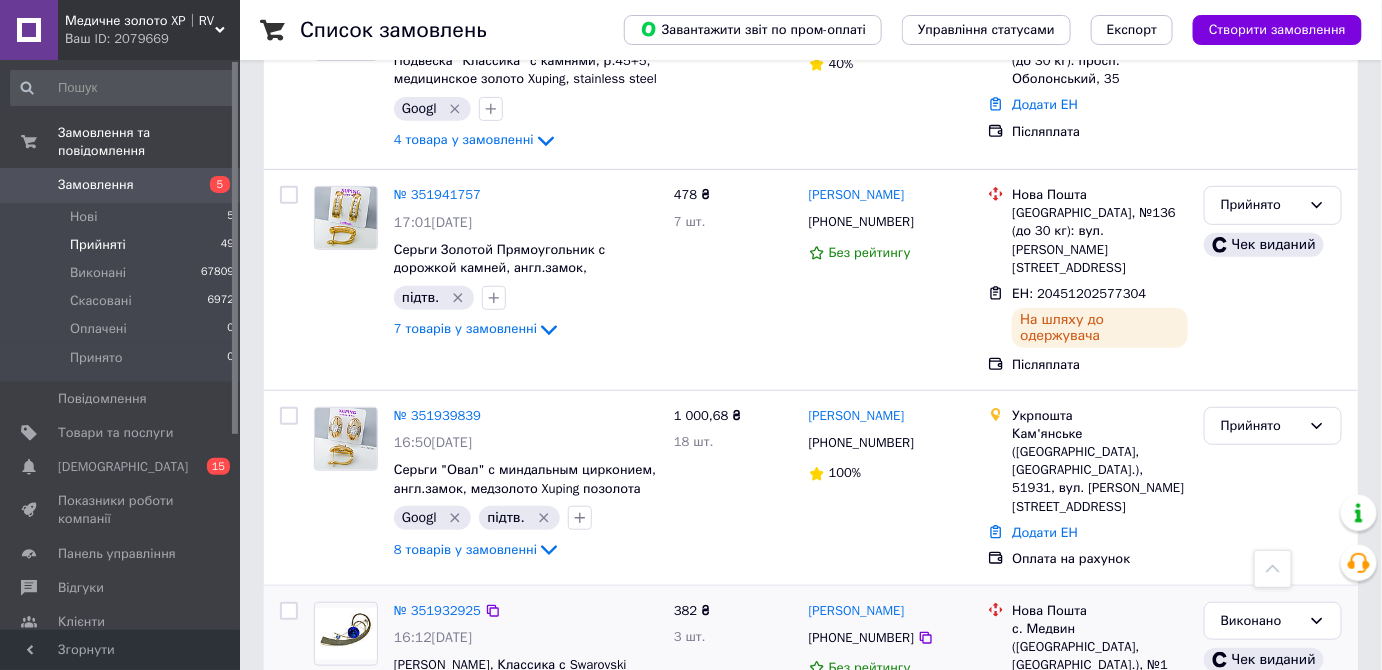 drag, startPoint x: 929, startPoint y: 531, endPoint x: 856, endPoint y: 534, distance: 73.061615 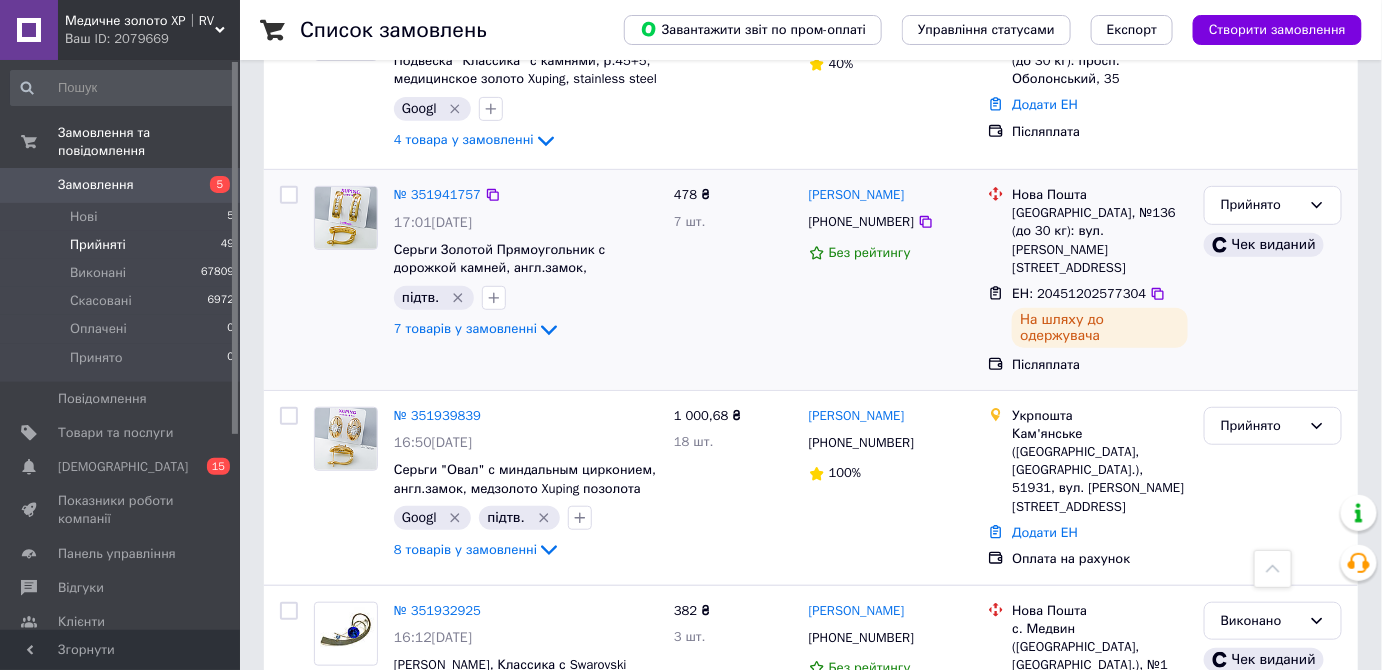 drag, startPoint x: 941, startPoint y: 159, endPoint x: 807, endPoint y: 159, distance: 134 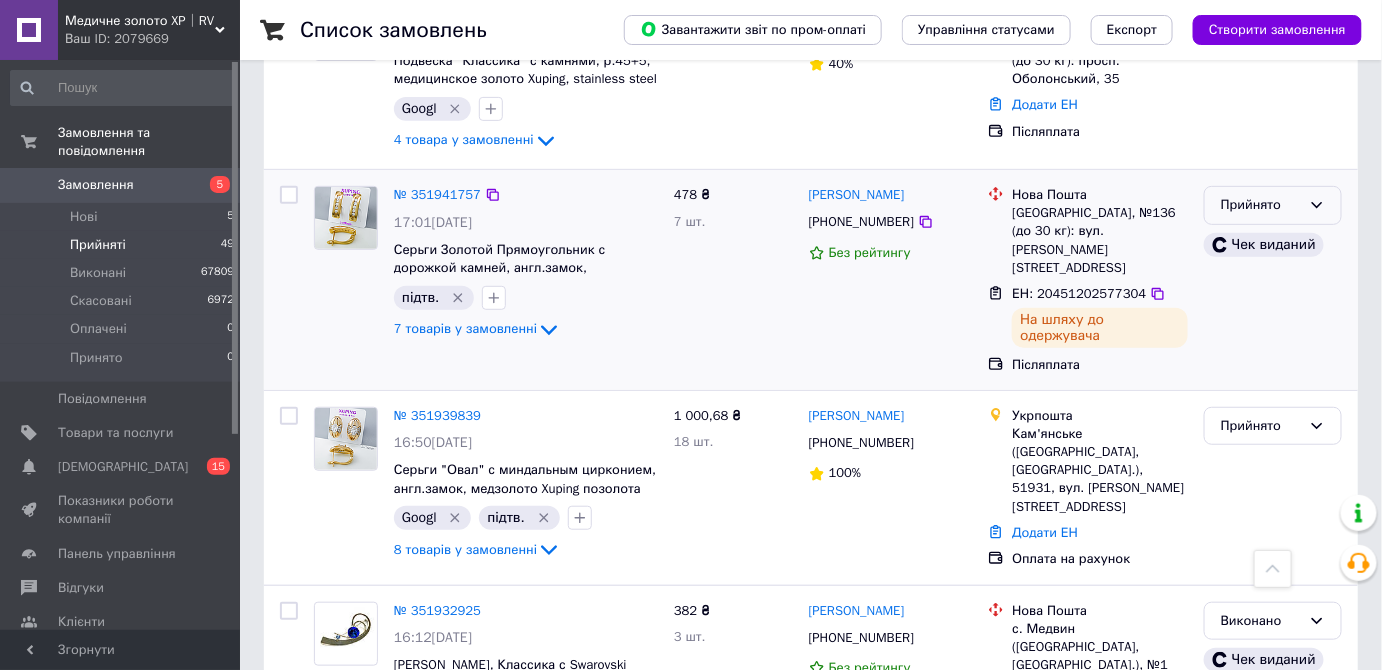 click on "Прийнято" at bounding box center [1261, 205] 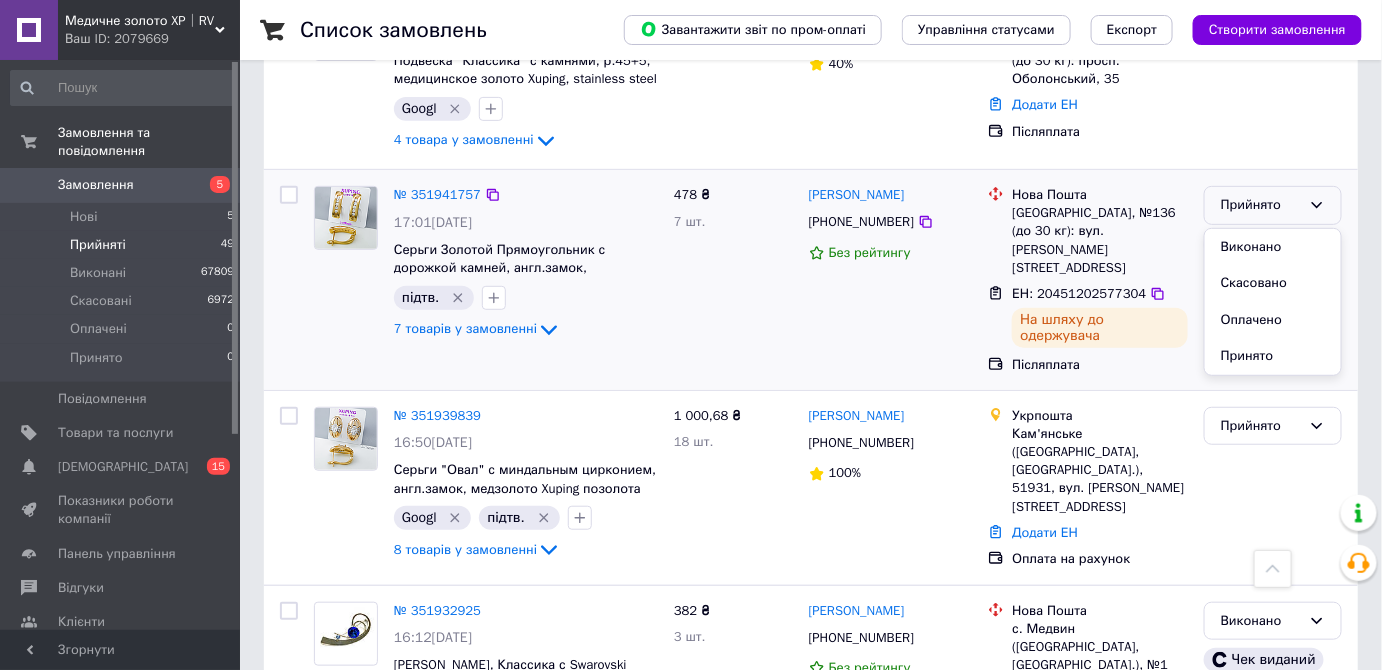 click on "Виконано" at bounding box center (1273, 247) 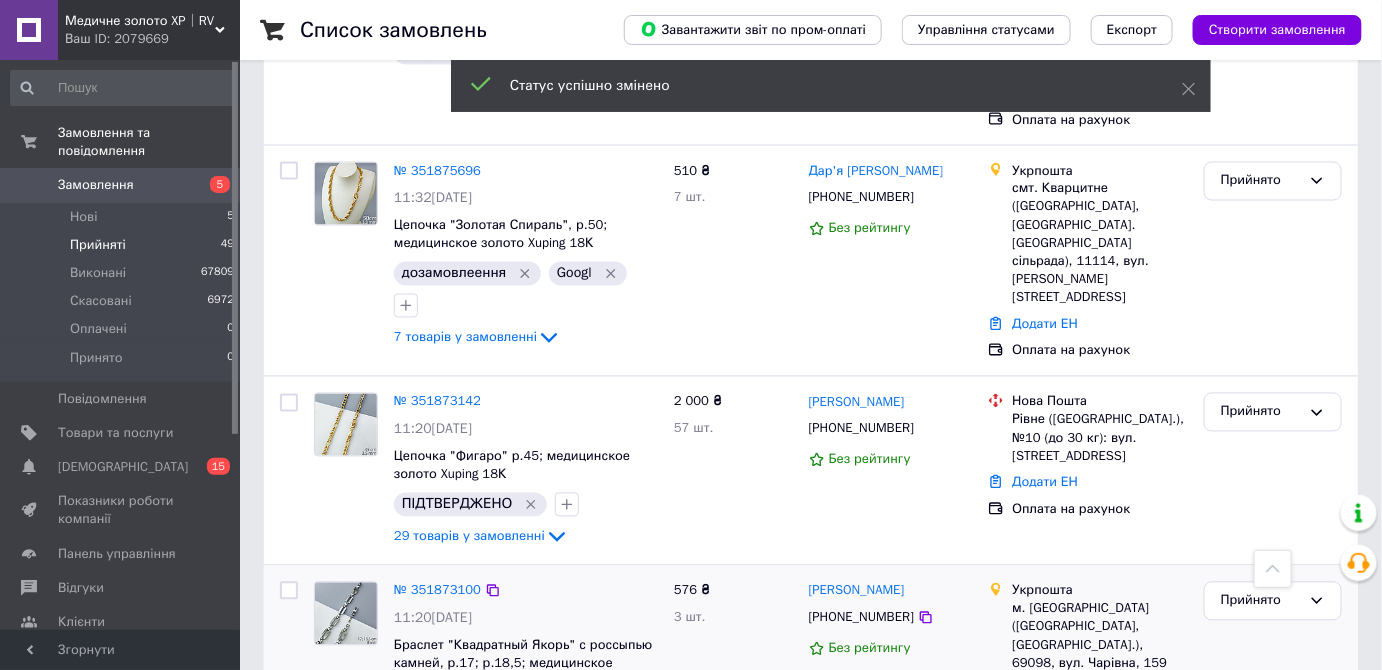 scroll, scrollTop: 3636, scrollLeft: 0, axis: vertical 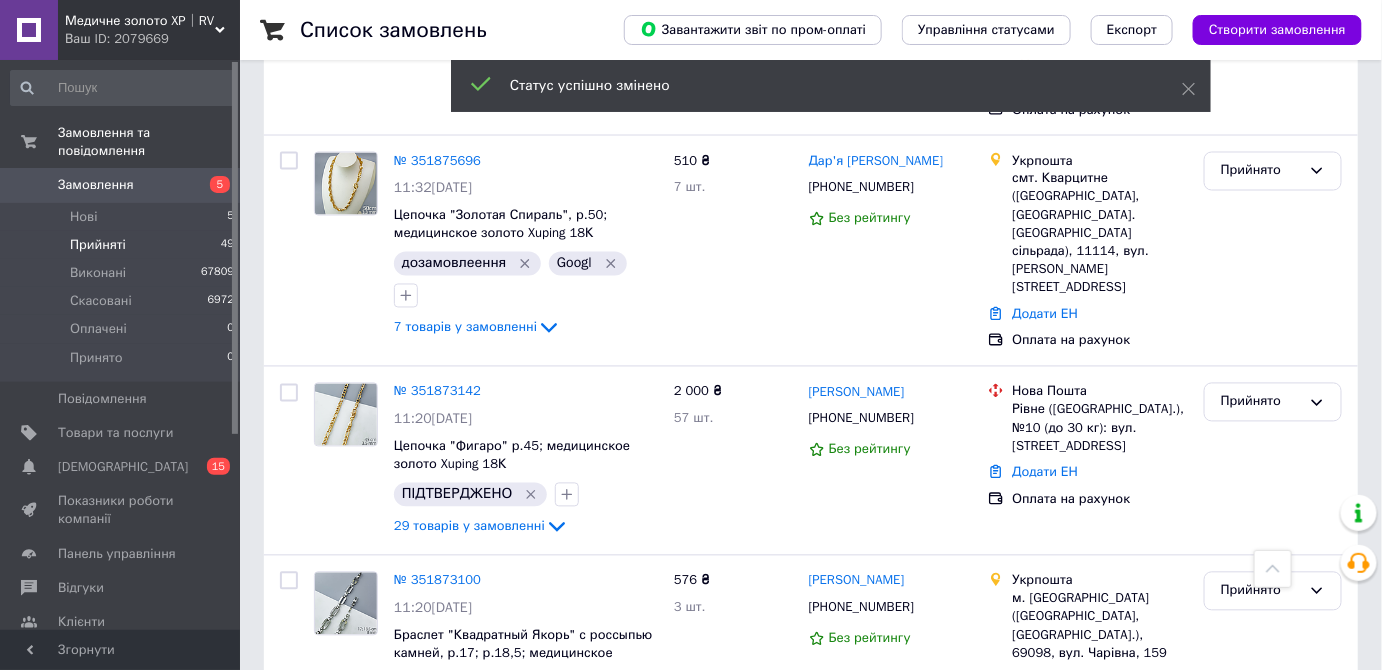 click on "2" at bounding box center [327, 821] 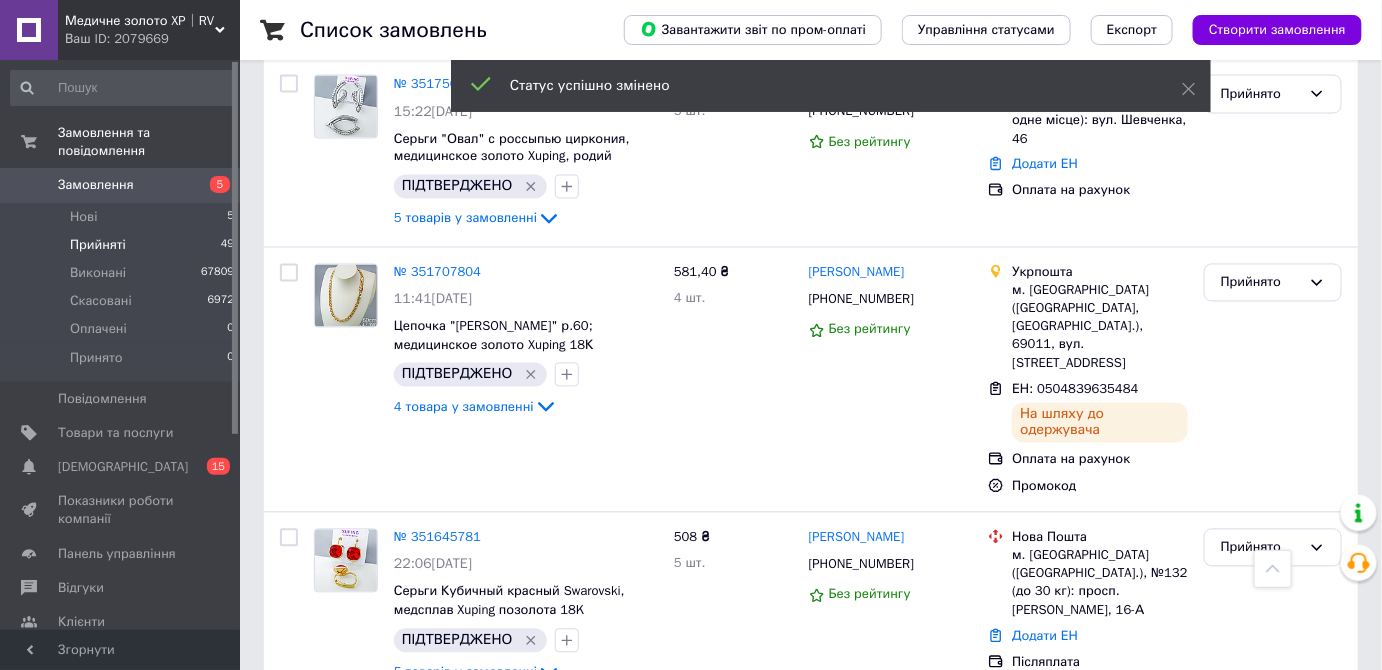 scroll, scrollTop: 747, scrollLeft: 0, axis: vertical 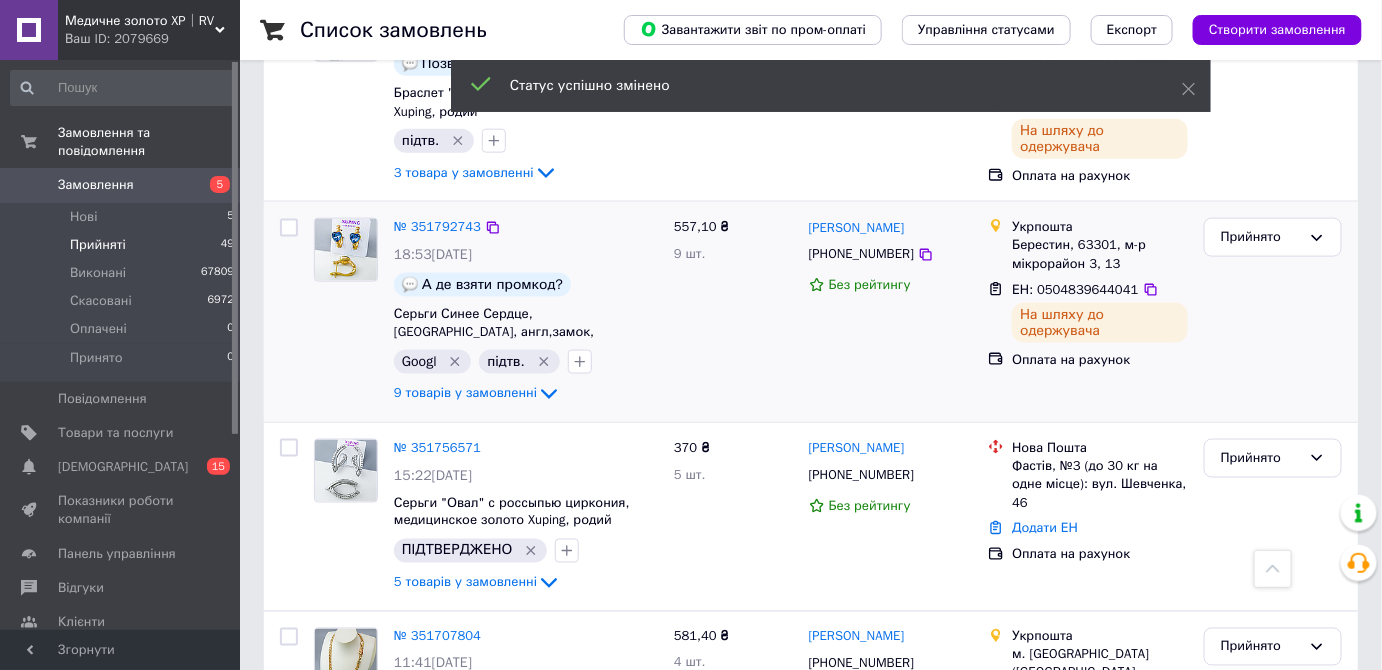 drag, startPoint x: 968, startPoint y: 181, endPoint x: 866, endPoint y: 176, distance: 102.122475 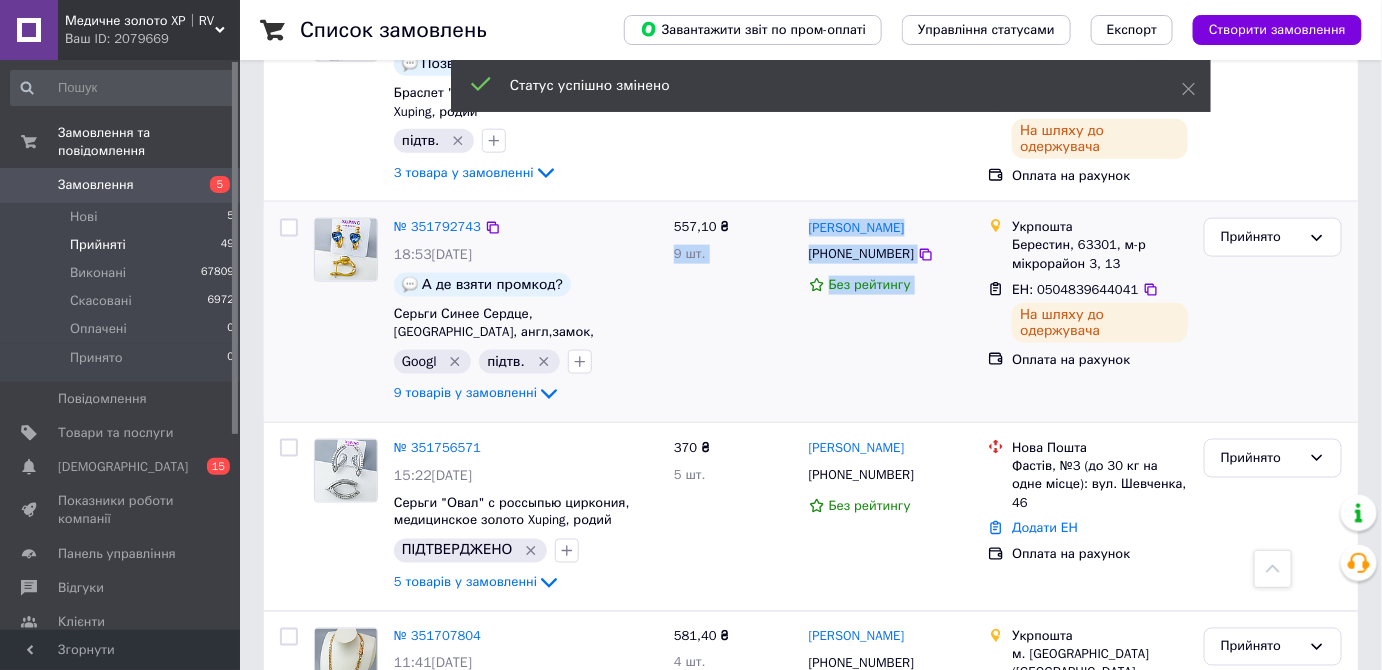 drag, startPoint x: 798, startPoint y: 195, endPoint x: 985, endPoint y: 206, distance: 187.32326 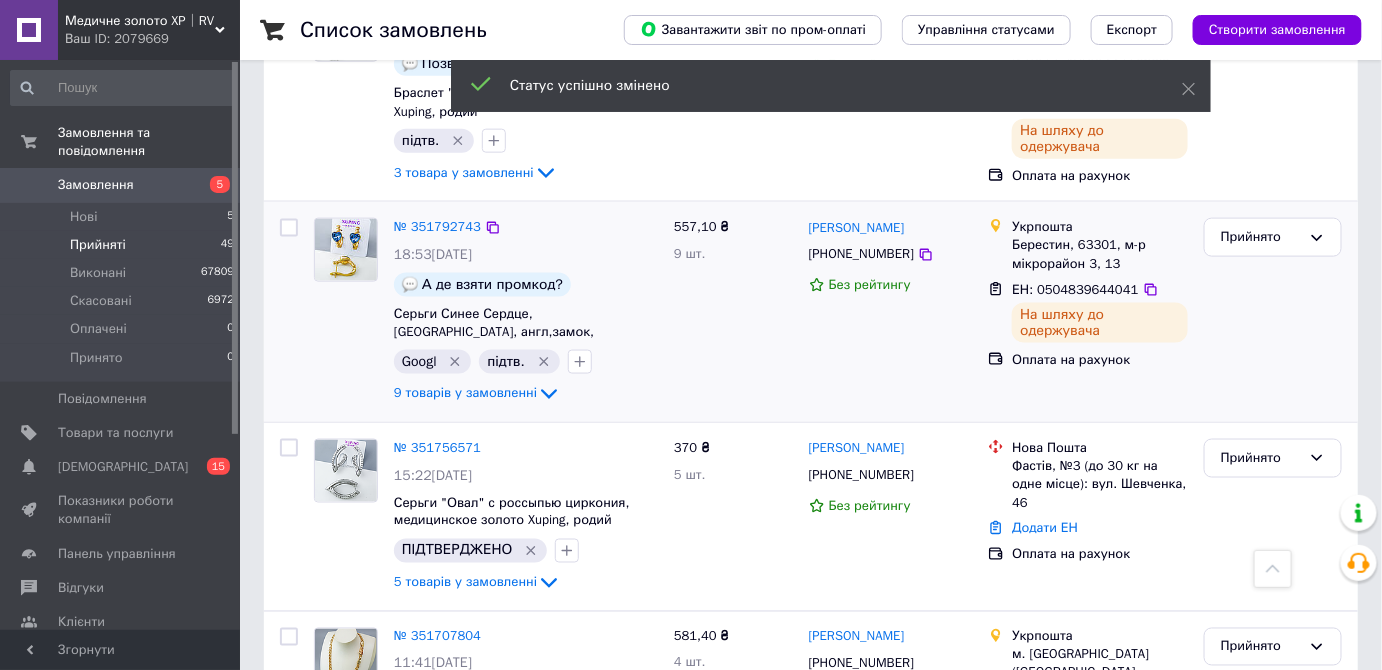drag, startPoint x: 978, startPoint y: 196, endPoint x: 805, endPoint y: 192, distance: 173.04623 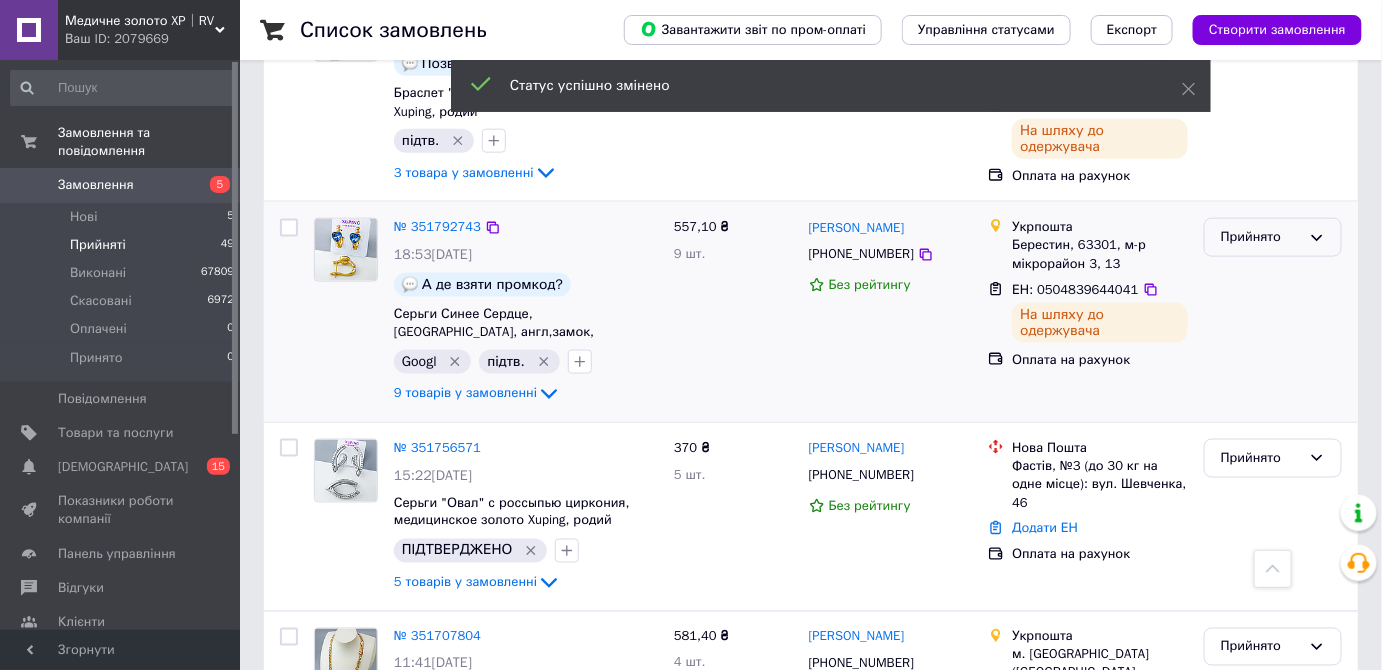 click on "Прийнято" at bounding box center [1261, 237] 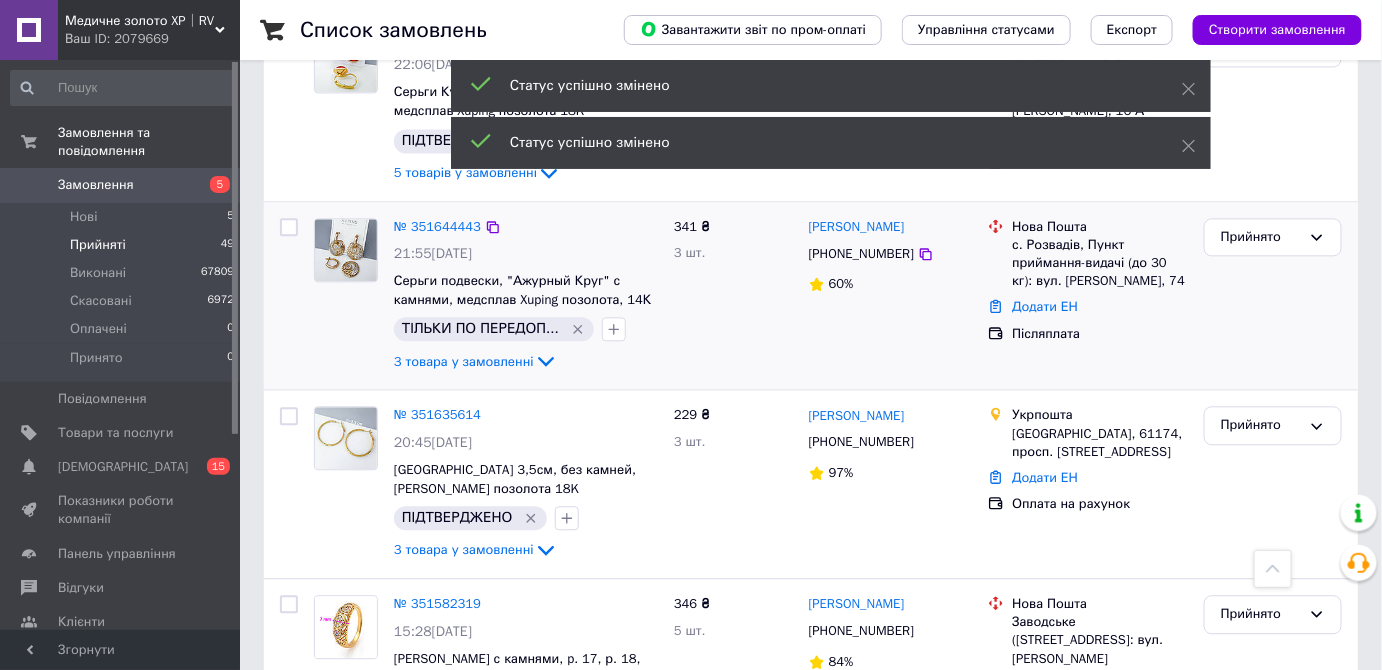scroll, scrollTop: 1618, scrollLeft: 0, axis: vertical 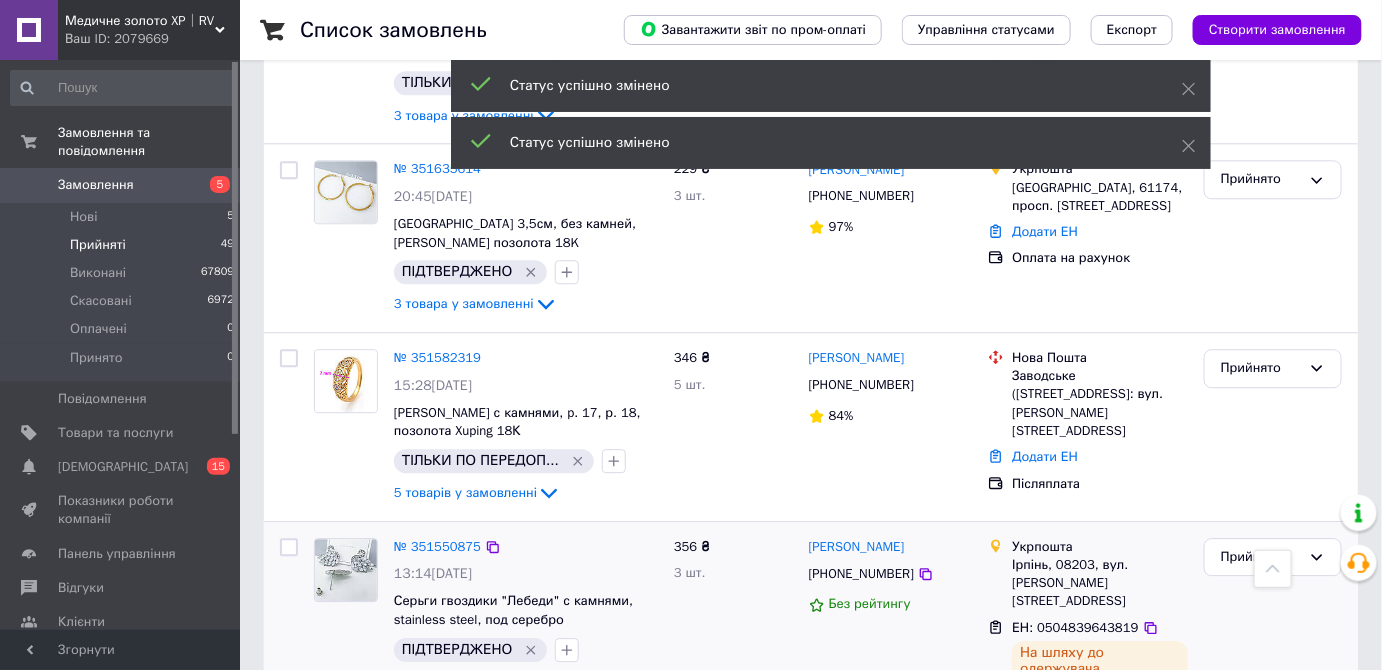 drag, startPoint x: 923, startPoint y: 507, endPoint x: 802, endPoint y: 501, distance: 121.14867 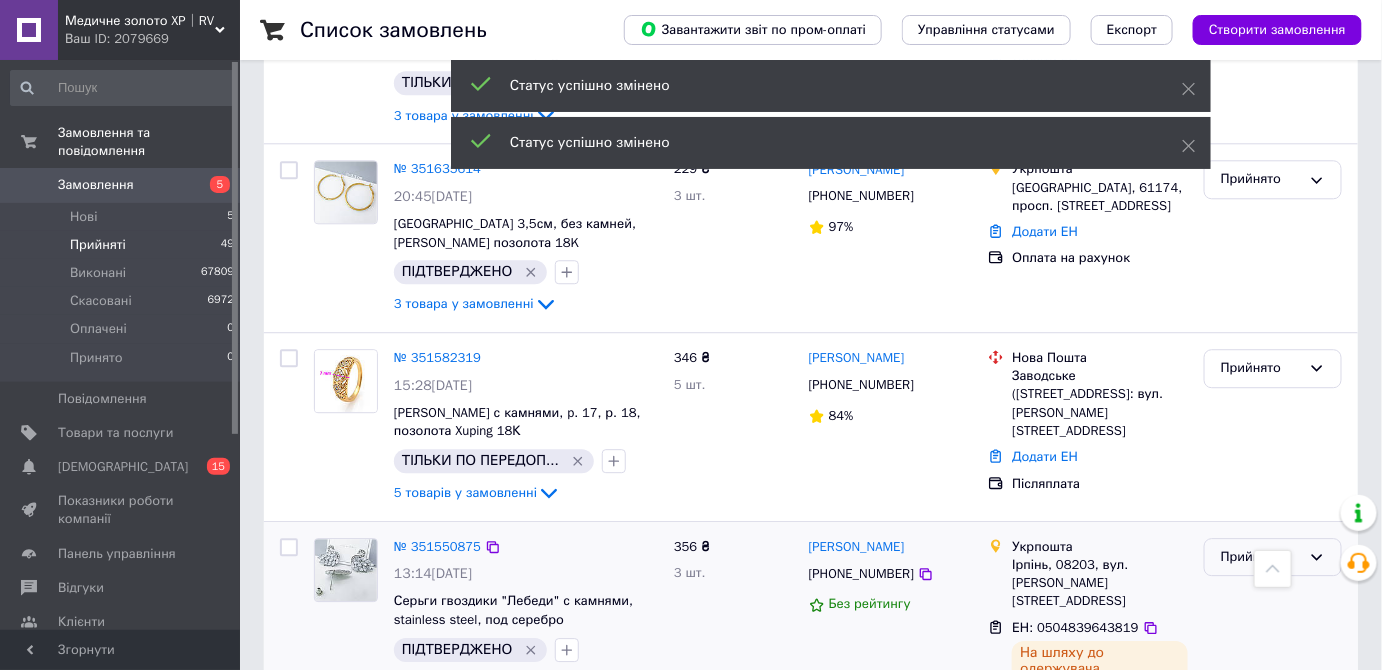 click on "Прийнято" at bounding box center (1261, 557) 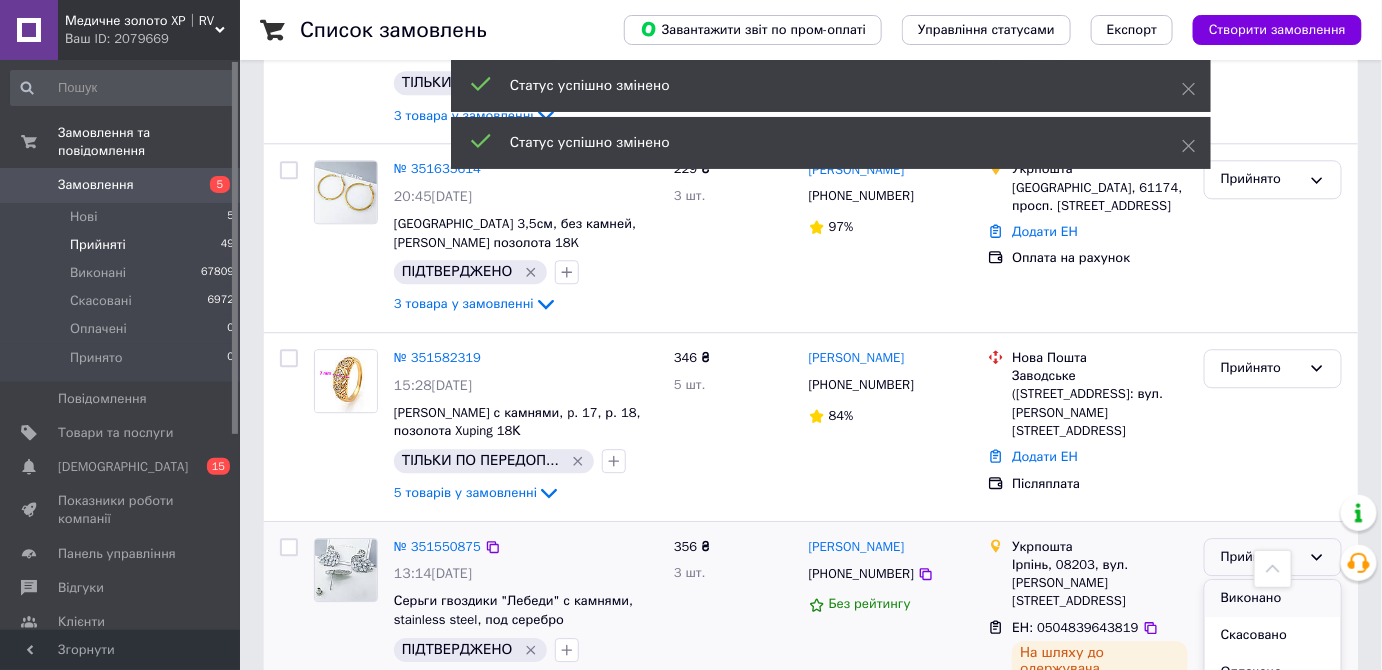 click on "Виконано" at bounding box center [1273, 598] 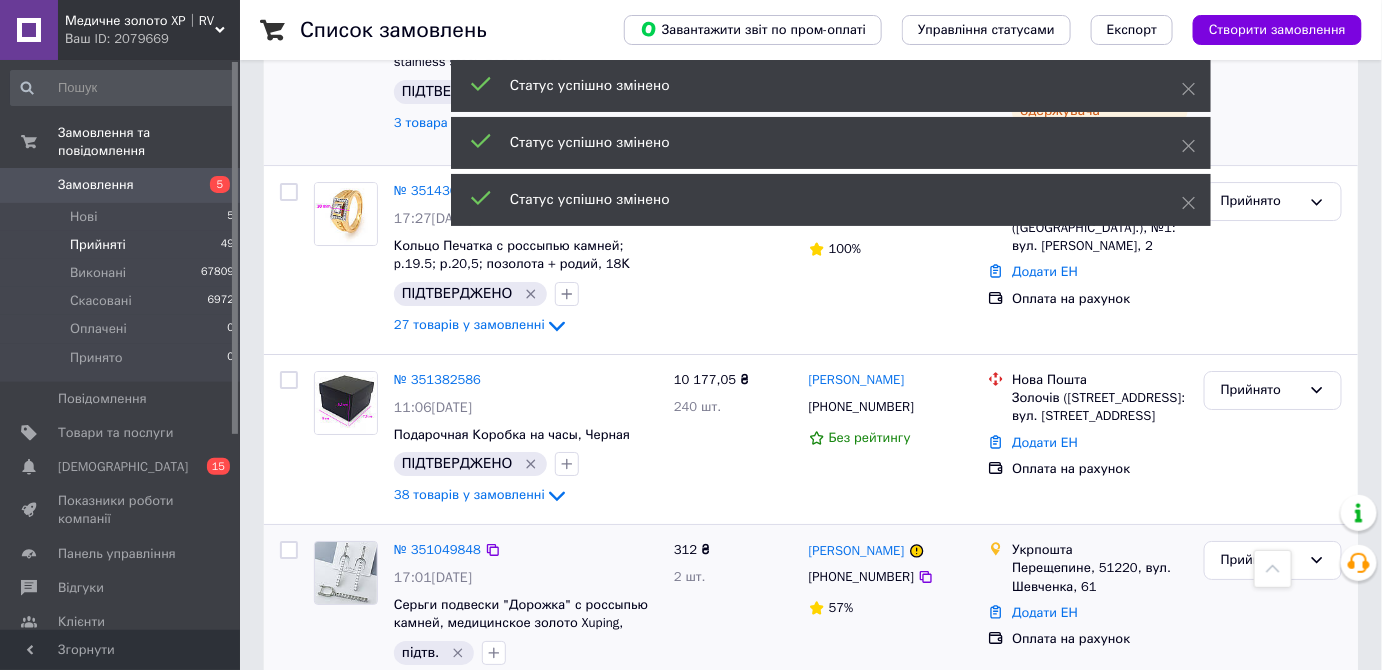scroll, scrollTop: 2254, scrollLeft: 0, axis: vertical 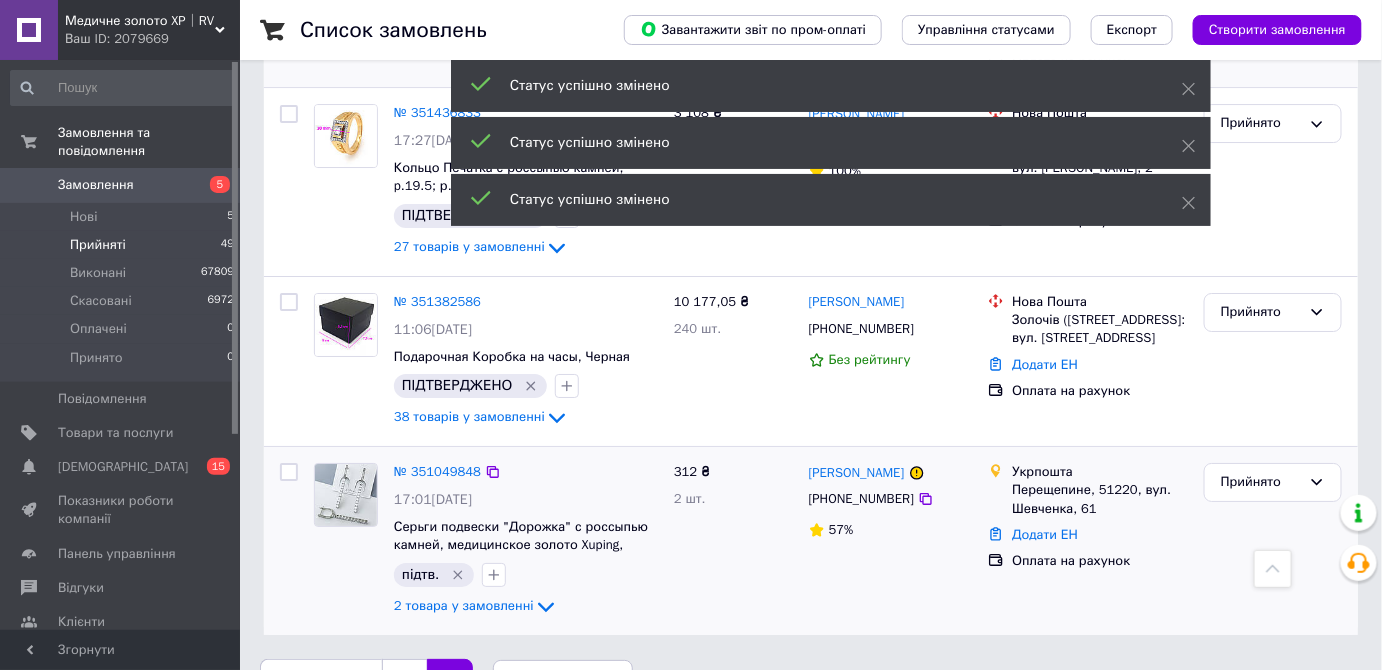 drag, startPoint x: 402, startPoint y: 628, endPoint x: 597, endPoint y: 544, distance: 212.32286 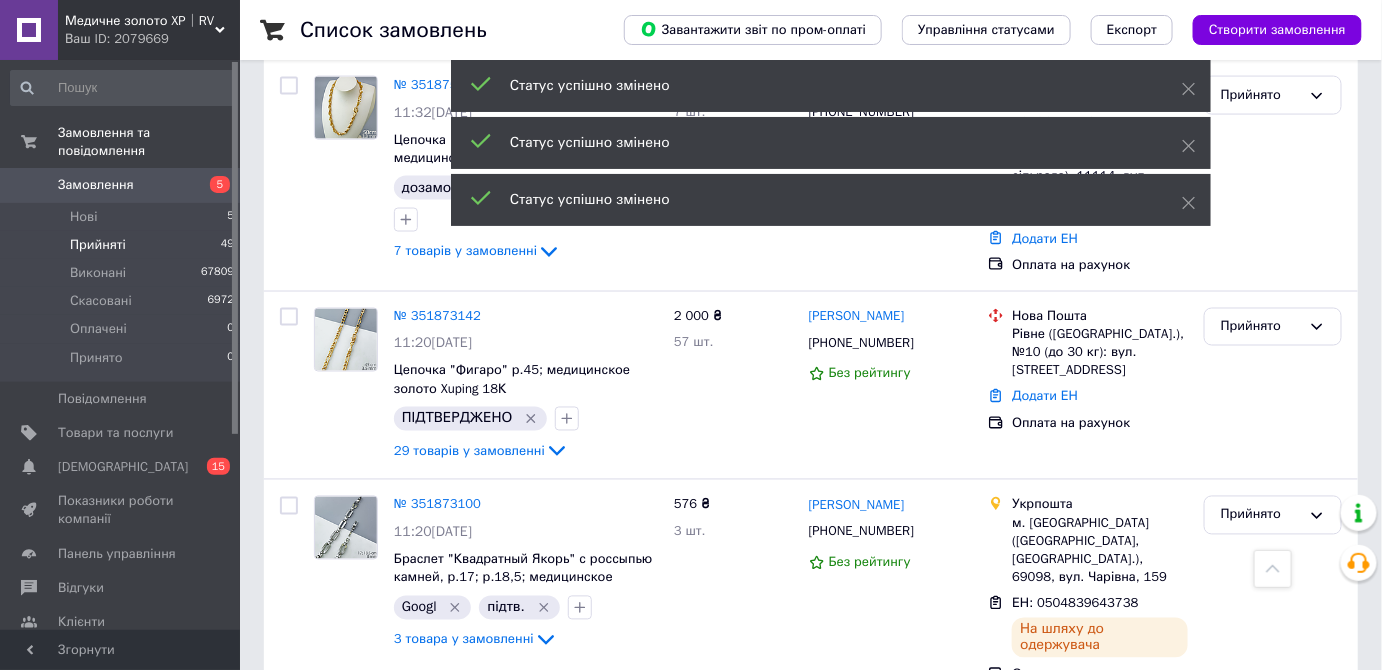 scroll, scrollTop: 3668, scrollLeft: 0, axis: vertical 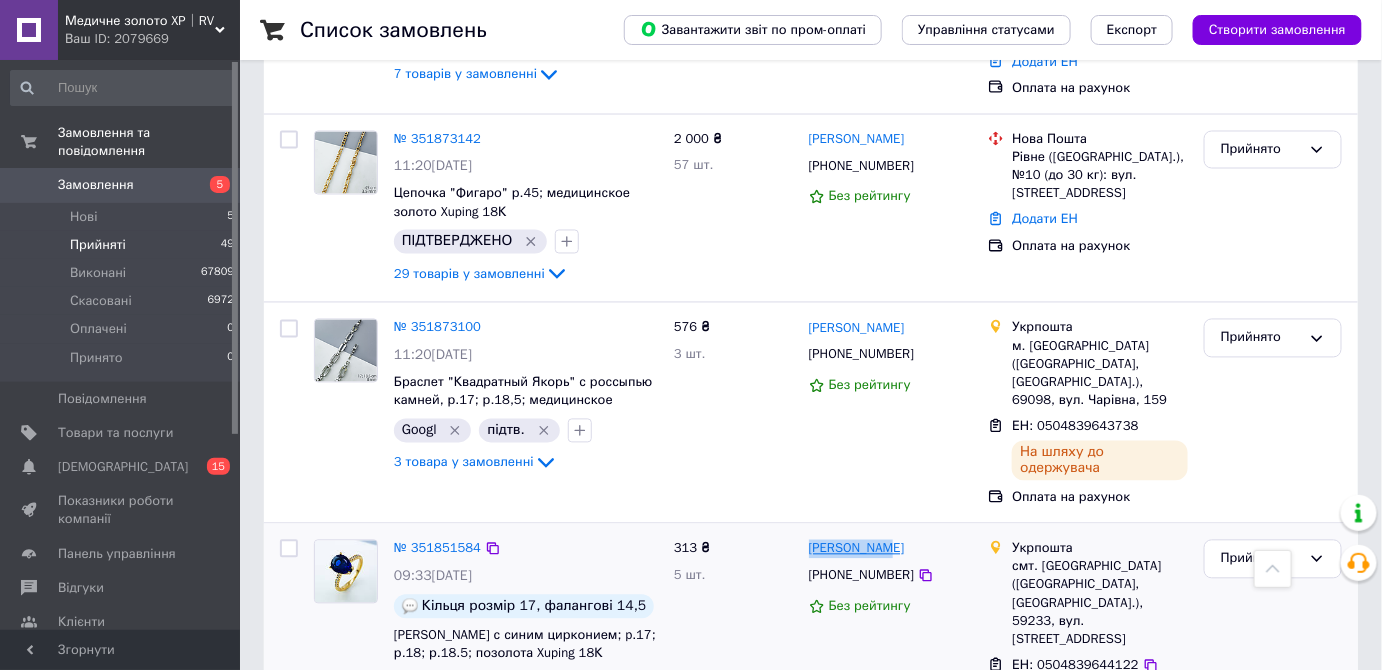 drag, startPoint x: 909, startPoint y: 385, endPoint x: 808, endPoint y: 383, distance: 101.0198 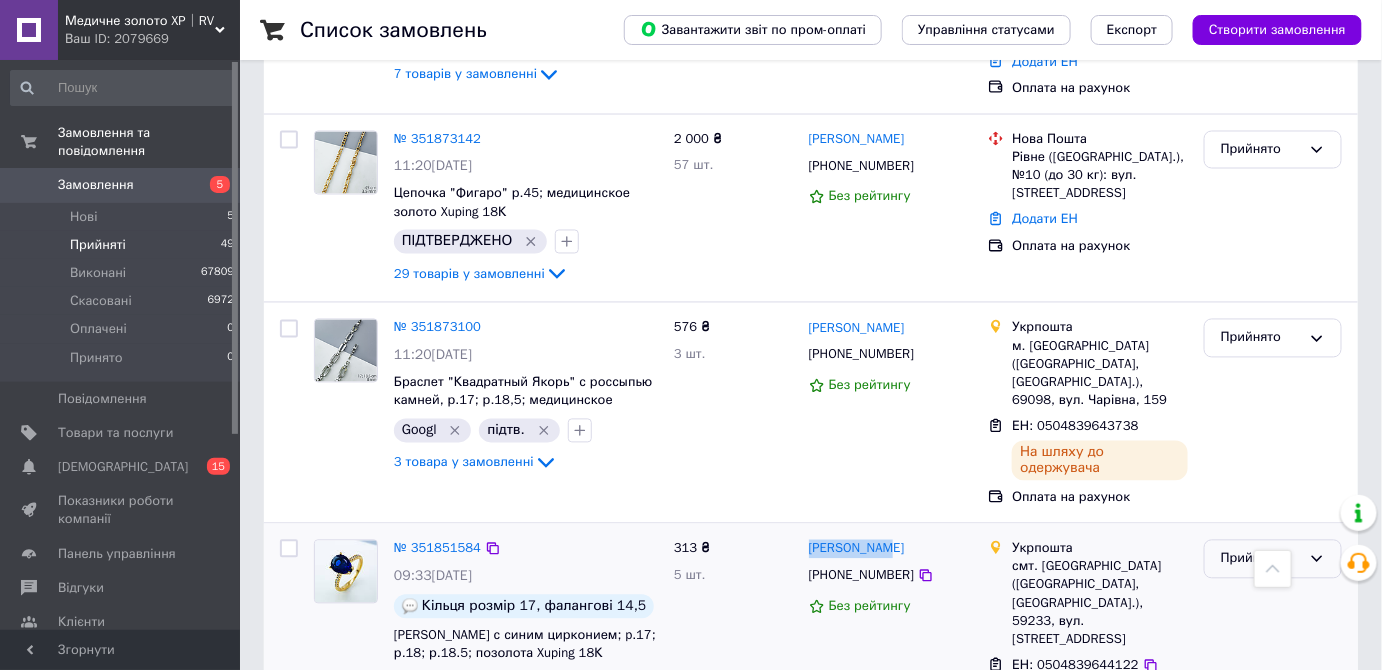 click on "Прийнято" at bounding box center [1261, 559] 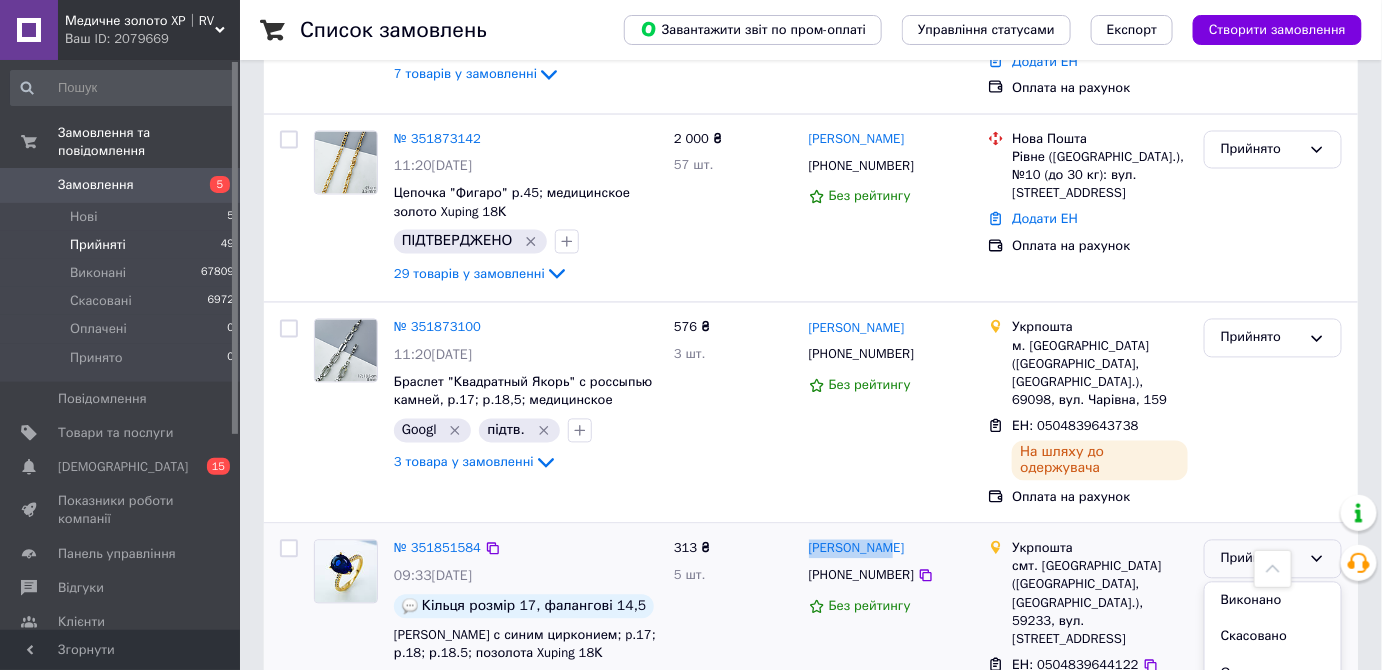 click on "Виконано" at bounding box center (1273, 601) 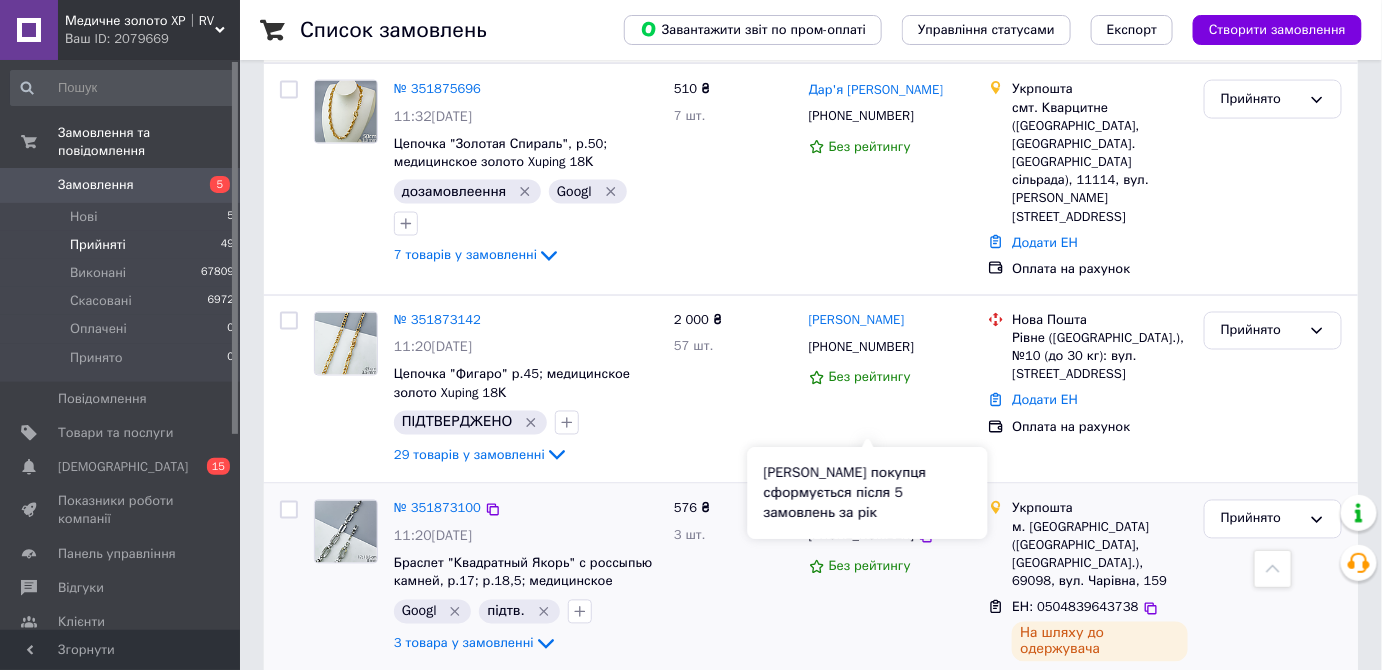 scroll, scrollTop: 3486, scrollLeft: 0, axis: vertical 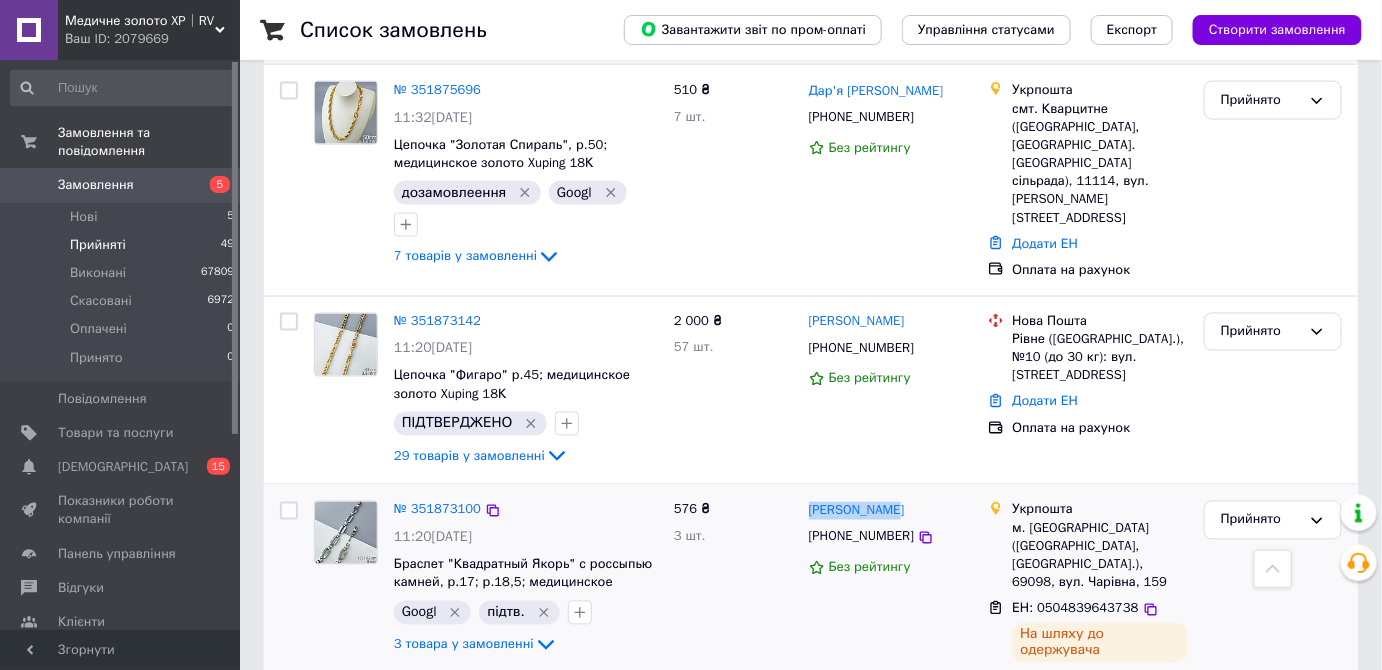 drag, startPoint x: 901, startPoint y: 360, endPoint x: 827, endPoint y: 360, distance: 74 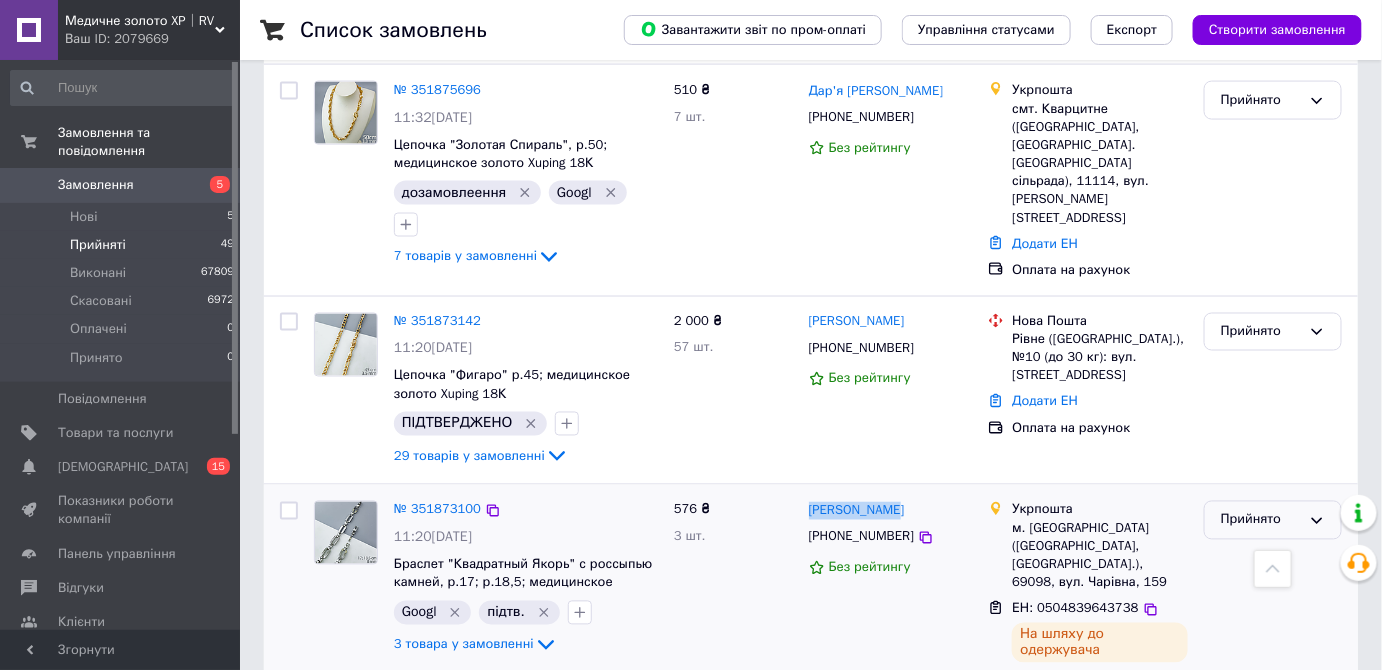 click on "Прийнято" at bounding box center (1261, 520) 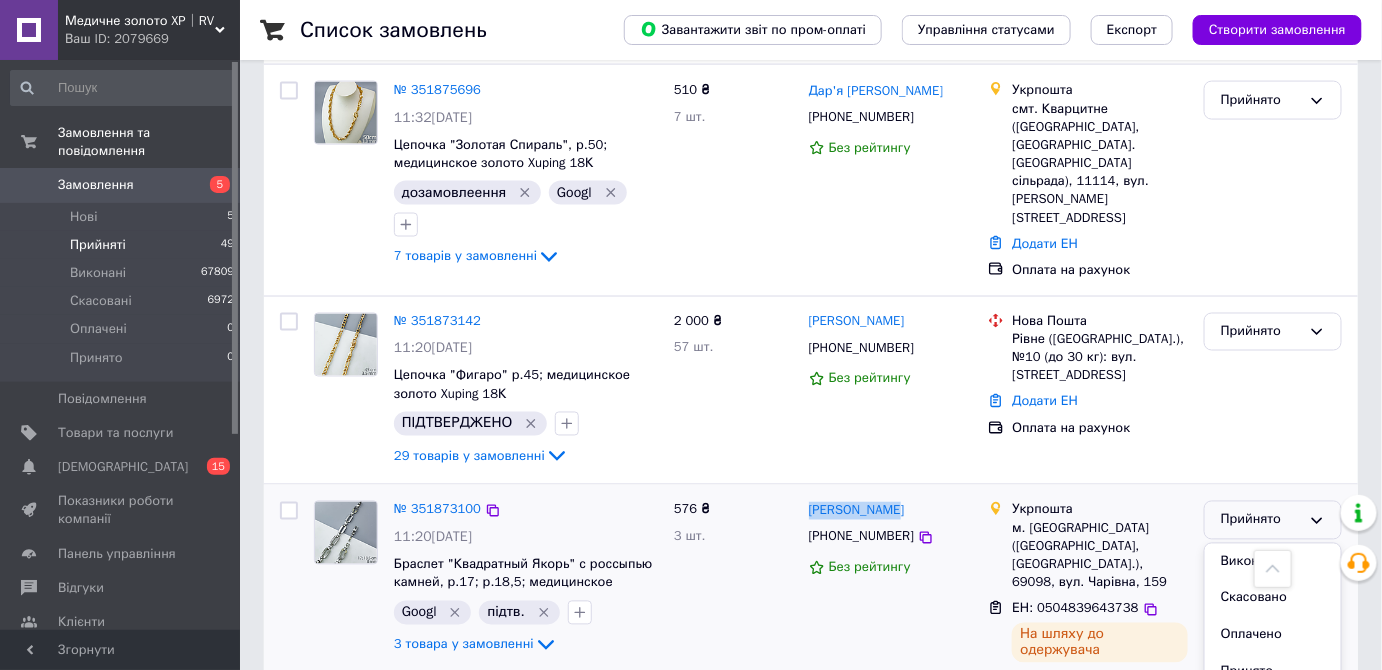 click on "Виконано" at bounding box center [1273, 562] 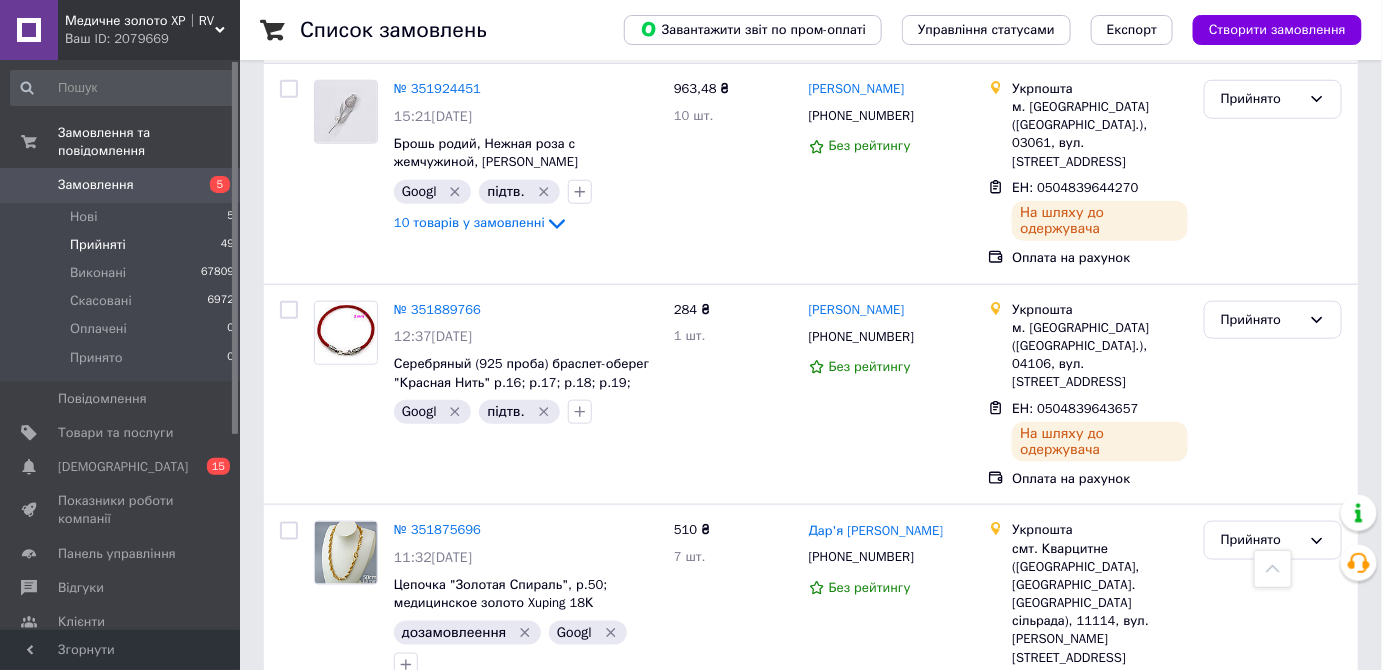 scroll, scrollTop: 3032, scrollLeft: 0, axis: vertical 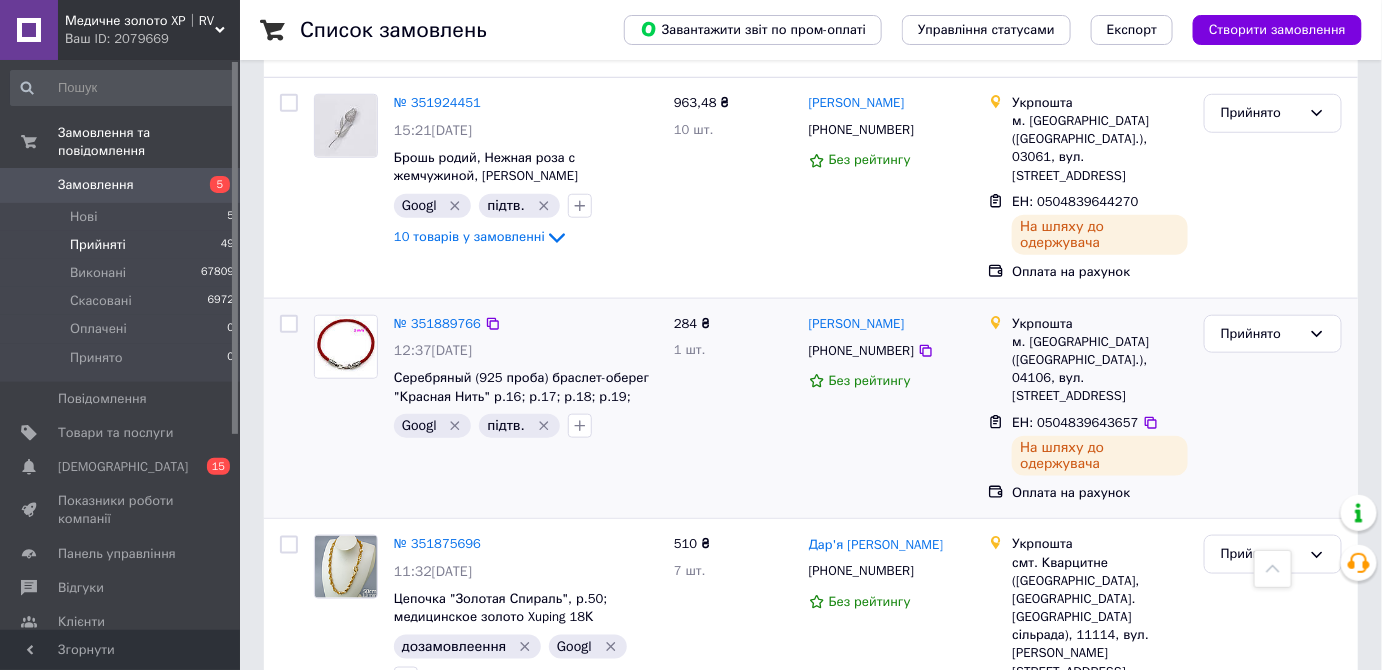 drag, startPoint x: 939, startPoint y: 256, endPoint x: 805, endPoint y: 251, distance: 134.09325 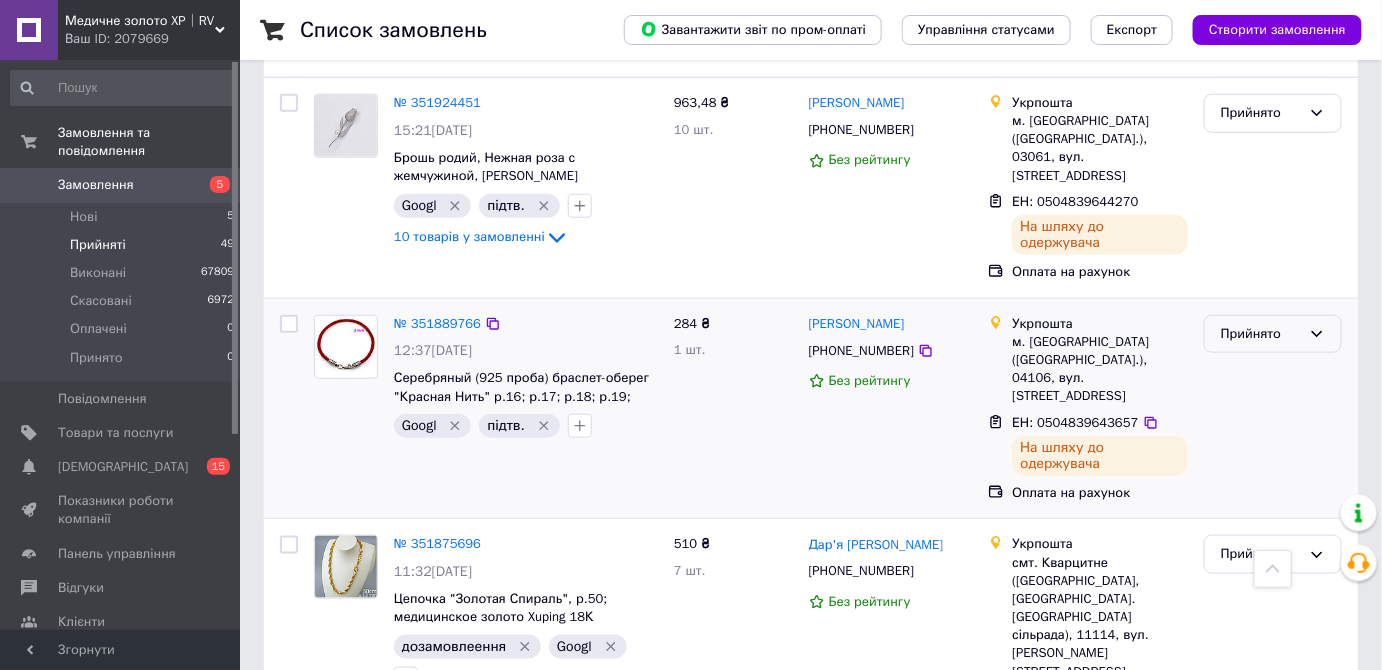 click on "Прийнято" at bounding box center (1261, 334) 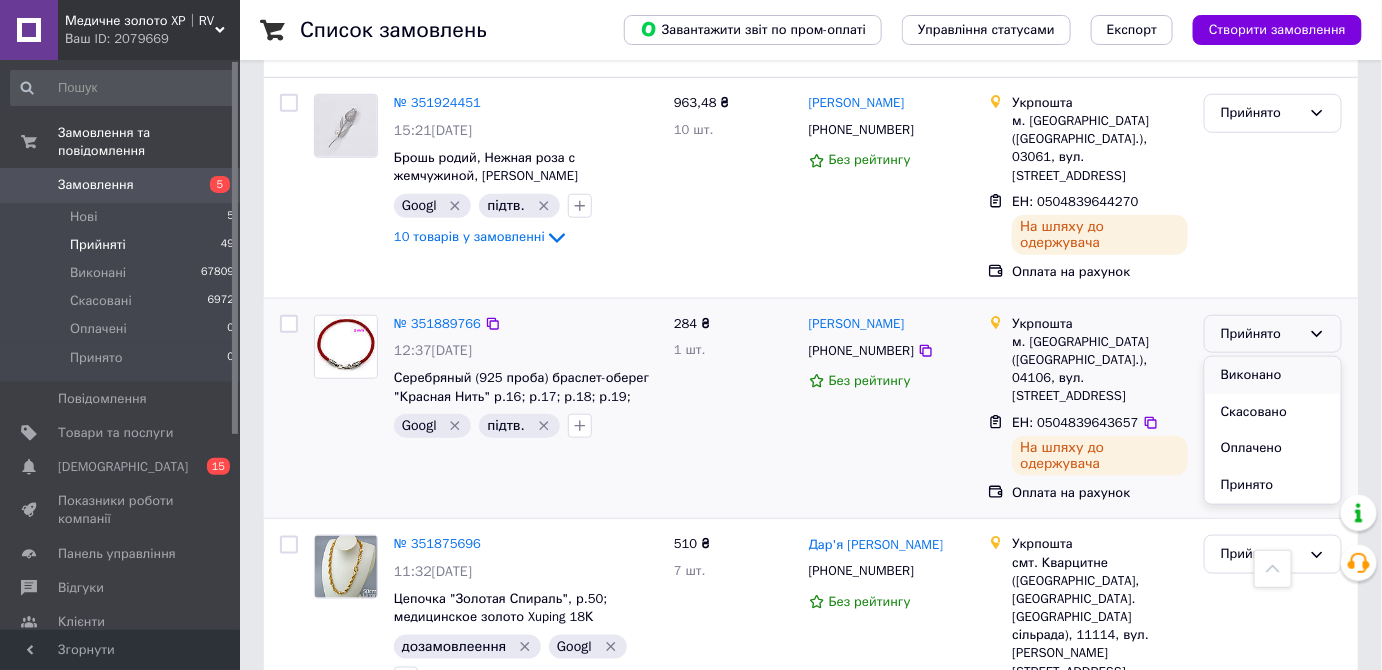 click on "Виконано" at bounding box center [1273, 375] 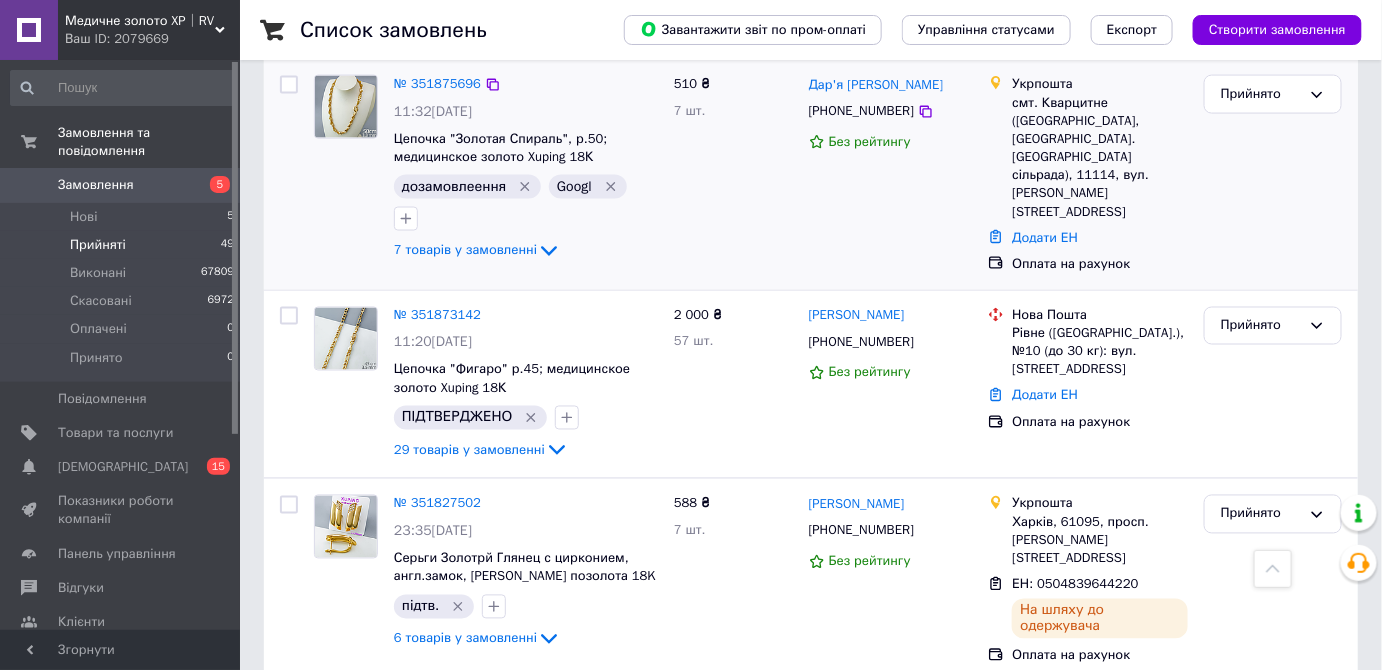 scroll, scrollTop: 3654, scrollLeft: 0, axis: vertical 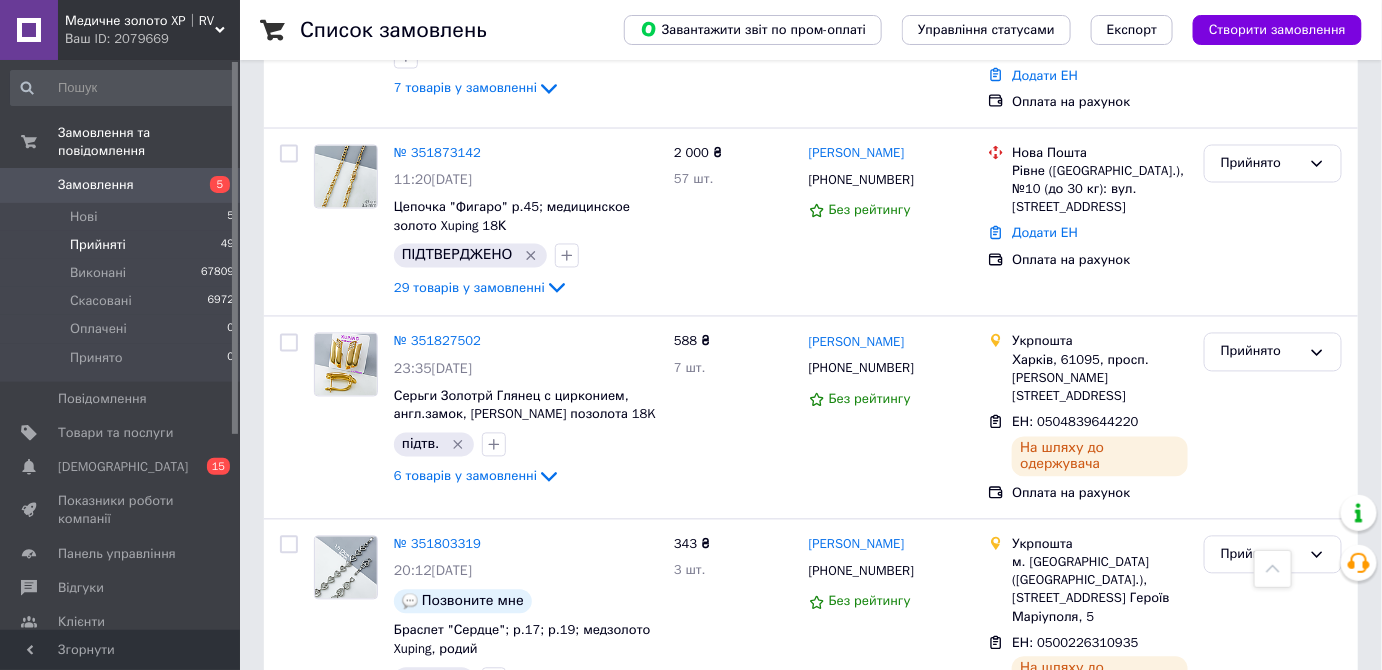 click on "2" at bounding box center [327, 785] 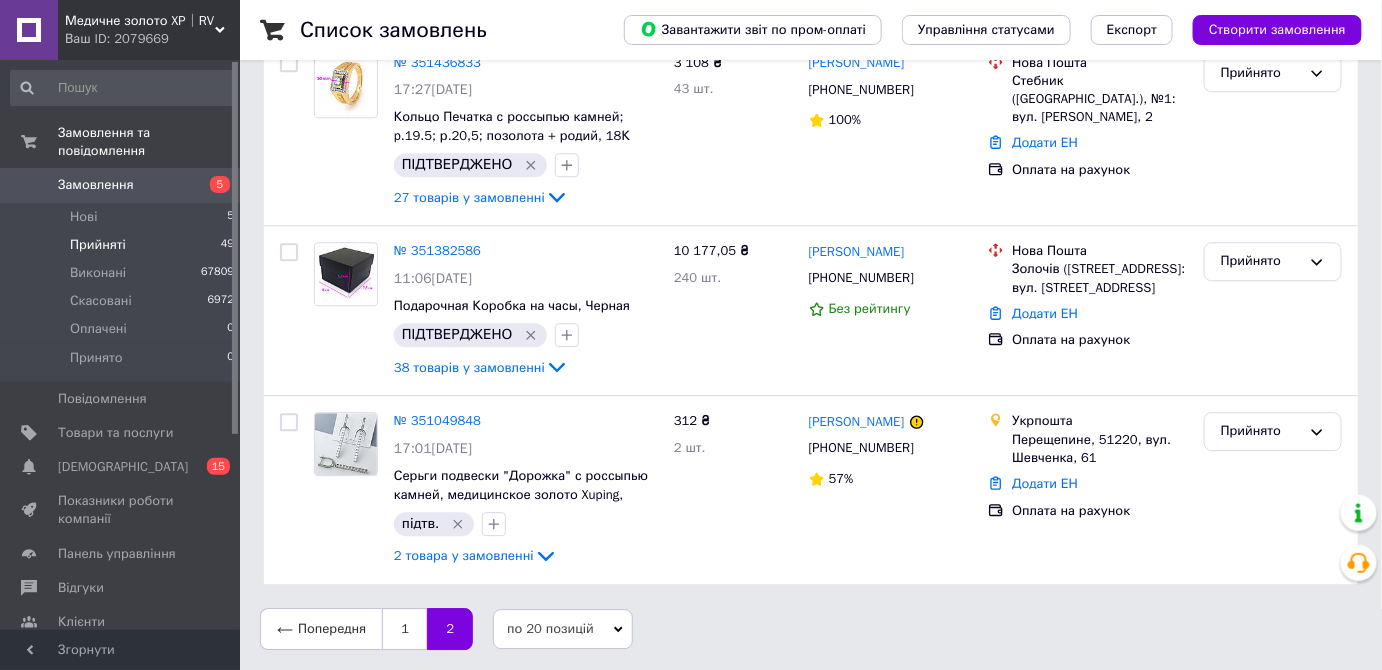scroll, scrollTop: 0, scrollLeft: 0, axis: both 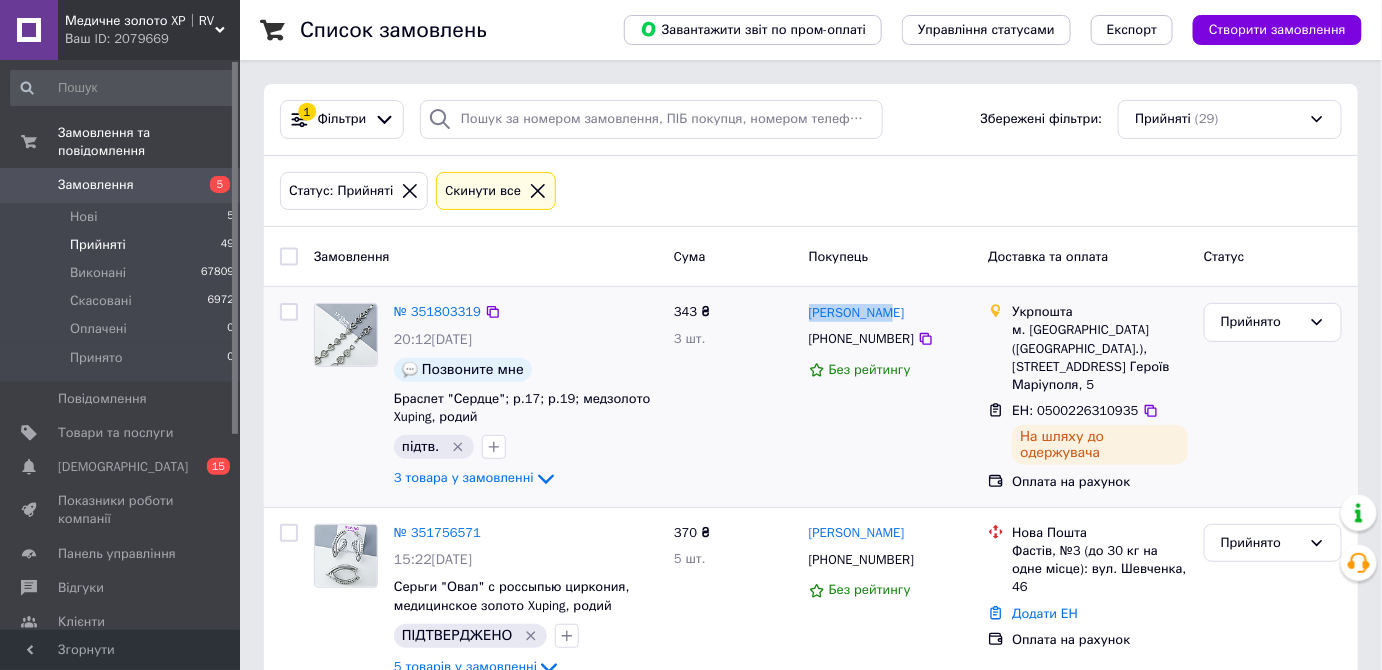 drag, startPoint x: 896, startPoint y: 300, endPoint x: 841, endPoint y: 299, distance: 55.00909 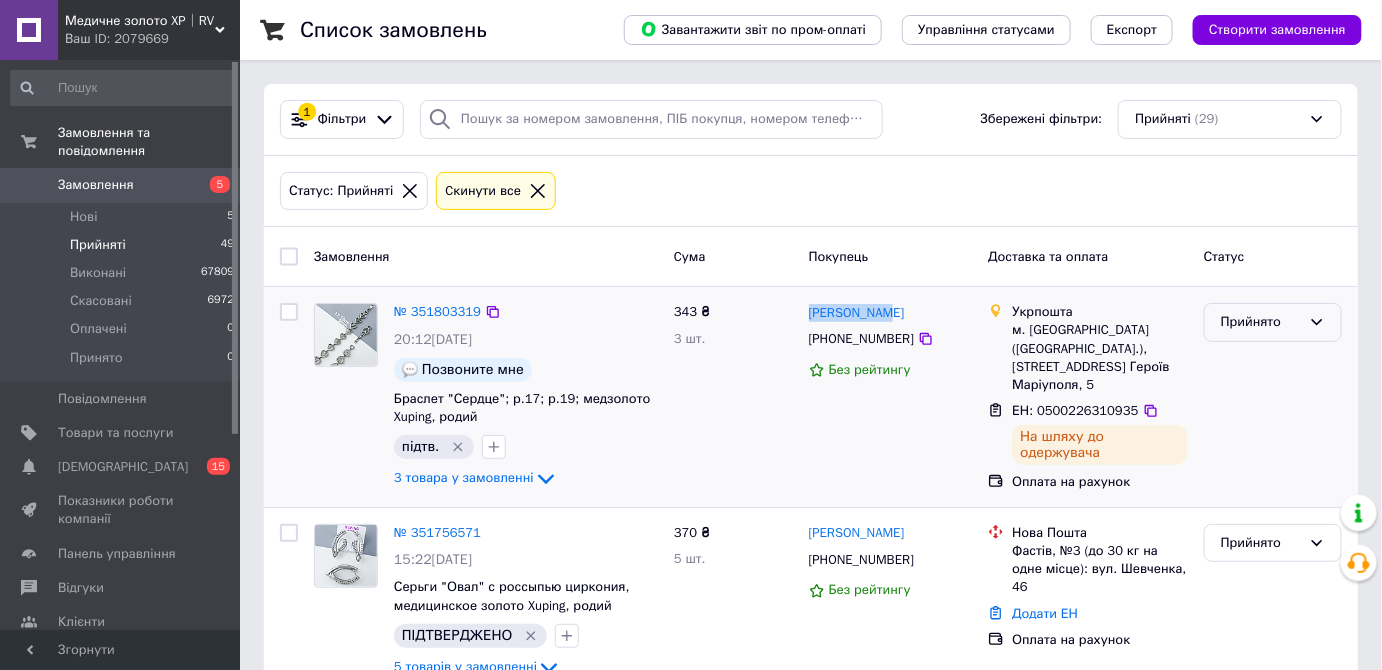 click on "Прийнято" at bounding box center [1261, 322] 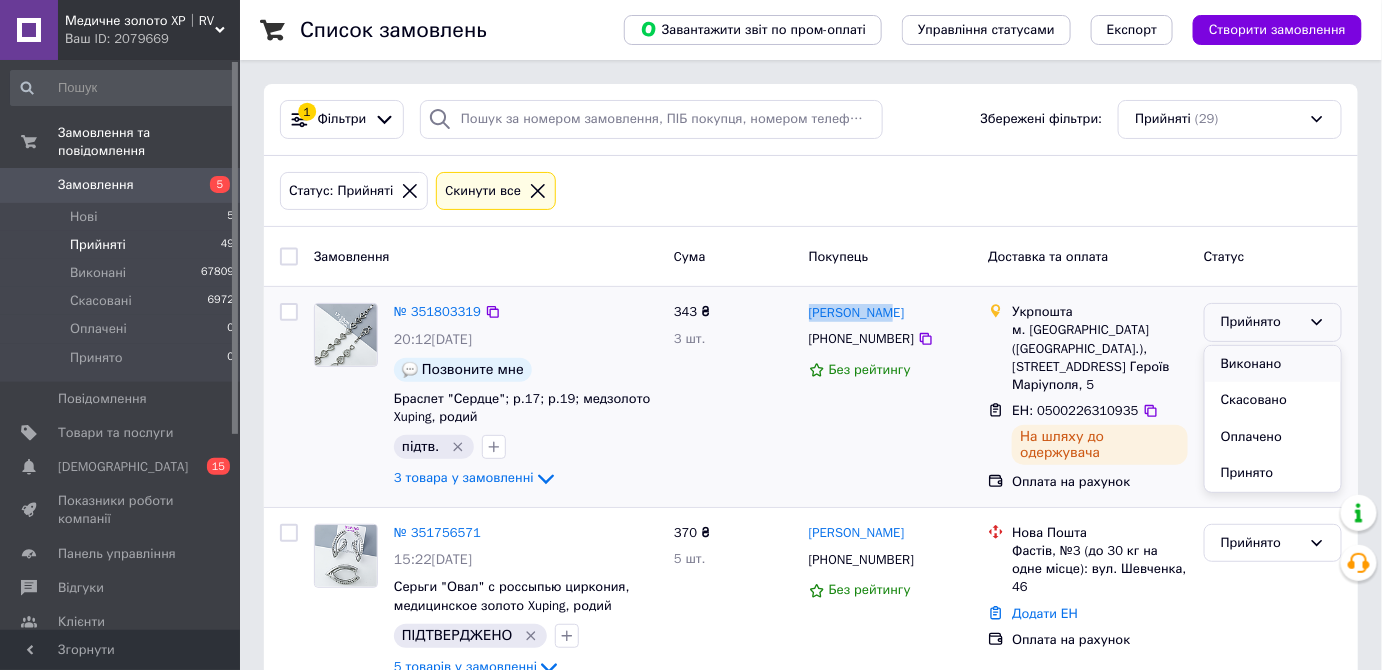 click on "Виконано" at bounding box center [1273, 364] 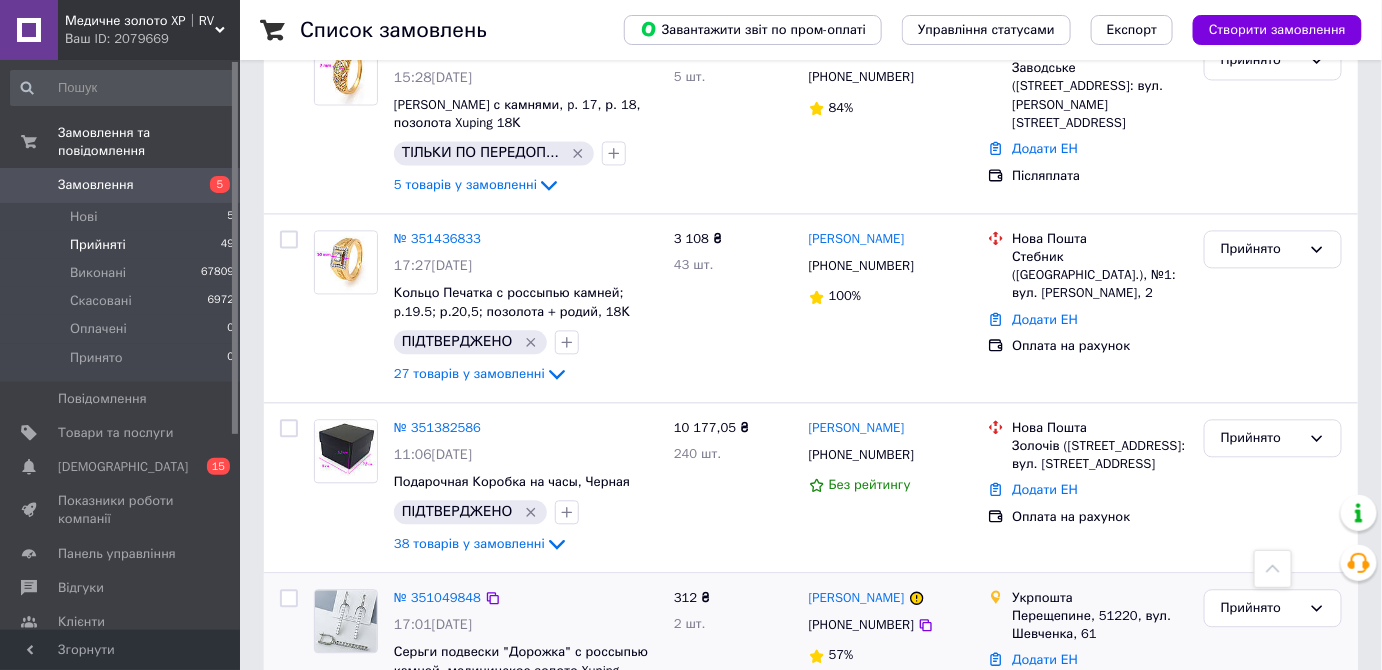 scroll, scrollTop: 1437, scrollLeft: 0, axis: vertical 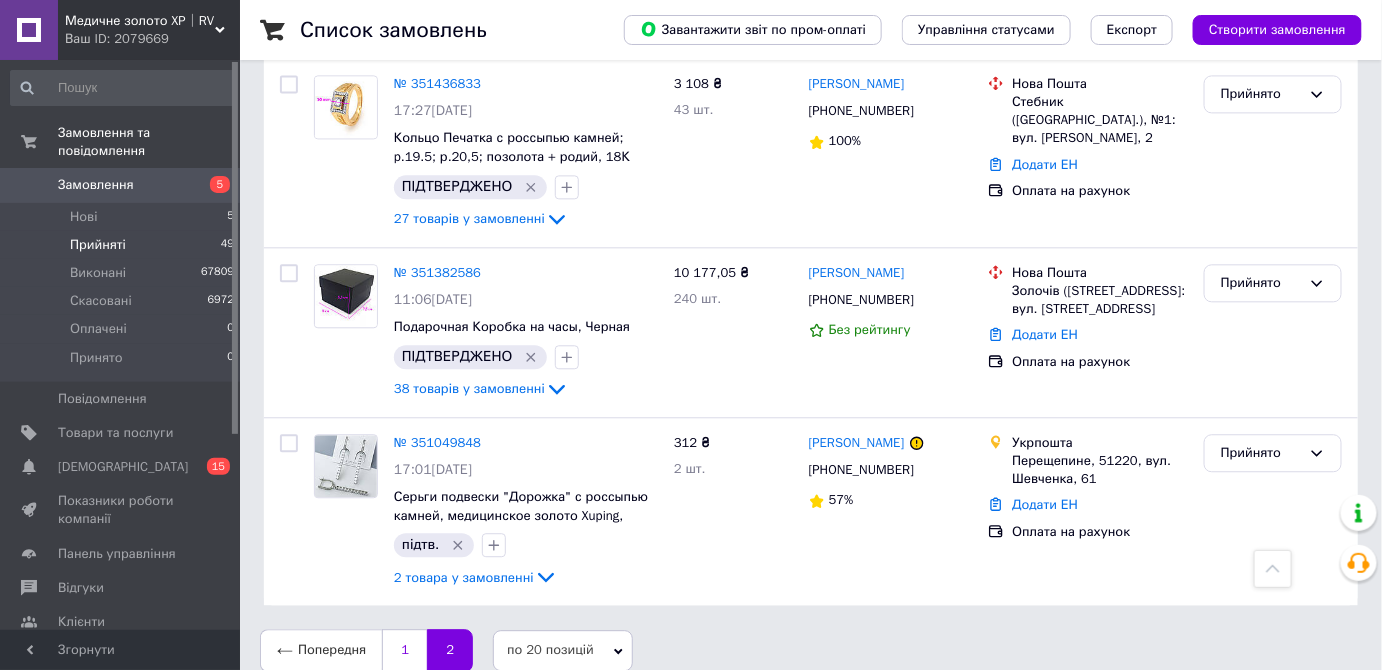 click on "1" at bounding box center (404, 650) 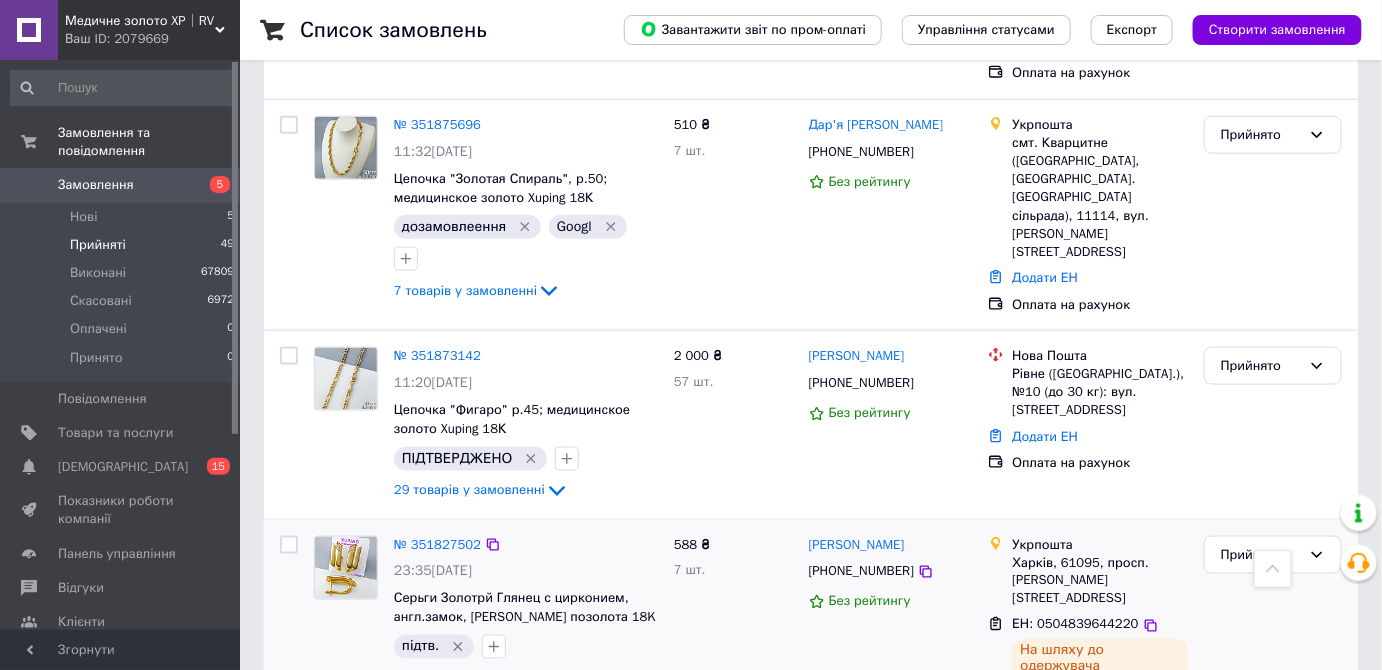 scroll, scrollTop: 3272, scrollLeft: 0, axis: vertical 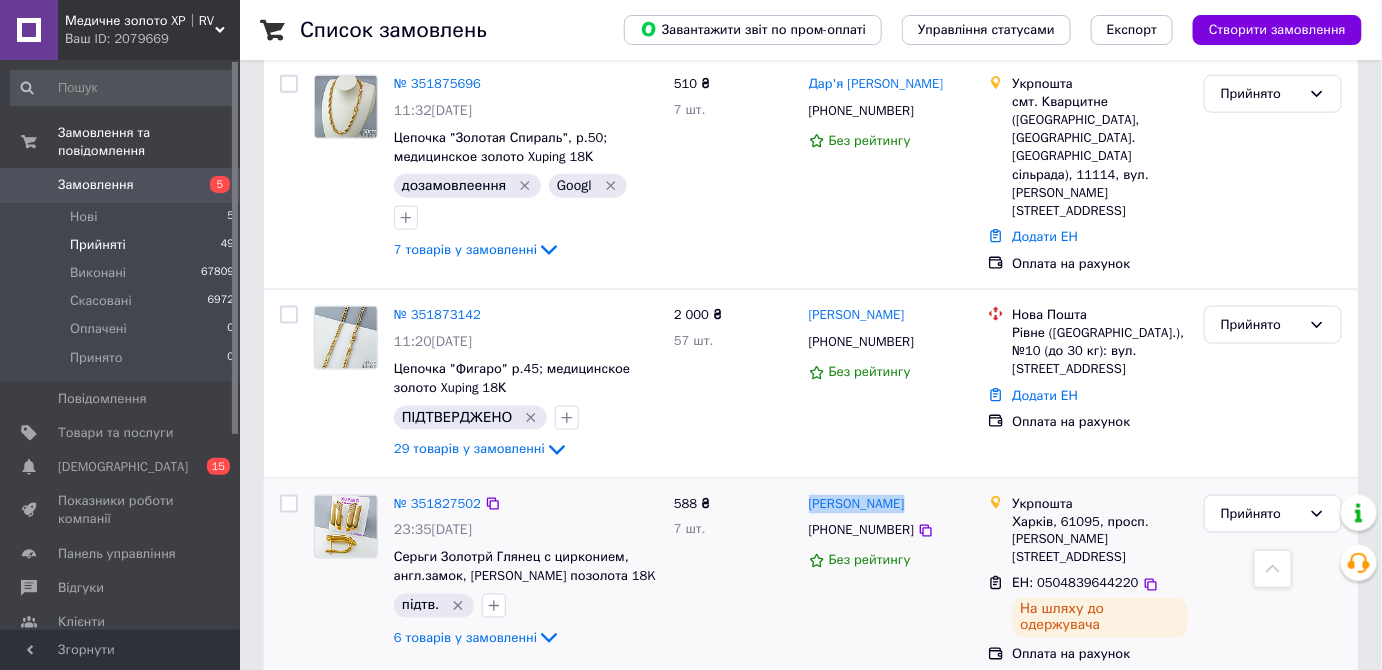 drag, startPoint x: 917, startPoint y: 388, endPoint x: 842, endPoint y: 388, distance: 75 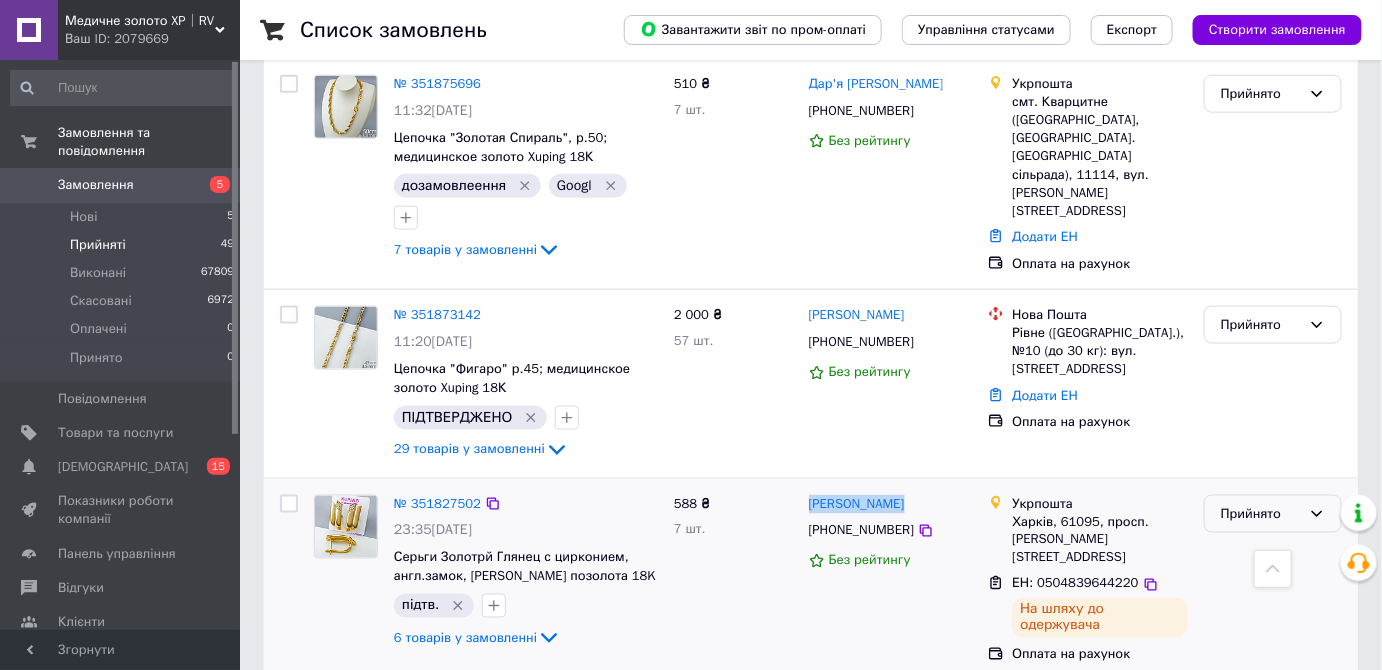 drag, startPoint x: 1243, startPoint y: 397, endPoint x: 1248, endPoint y: 428, distance: 31.400637 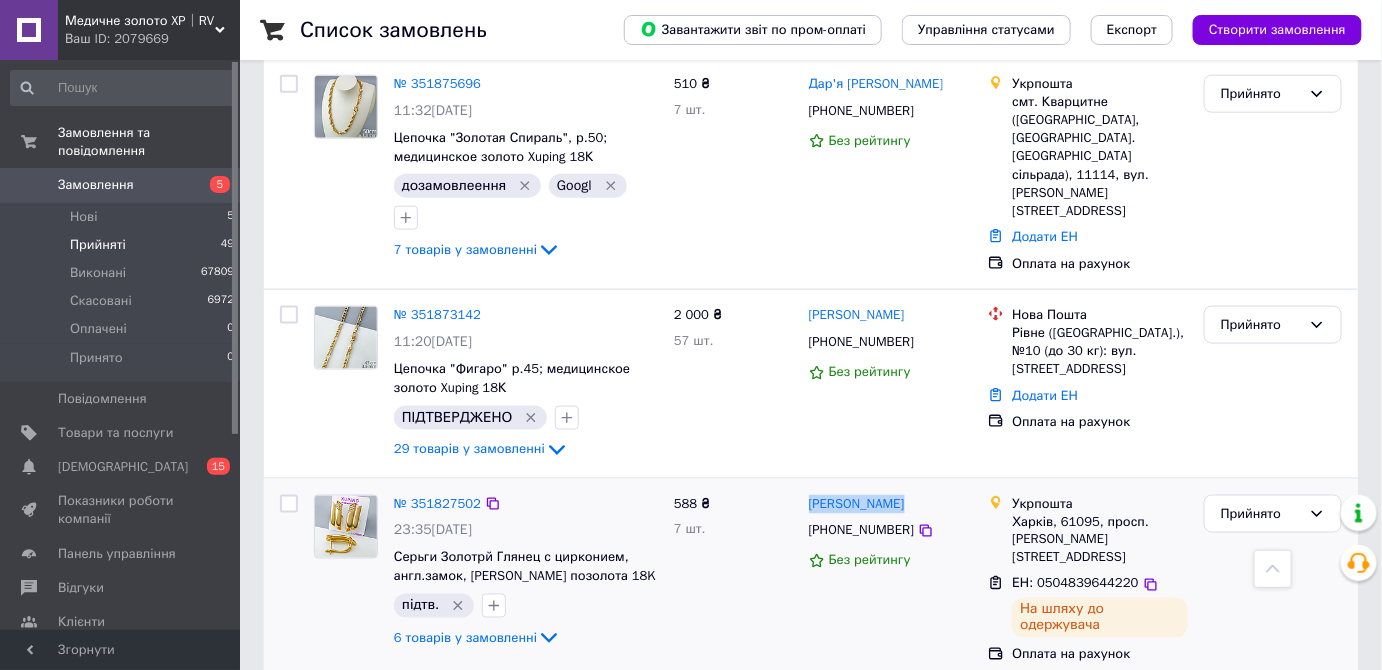 click on "Прийнято" at bounding box center [1261, 514] 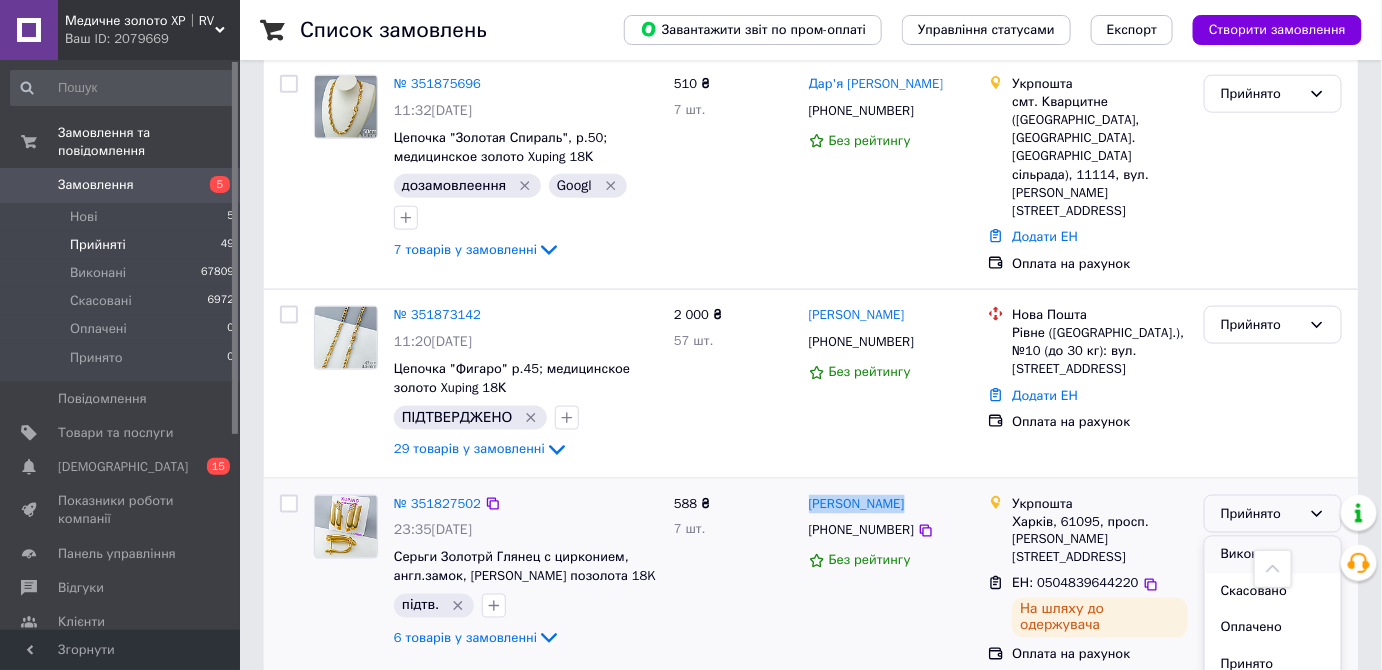 click on "Виконано" at bounding box center [1273, 555] 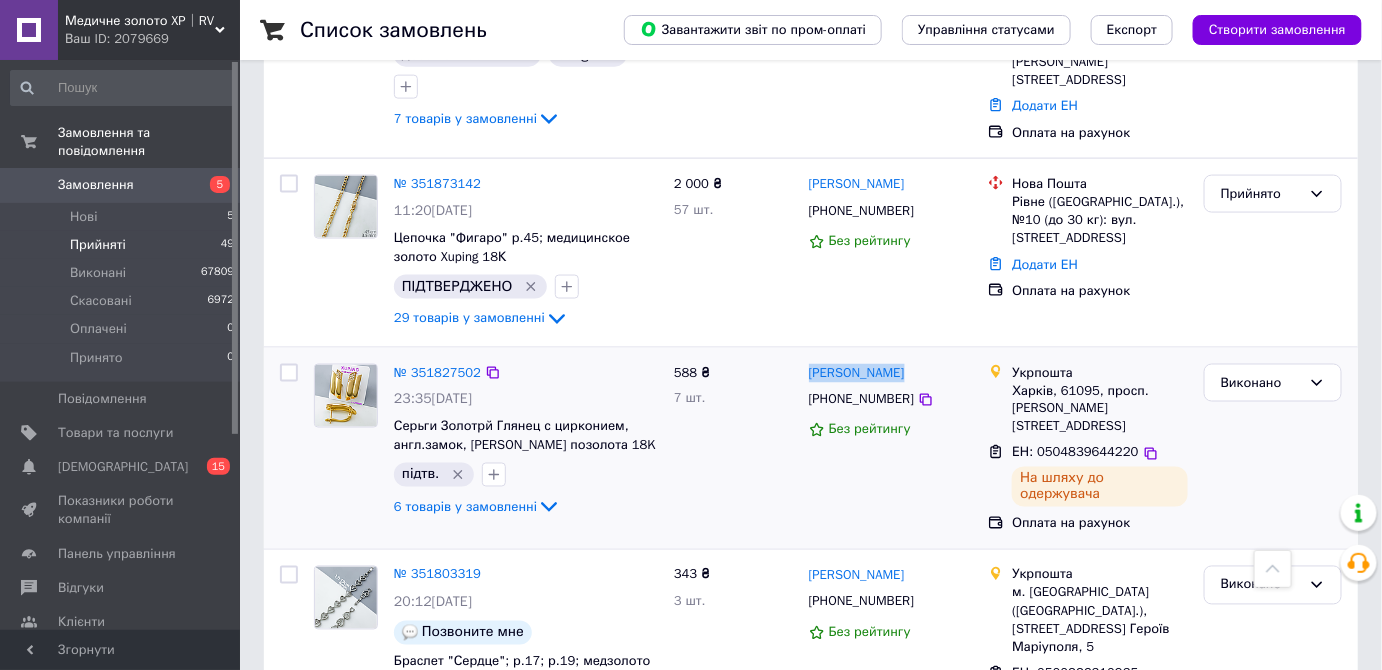 scroll, scrollTop: 3658, scrollLeft: 0, axis: vertical 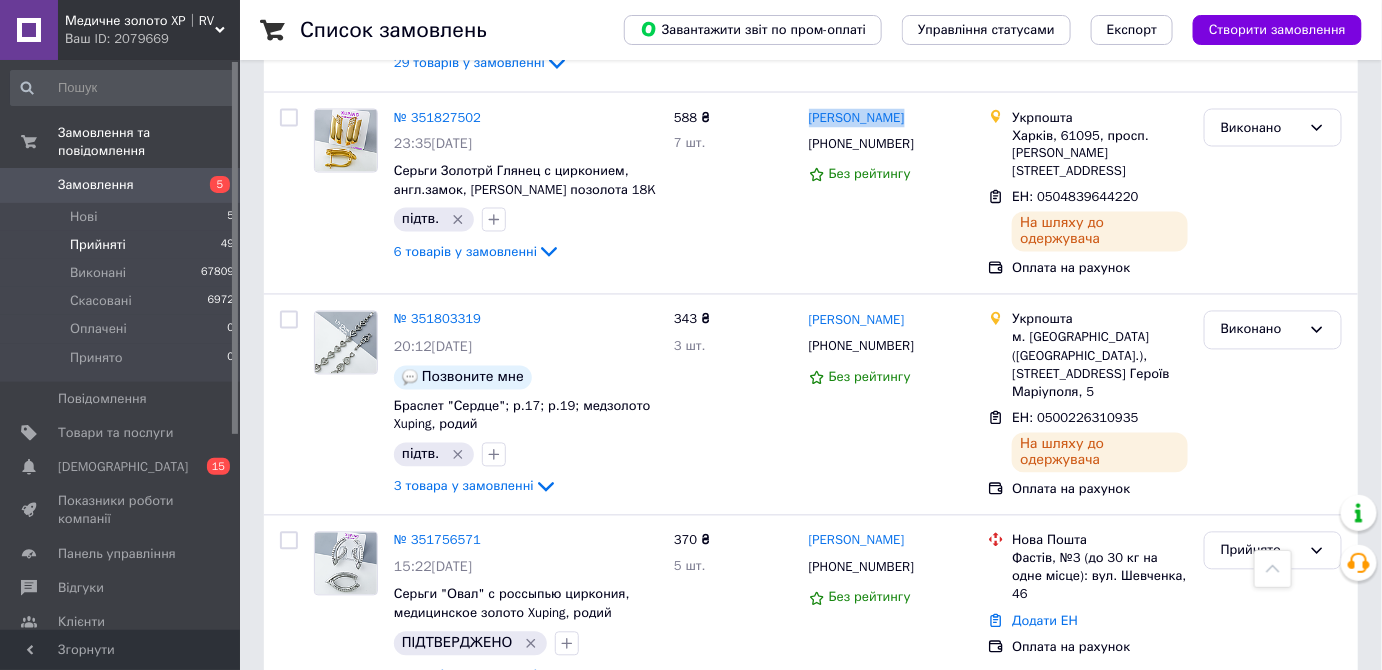 click on "2" at bounding box center [327, 749] 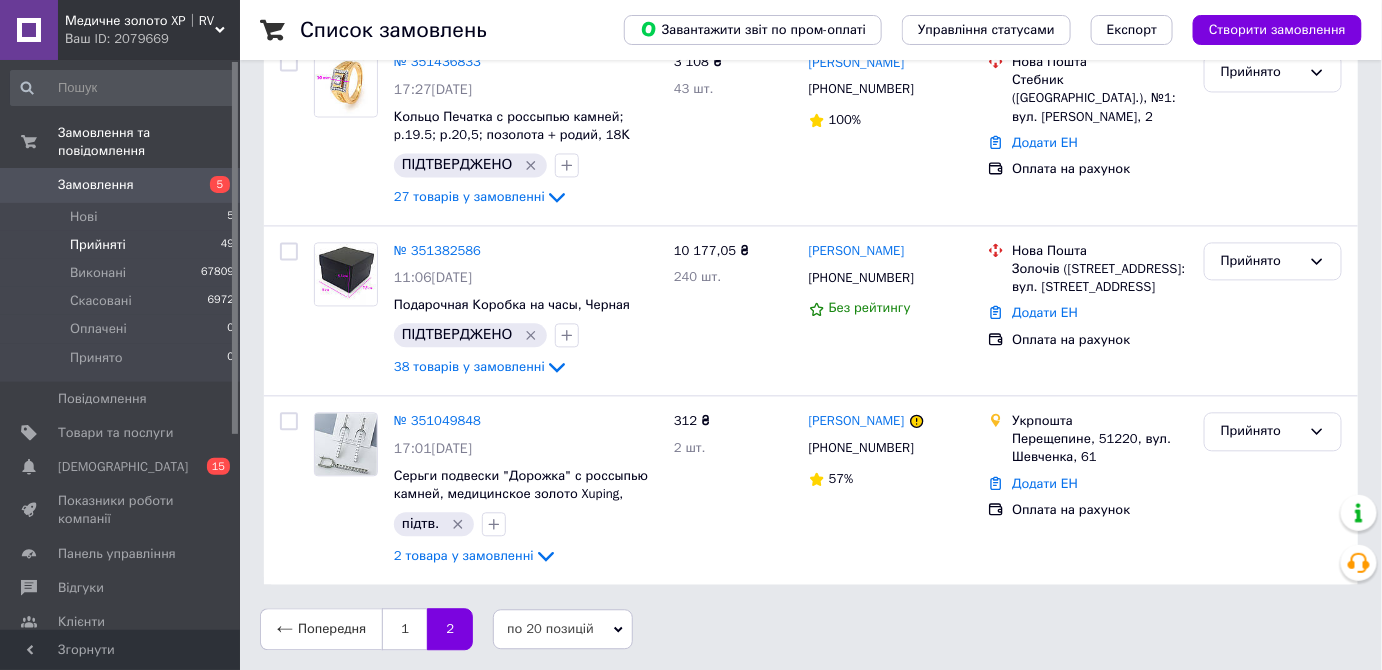scroll, scrollTop: 0, scrollLeft: 0, axis: both 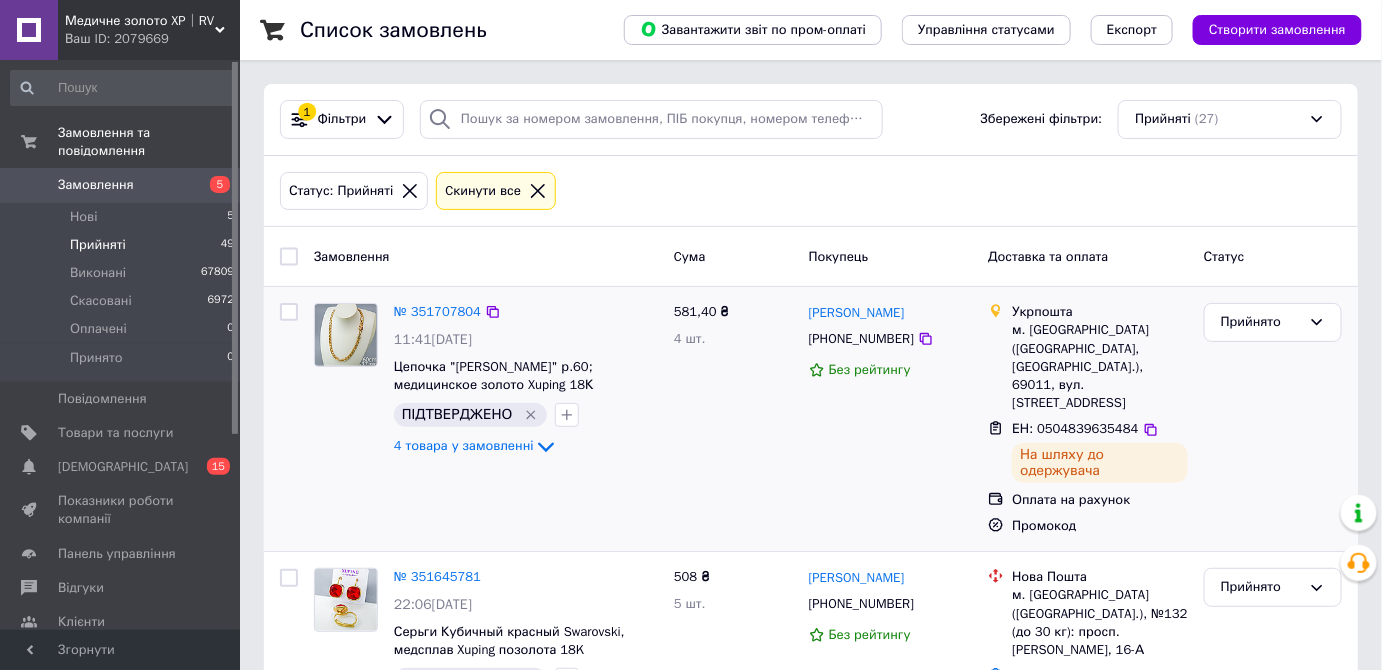 drag, startPoint x: 931, startPoint y: 307, endPoint x: 802, endPoint y: 307, distance: 129 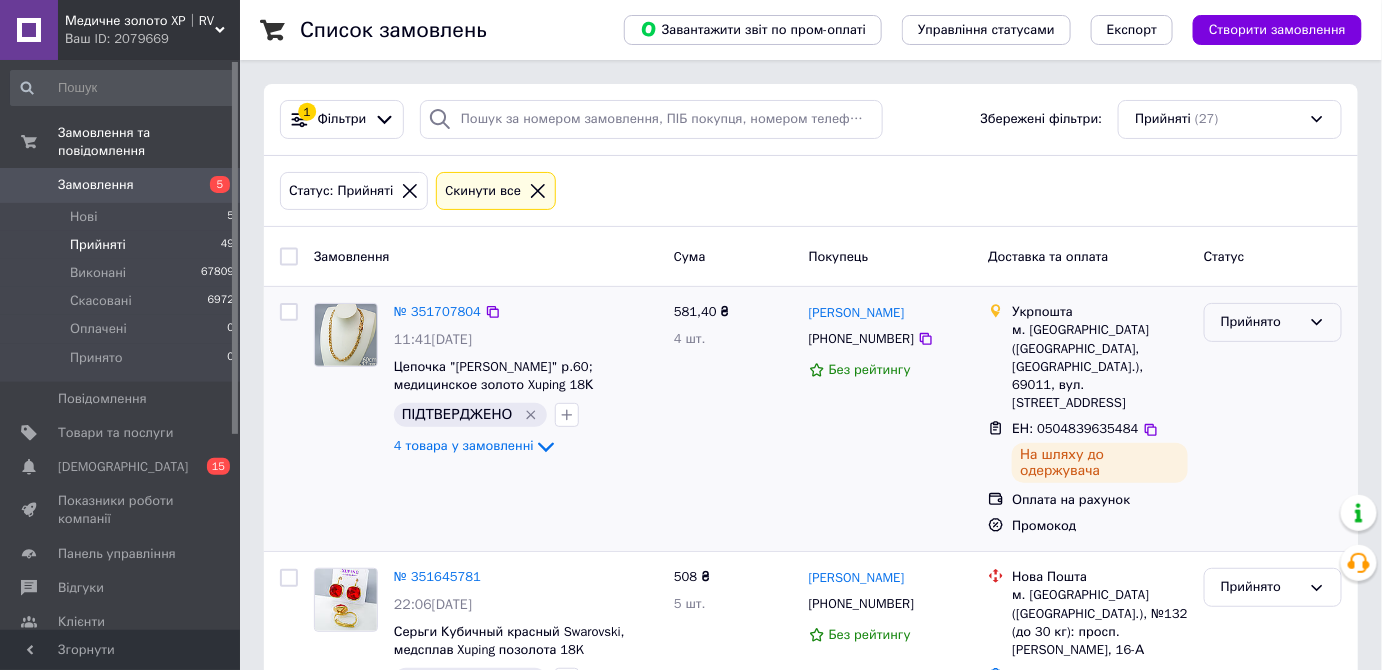 drag, startPoint x: 1288, startPoint y: 326, endPoint x: 1285, endPoint y: 339, distance: 13.341664 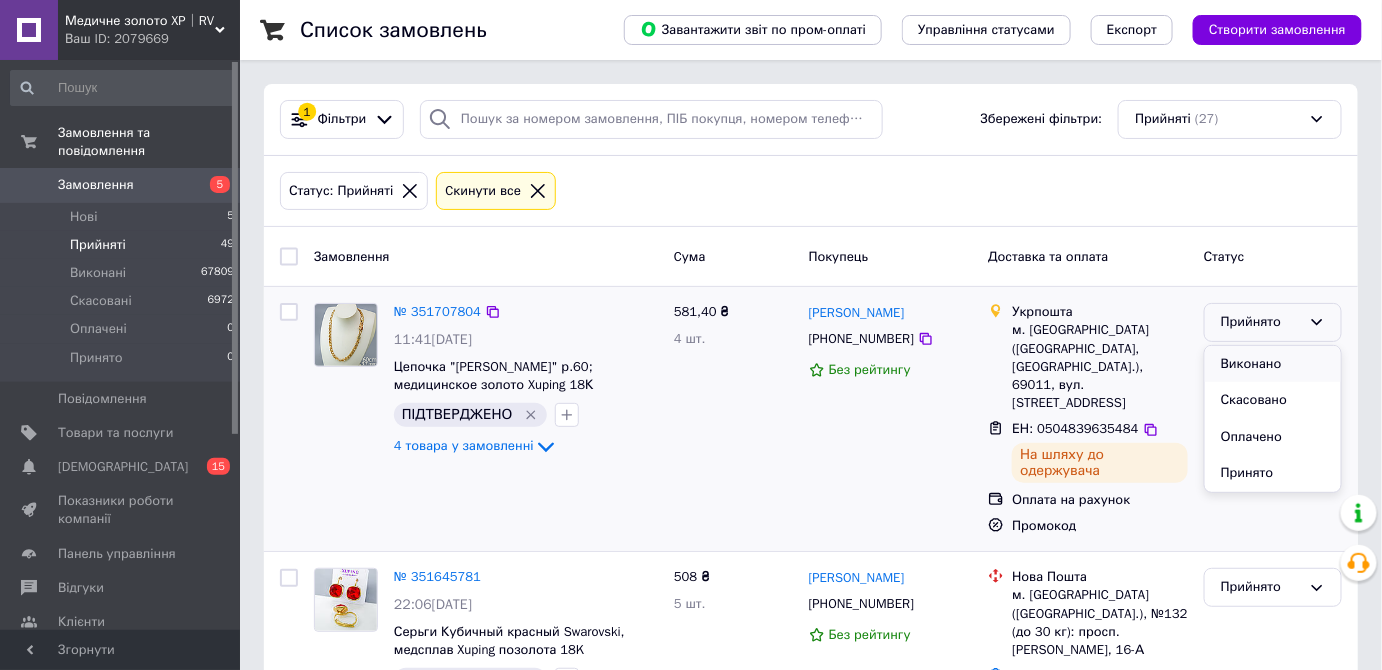 click on "Виконано" at bounding box center [1273, 364] 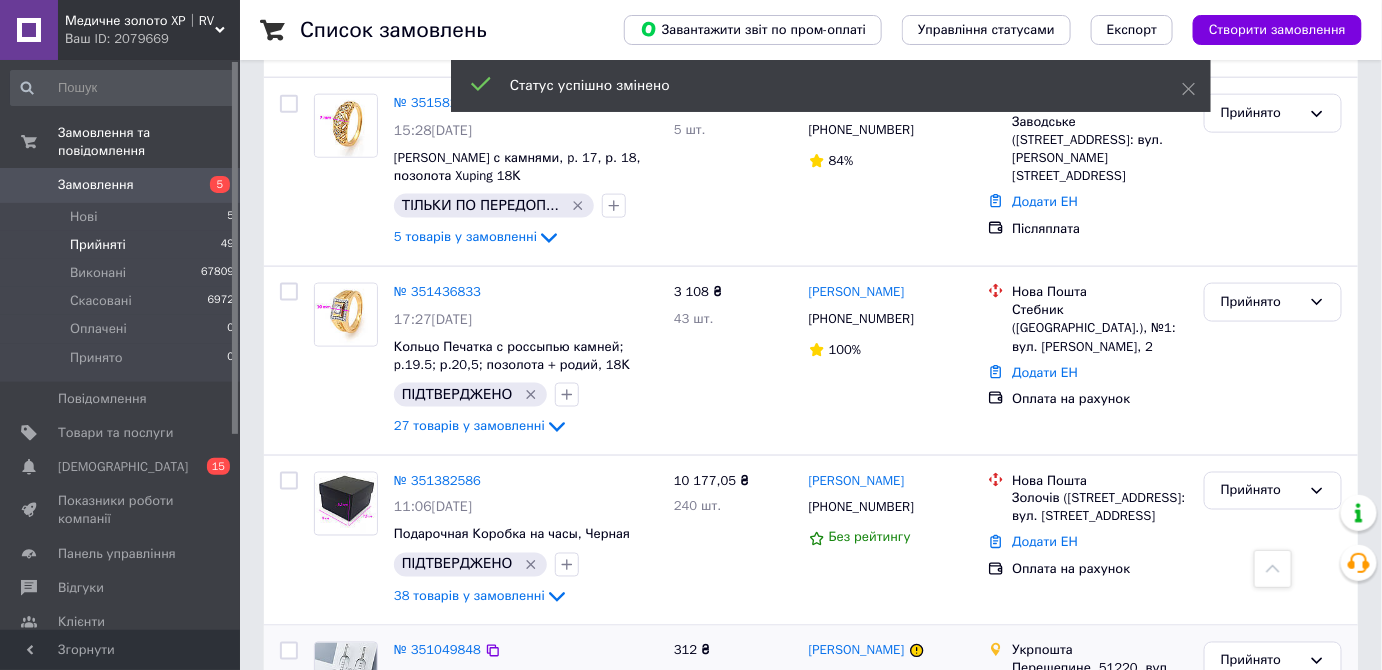 scroll, scrollTop: 1001, scrollLeft: 0, axis: vertical 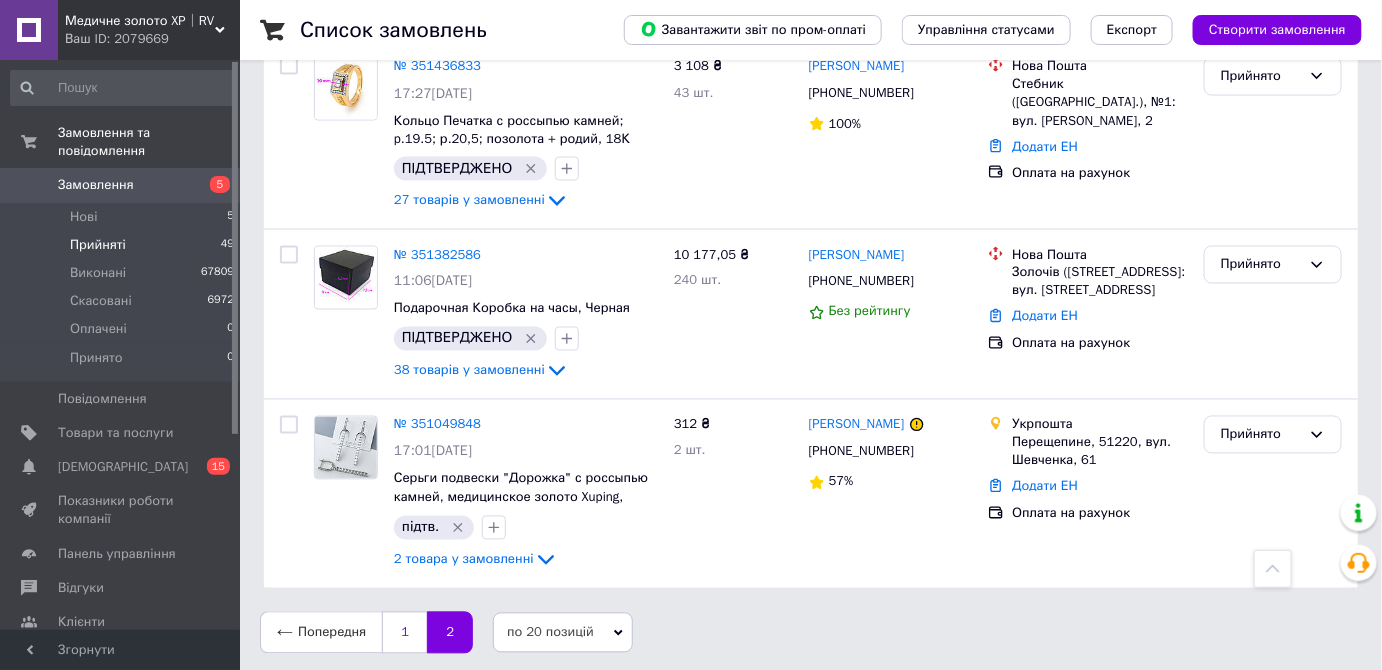 click on "1" at bounding box center [404, 633] 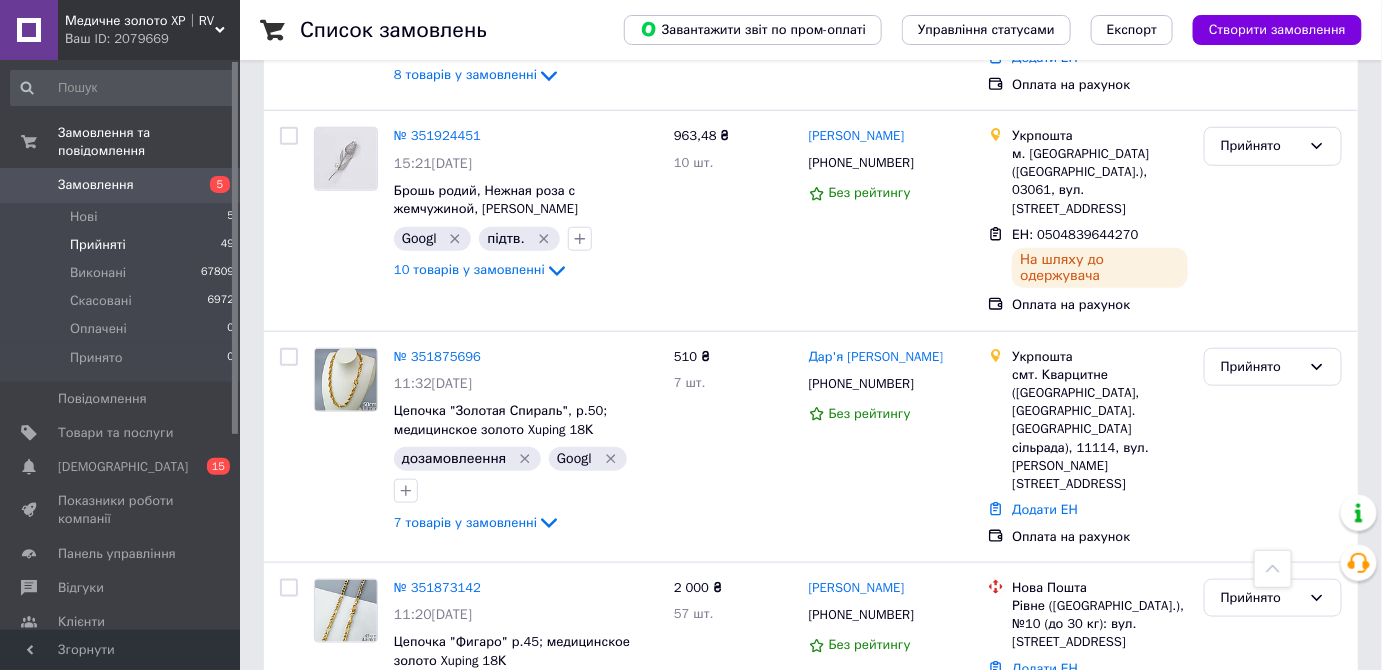 scroll, scrollTop: 3000, scrollLeft: 0, axis: vertical 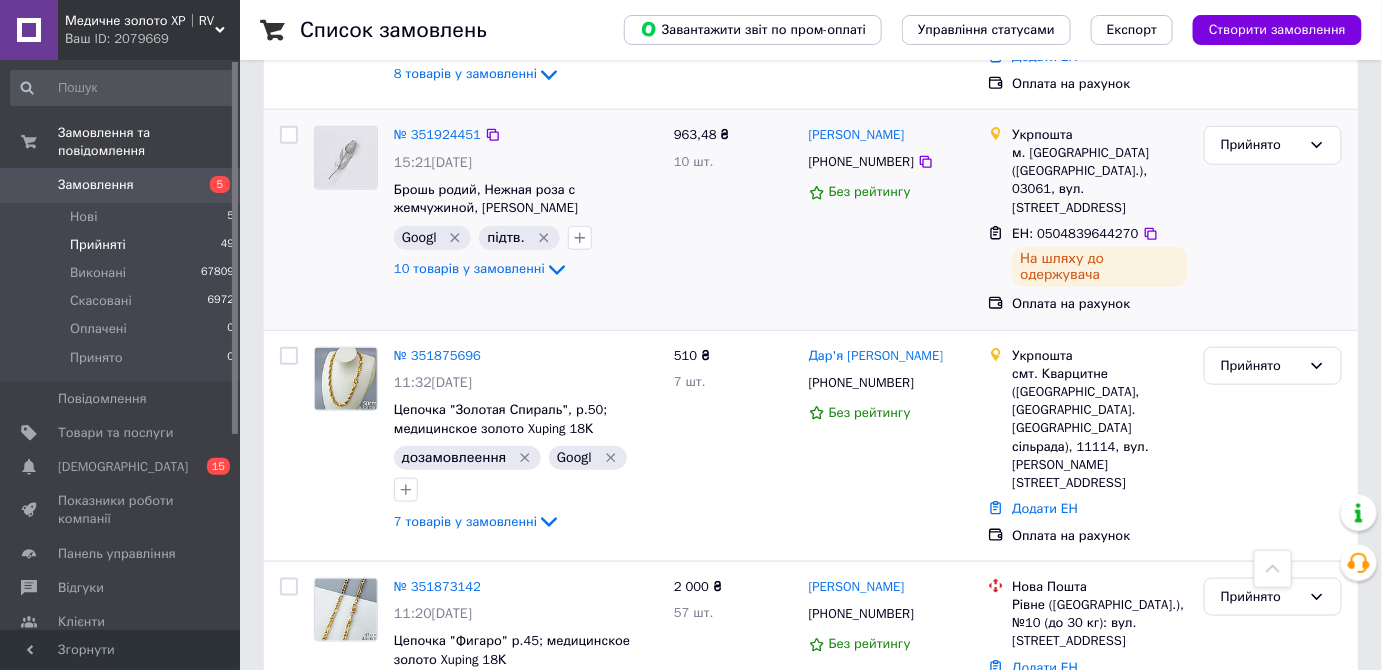drag, startPoint x: 945, startPoint y: 86, endPoint x: 858, endPoint y: 82, distance: 87.0919 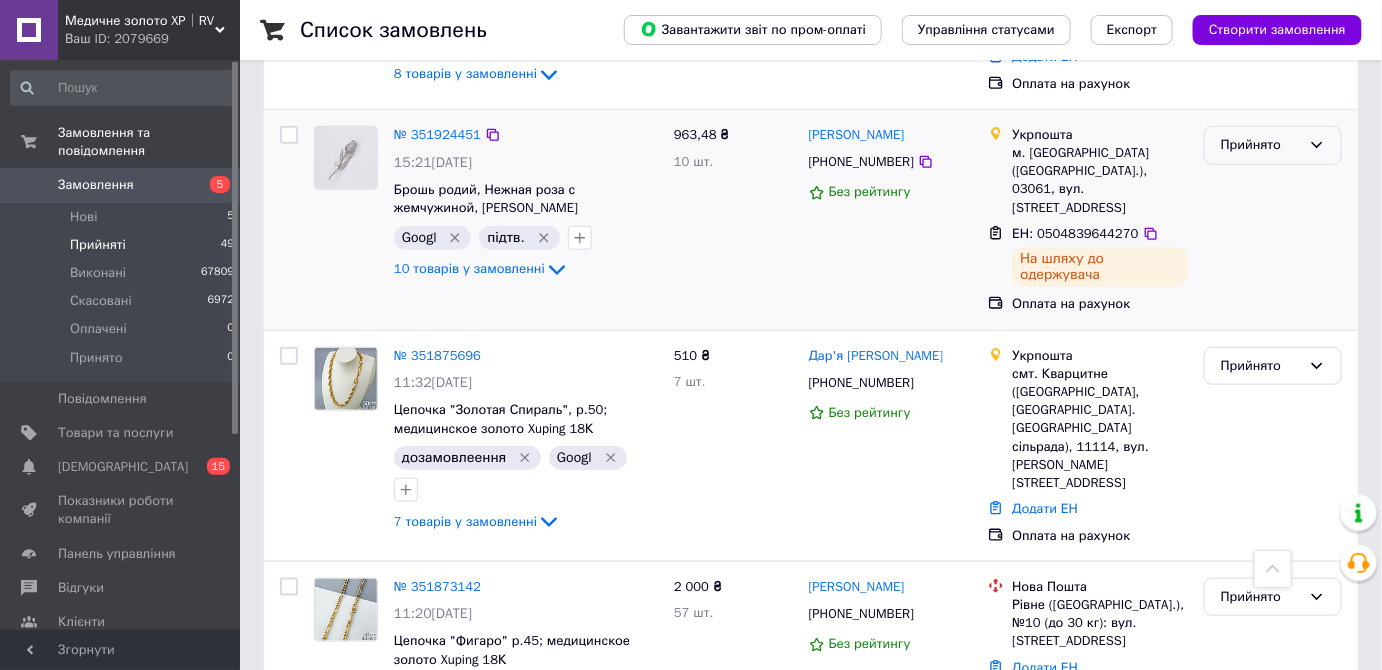 click on "Прийнято" at bounding box center [1261, 145] 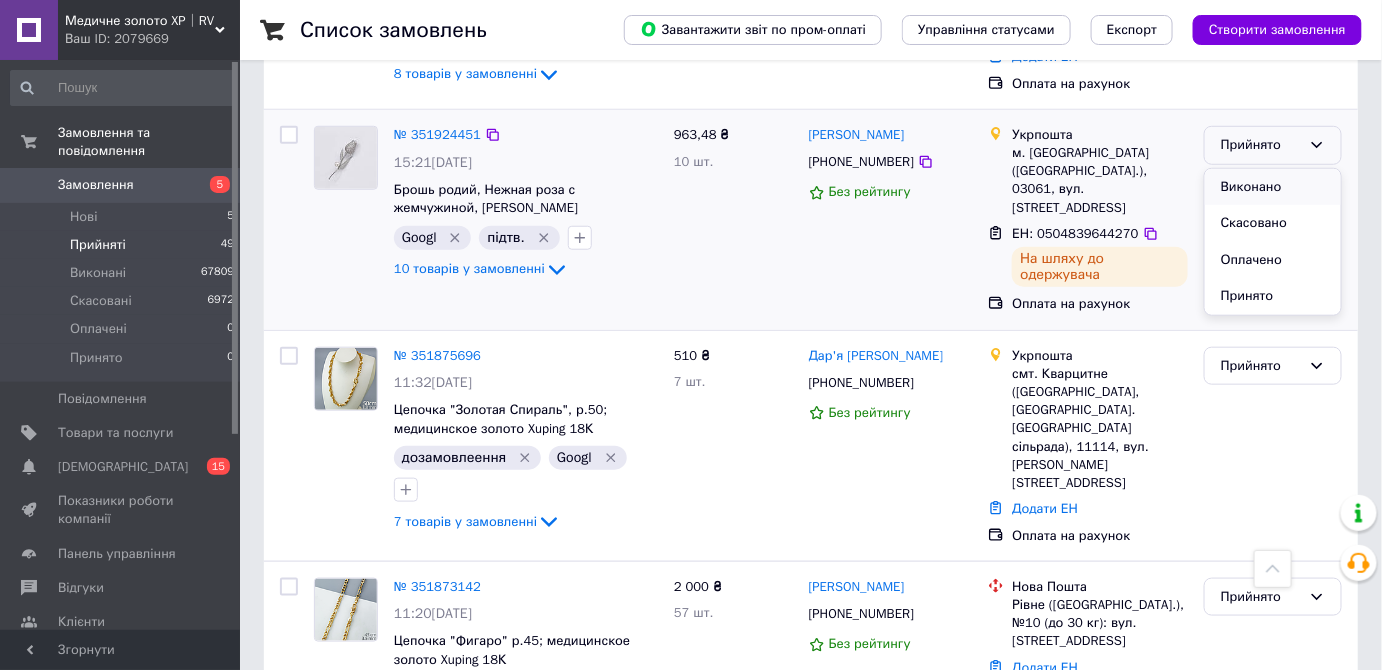 click on "Виконано" at bounding box center (1273, 187) 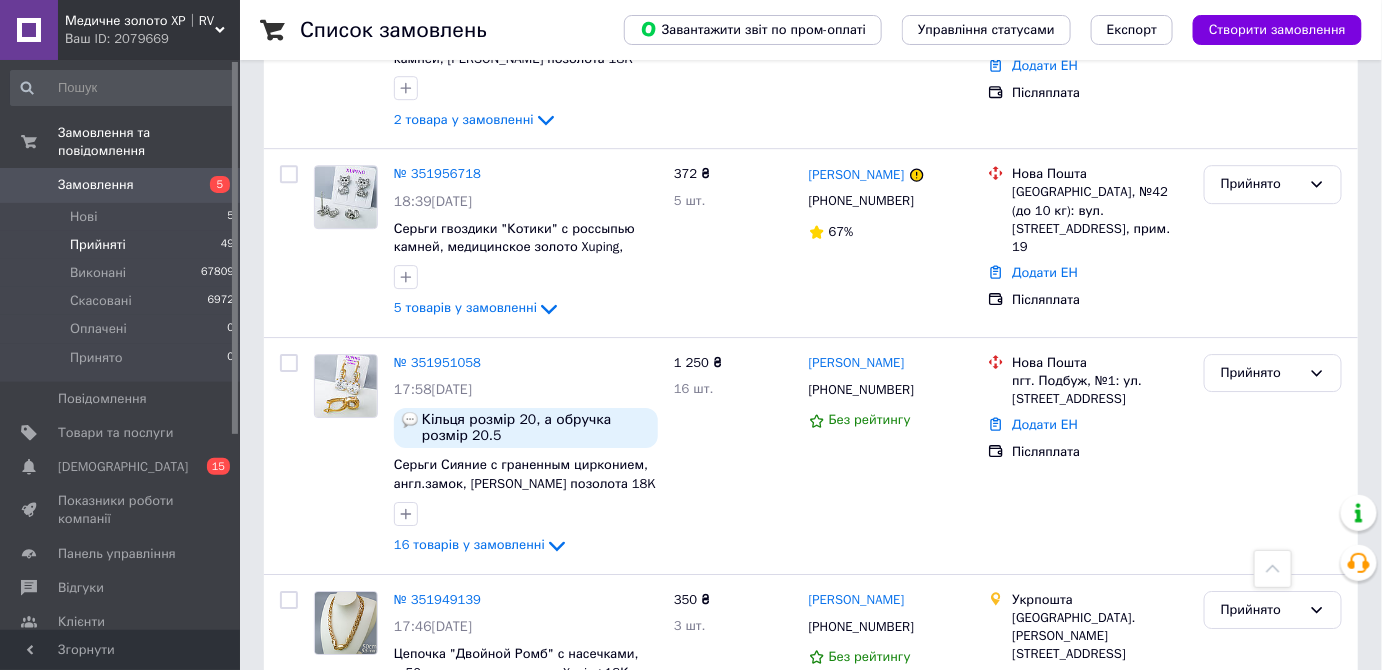 scroll, scrollTop: 1808, scrollLeft: 0, axis: vertical 